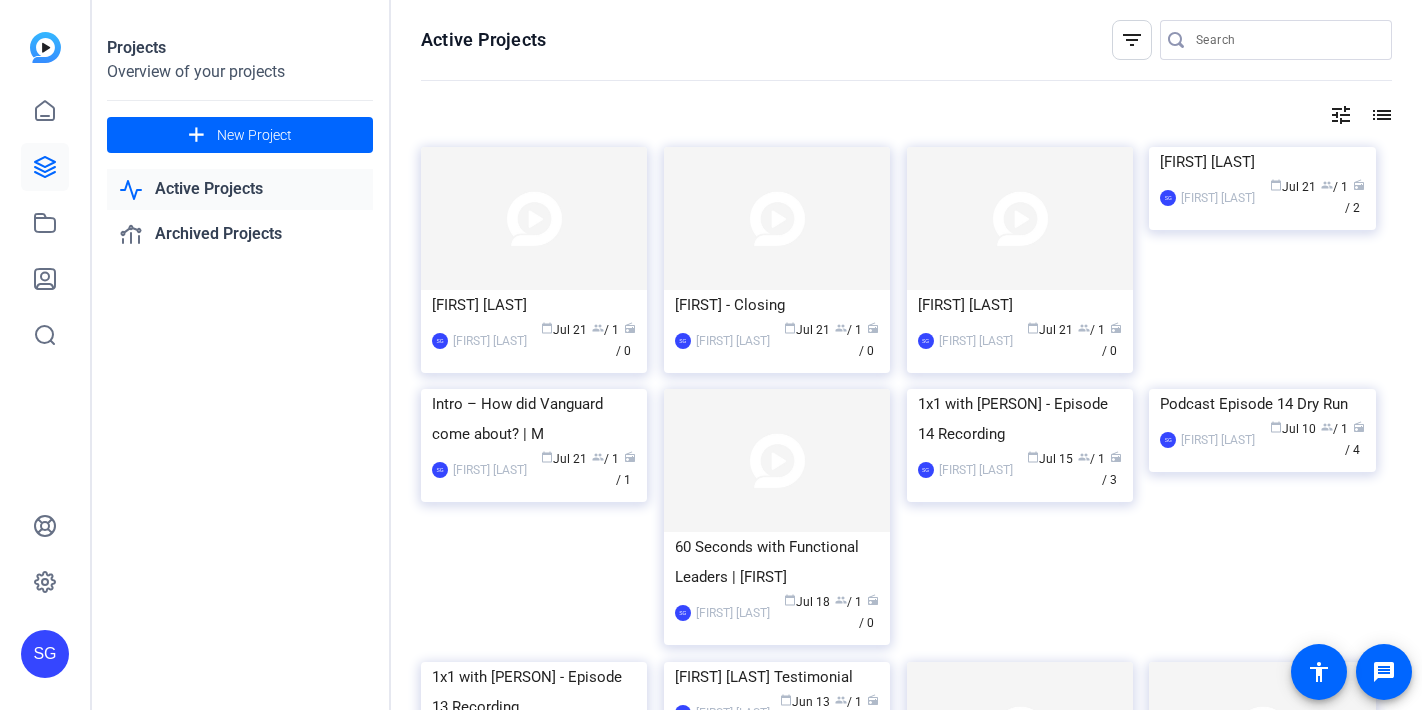 scroll, scrollTop: 0, scrollLeft: 0, axis: both 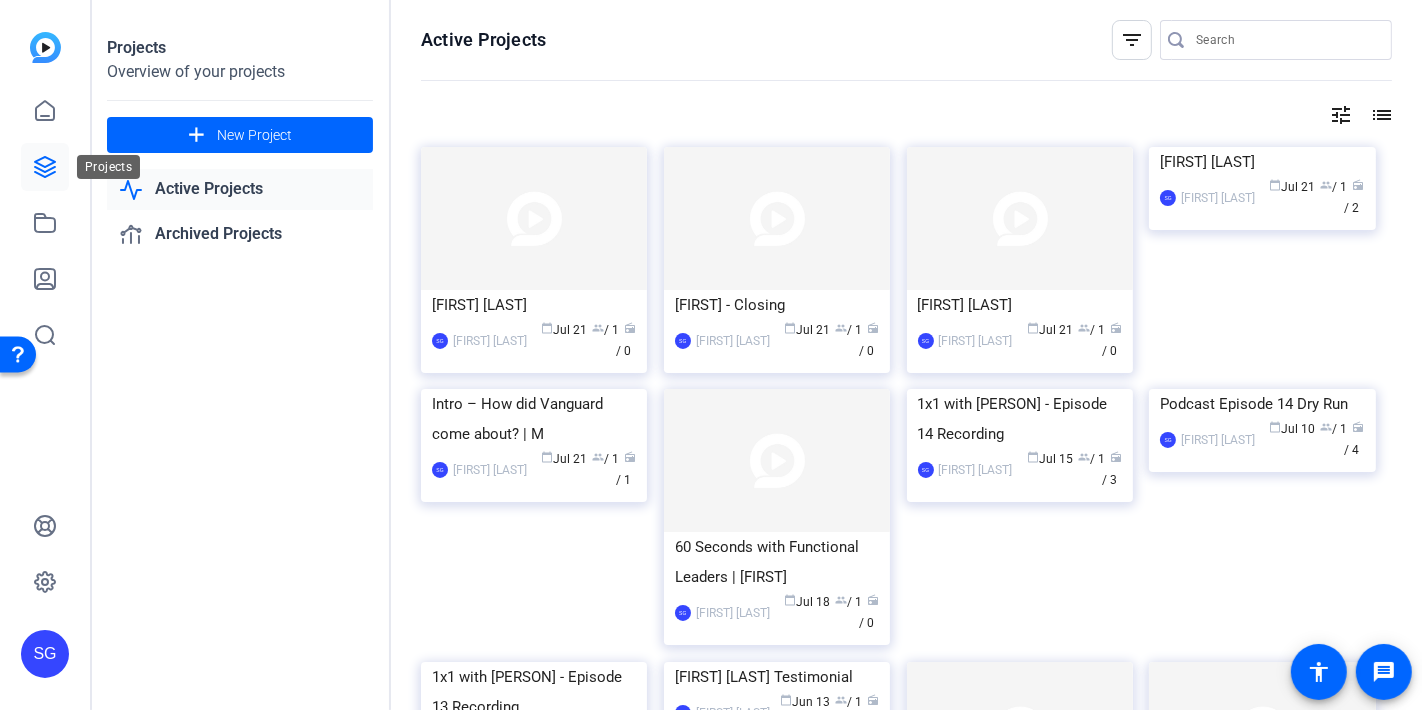 click 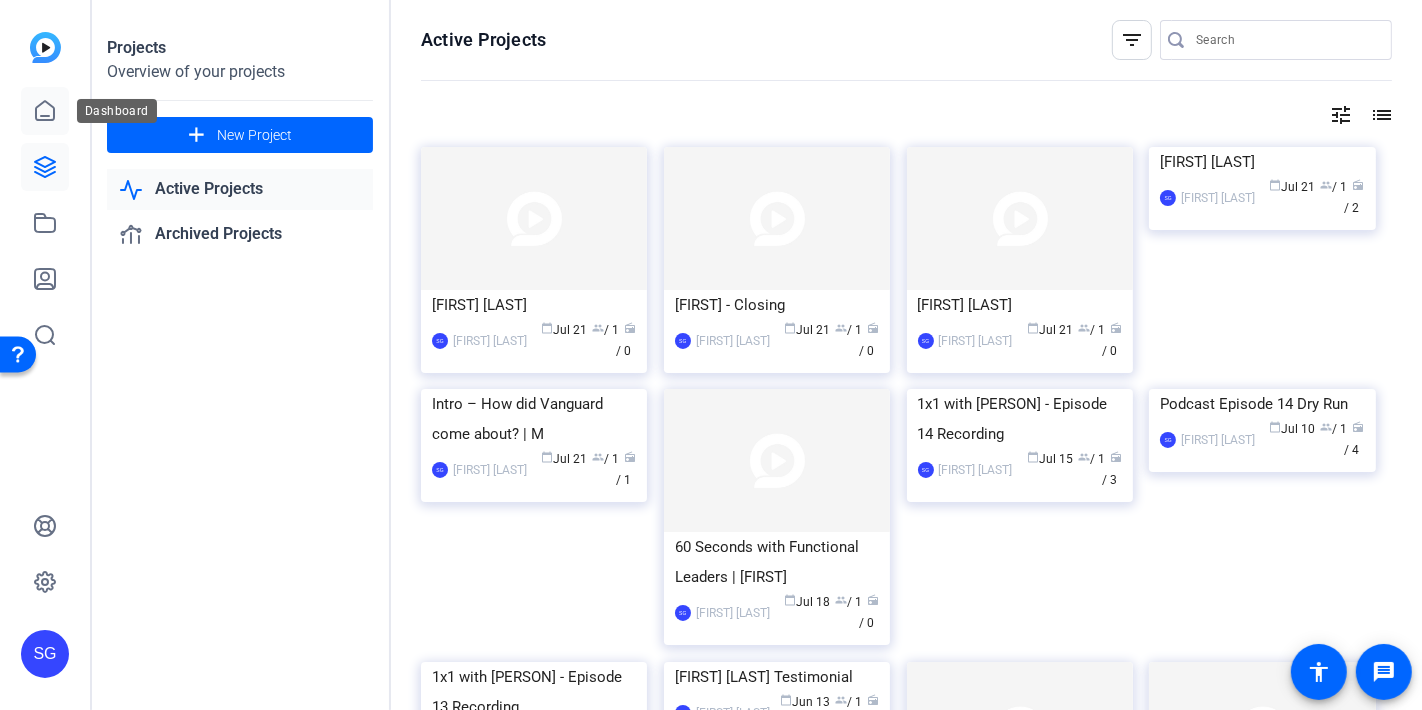 click 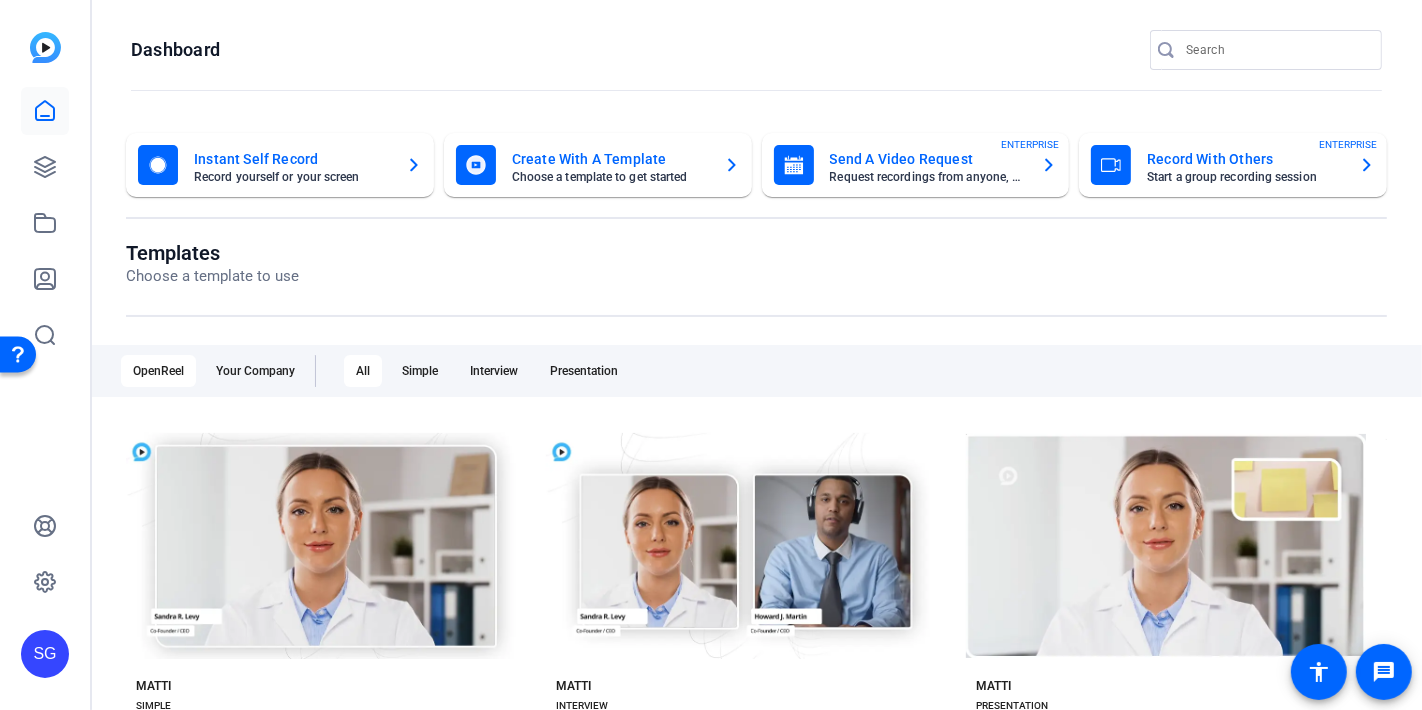 click on "Record With Others" 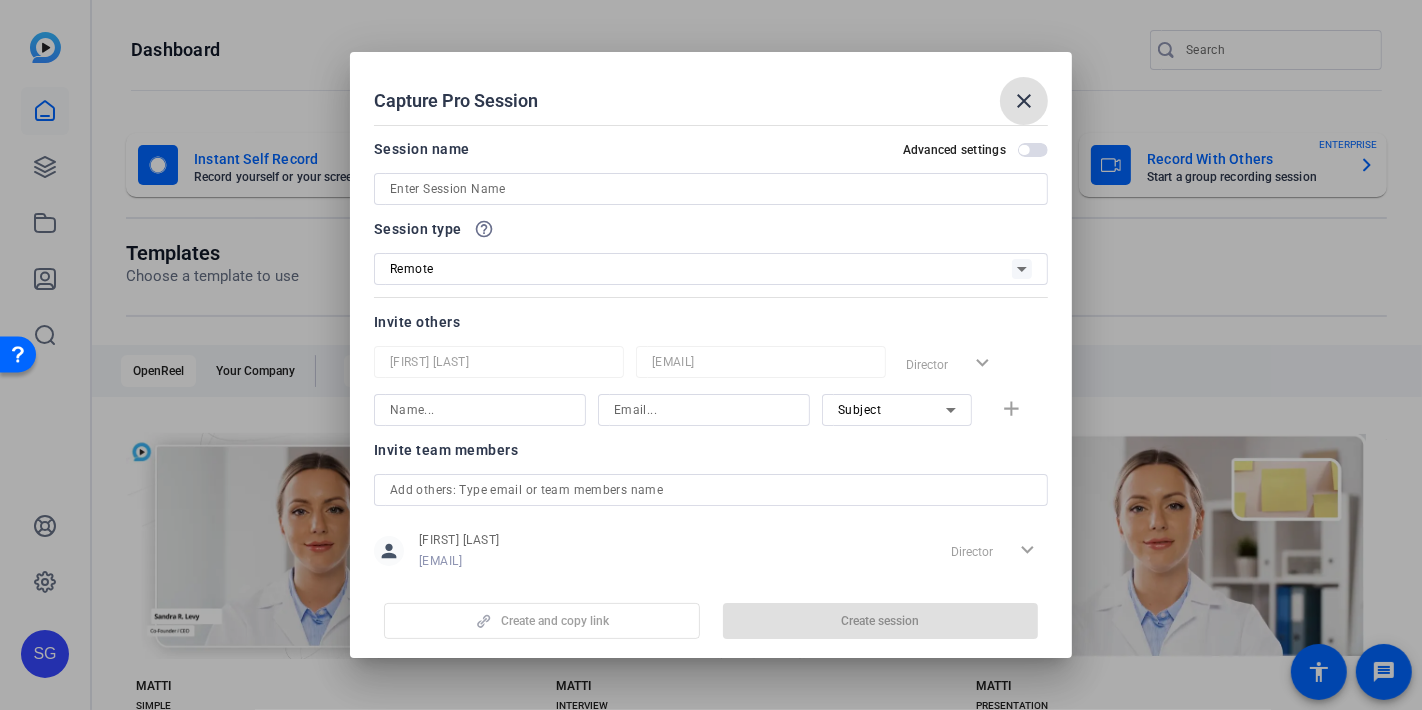 drag, startPoint x: 840, startPoint y: 25, endPoint x: 421, endPoint y: 26, distance: 419.0012 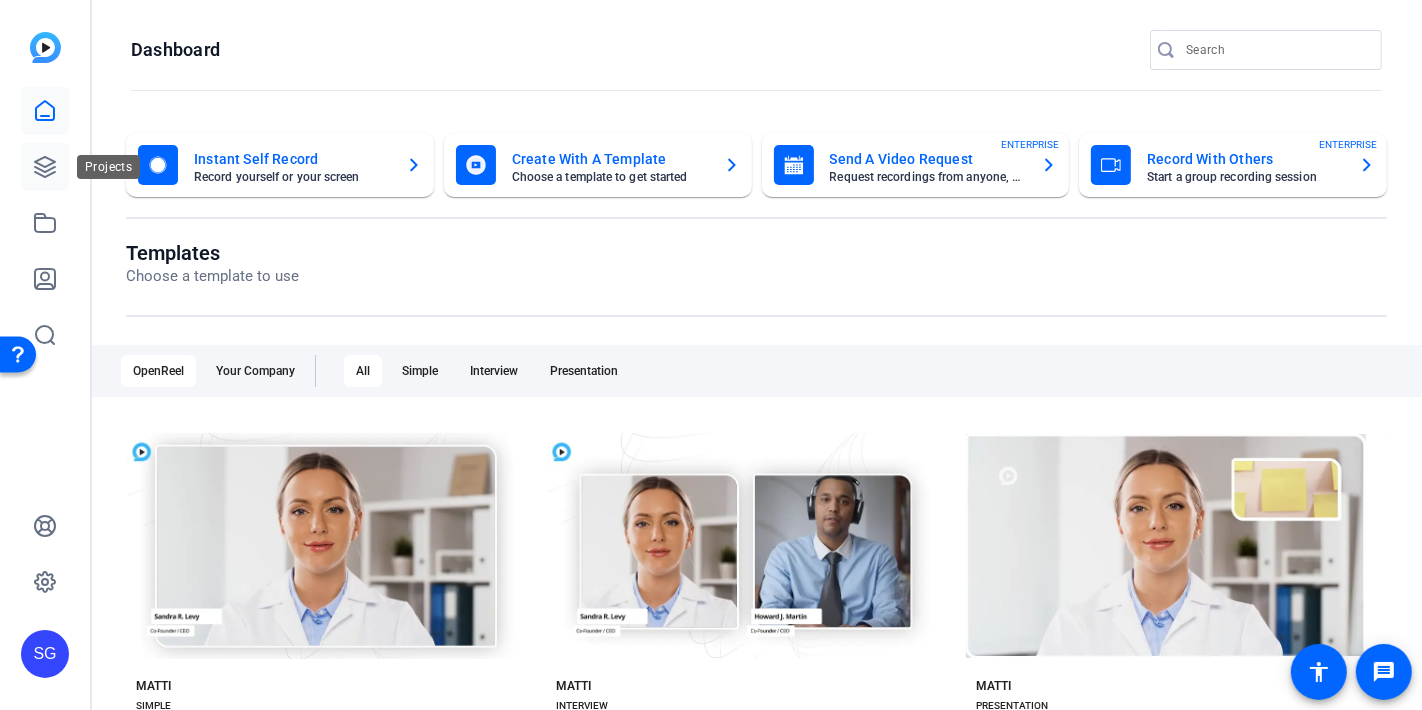 click 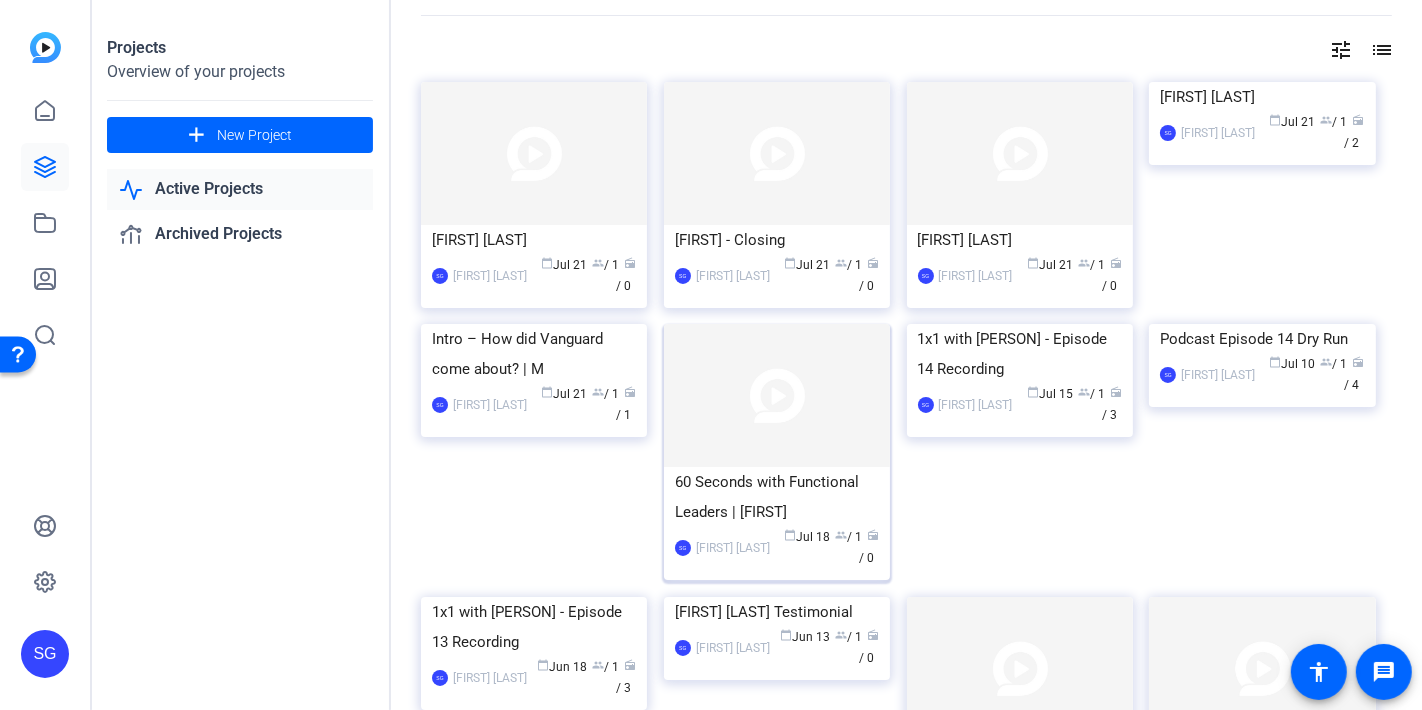 scroll, scrollTop: 111, scrollLeft: 0, axis: vertical 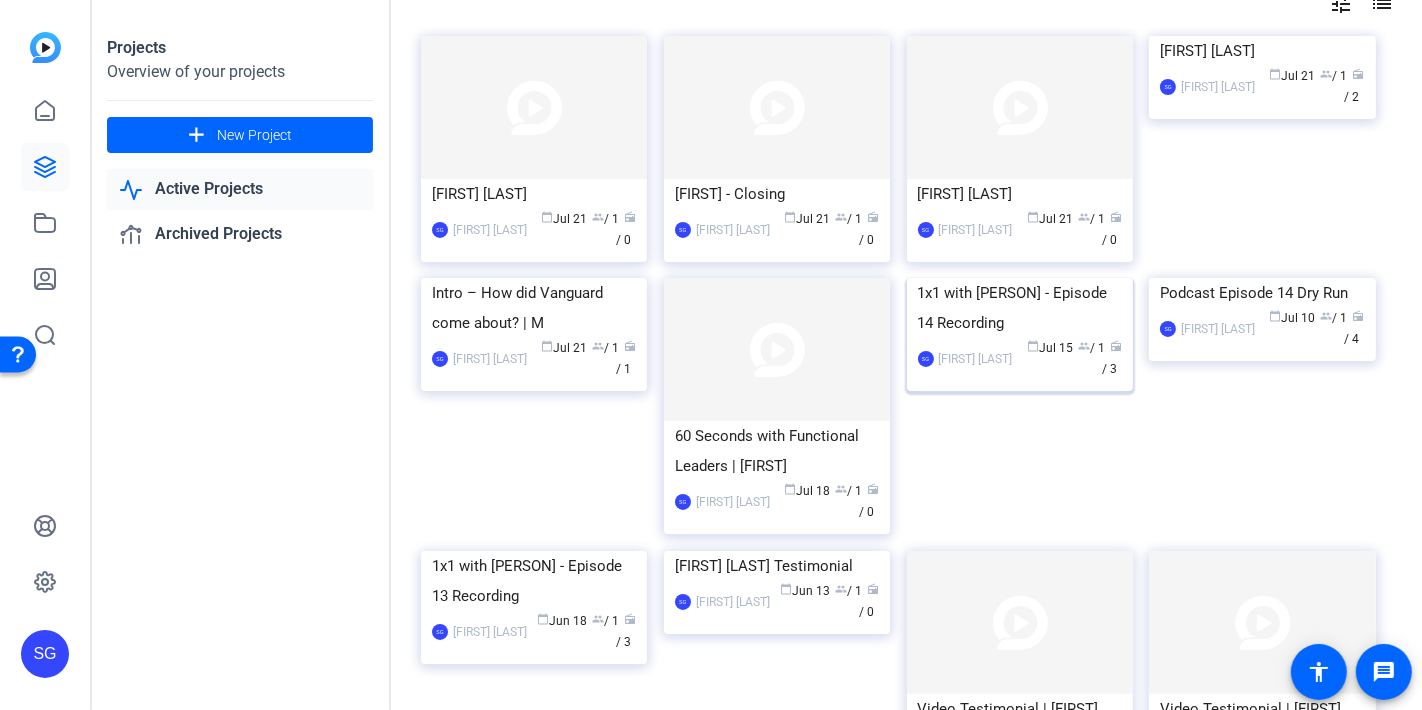 click on "1x1 with [PERSON] - Episode 14 Recording" 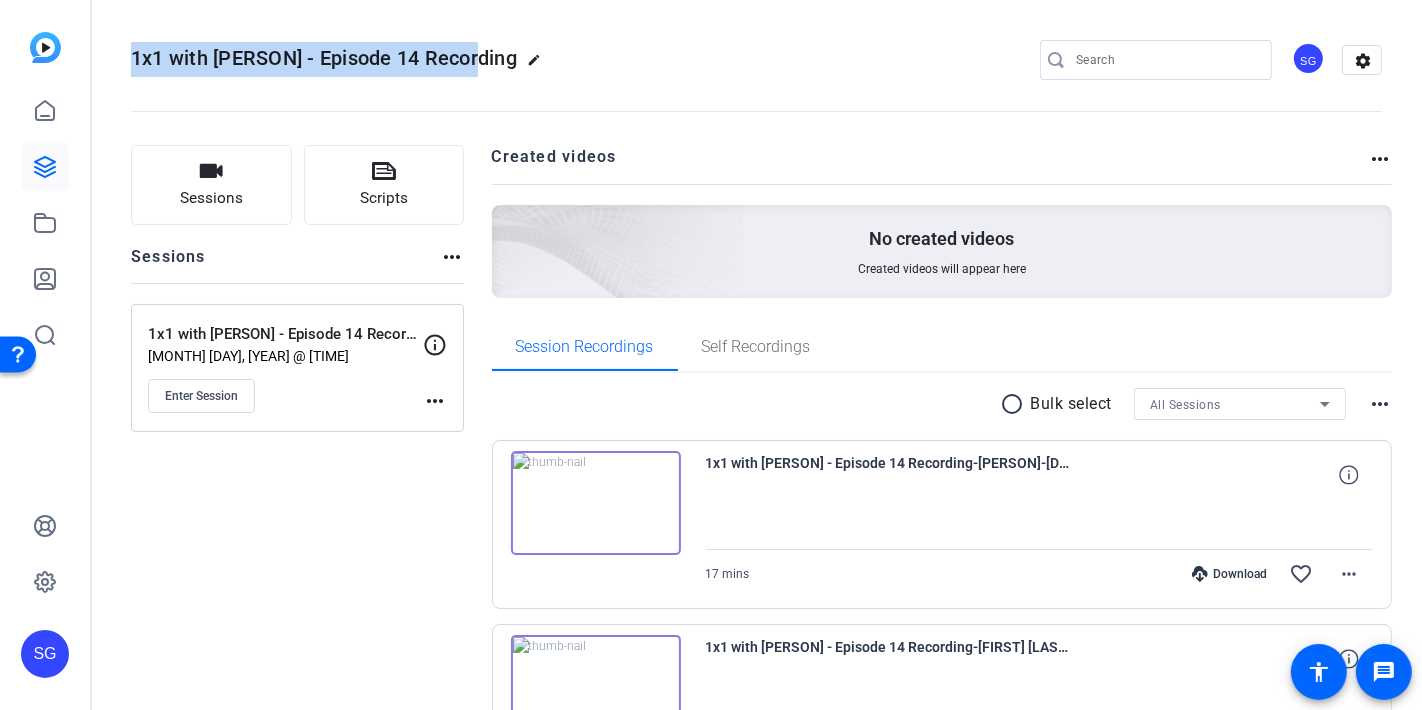 drag, startPoint x: 135, startPoint y: 56, endPoint x: 471, endPoint y: 61, distance: 336.0372 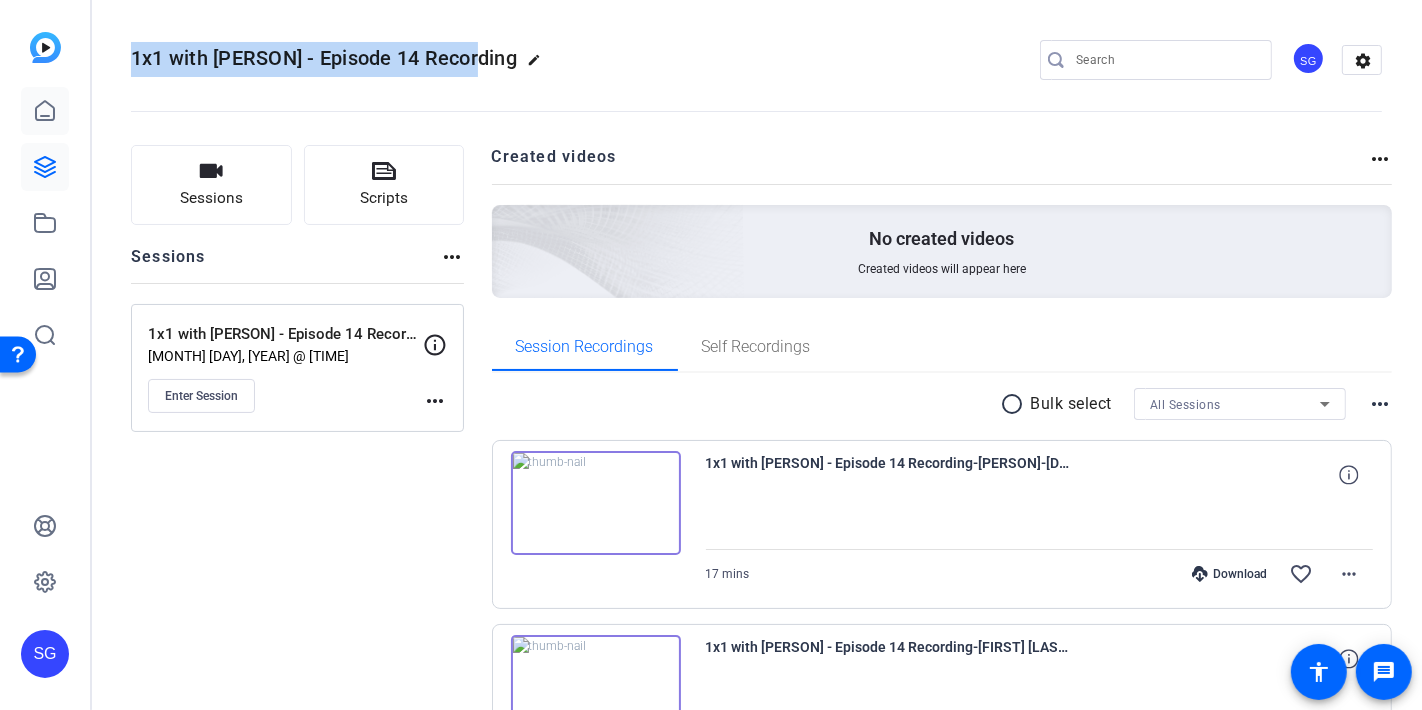 click 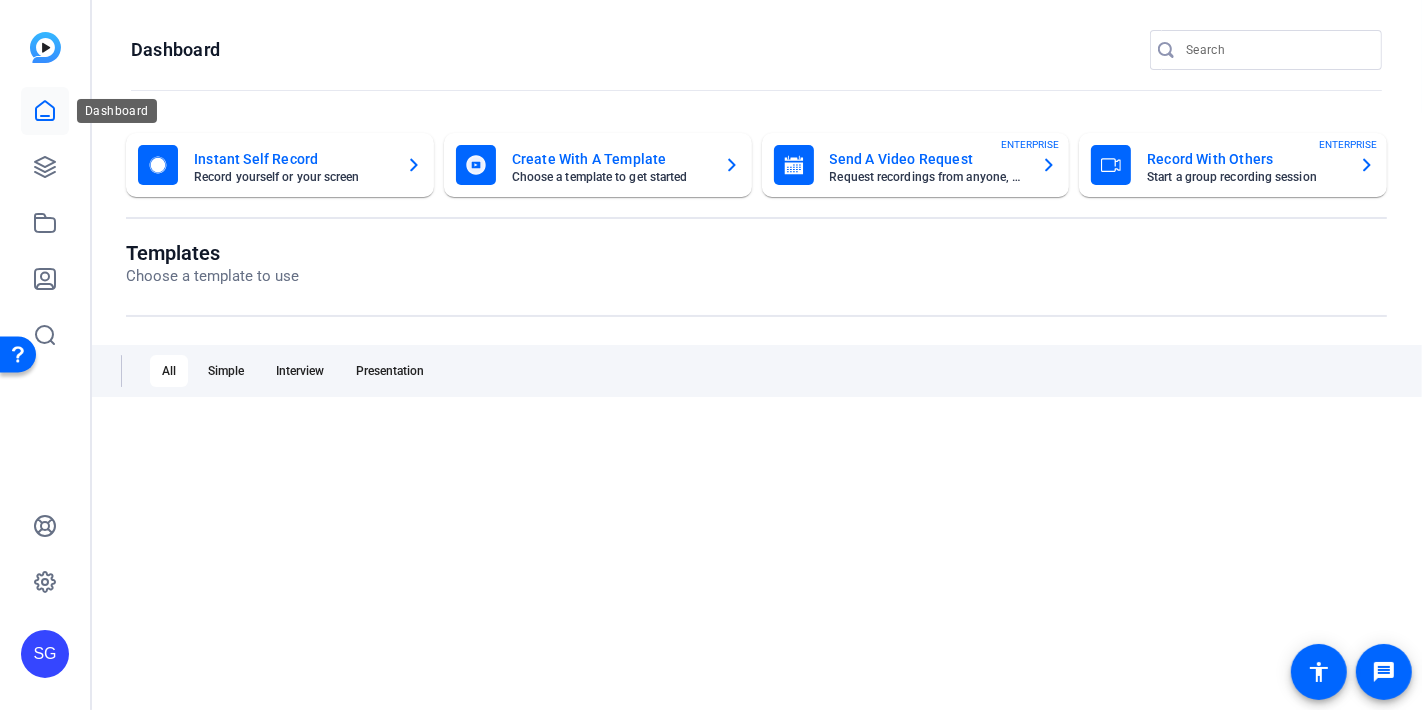 click 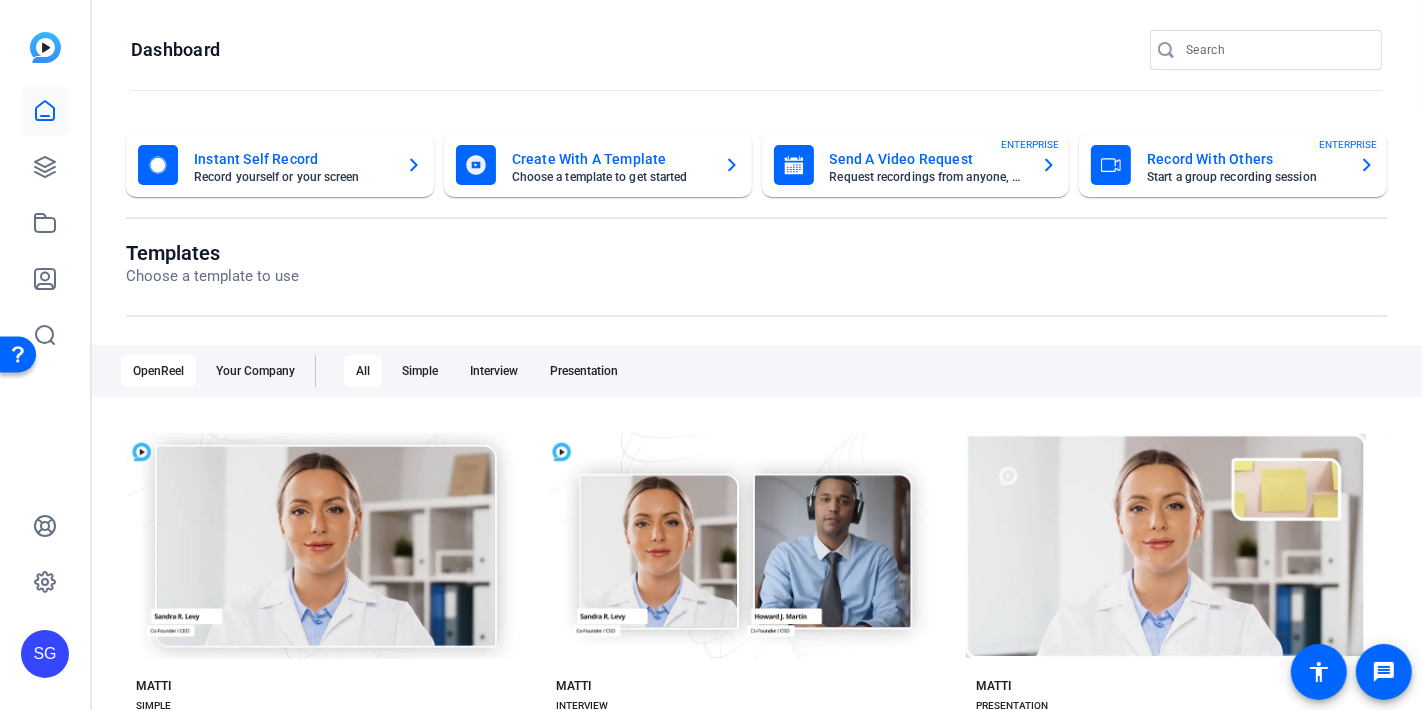 click on "Record With Others" 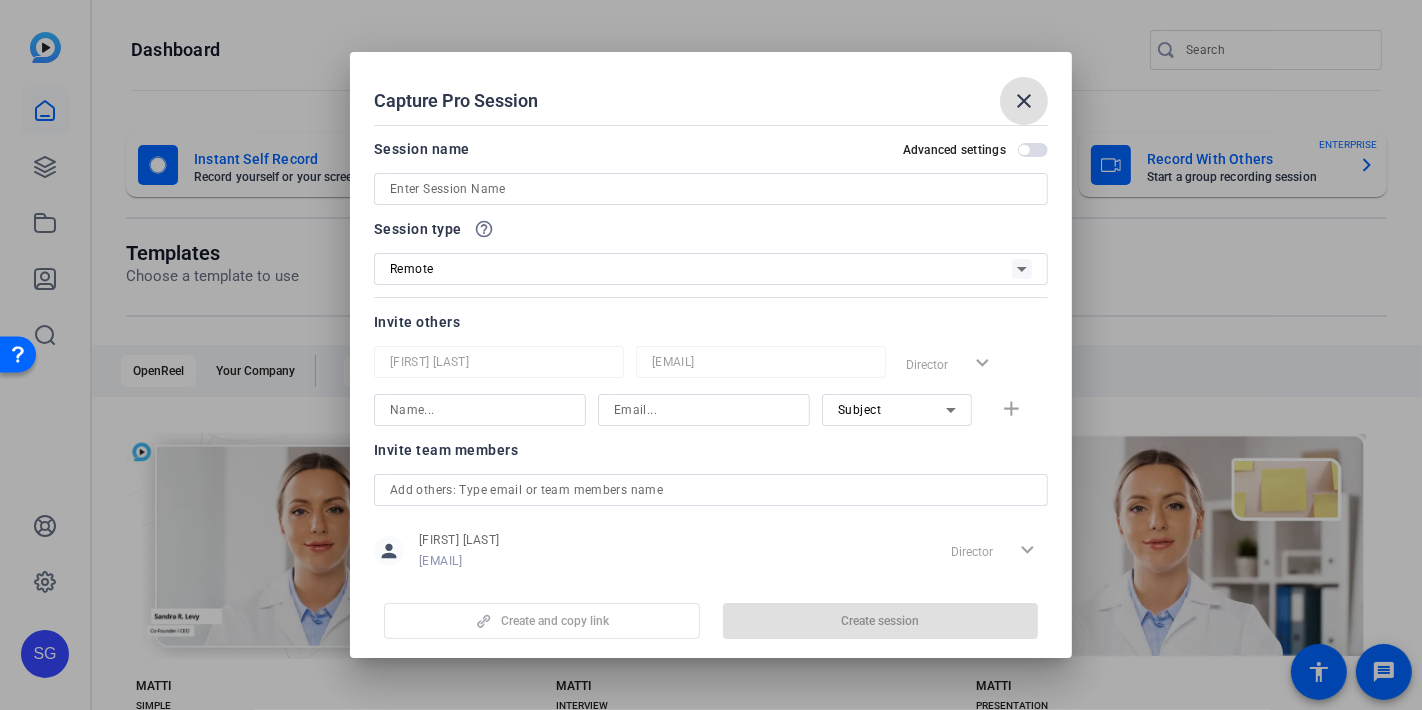 click at bounding box center [711, 189] 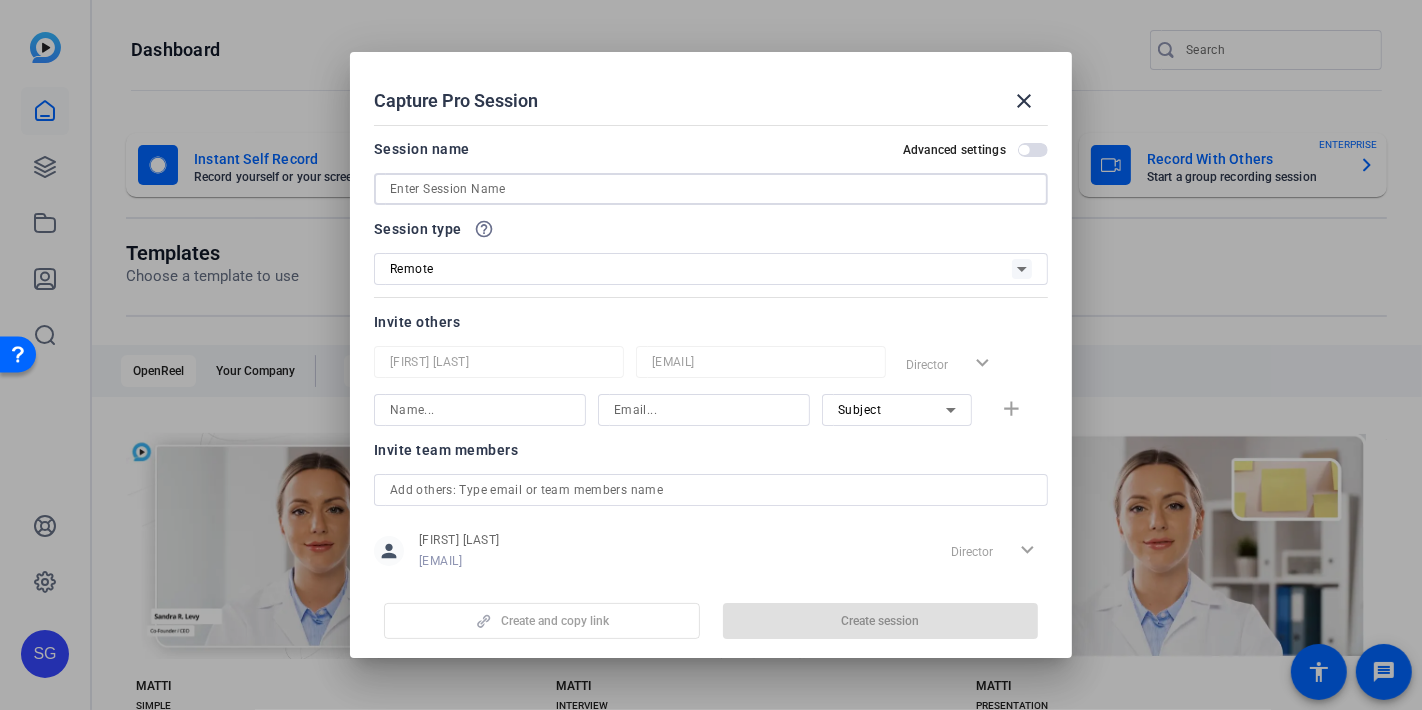 paste on "1x1 with [PERSON] - Episode 14 Recording" 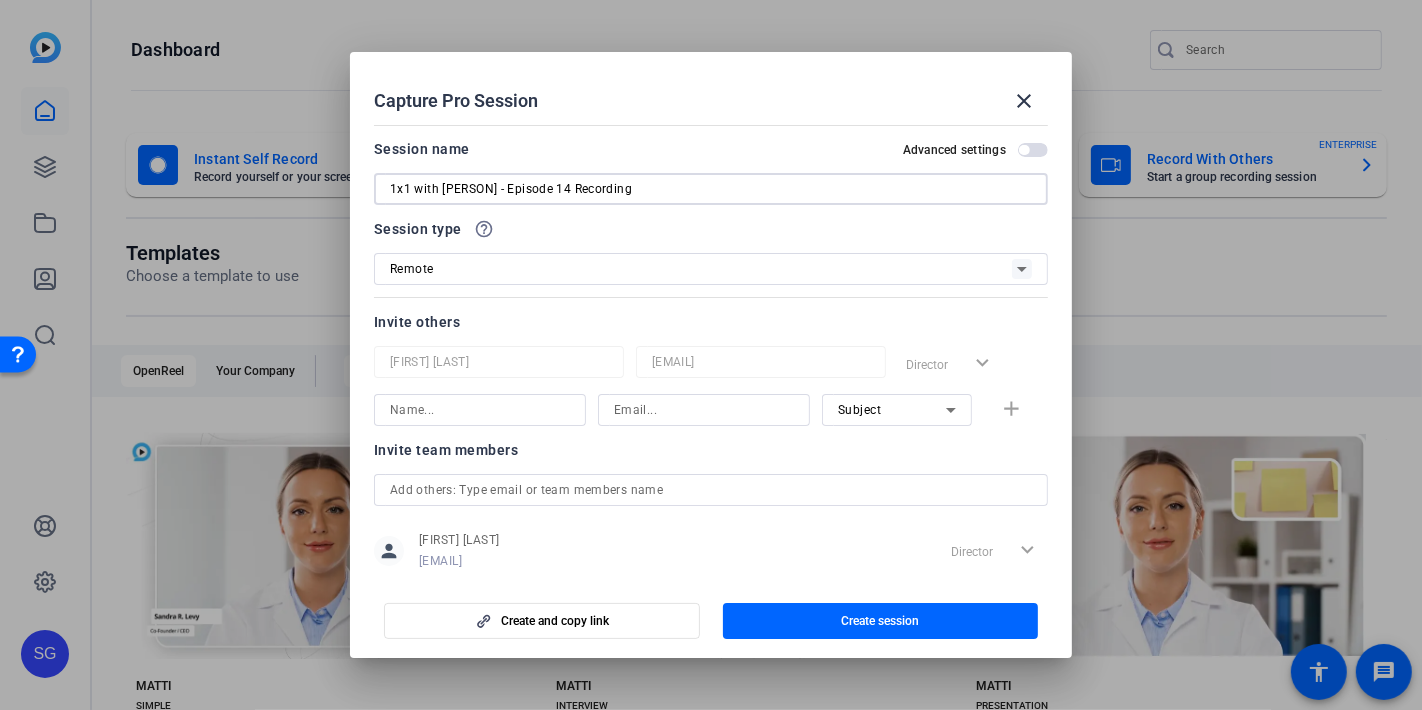 click on "1x1 with [PERSON] - Episode 14 Recording" at bounding box center [711, 189] 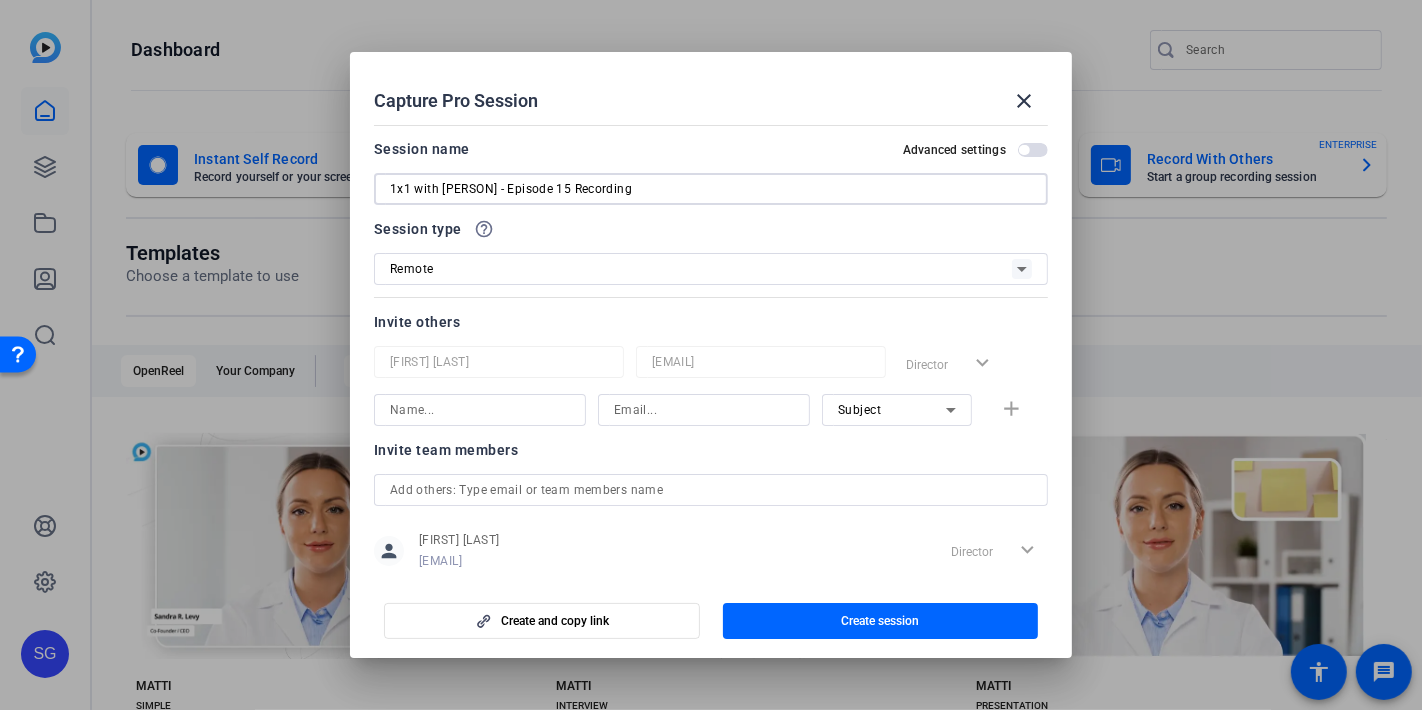 type on "1x1 with [PERSON] - Episode 15 Recording" 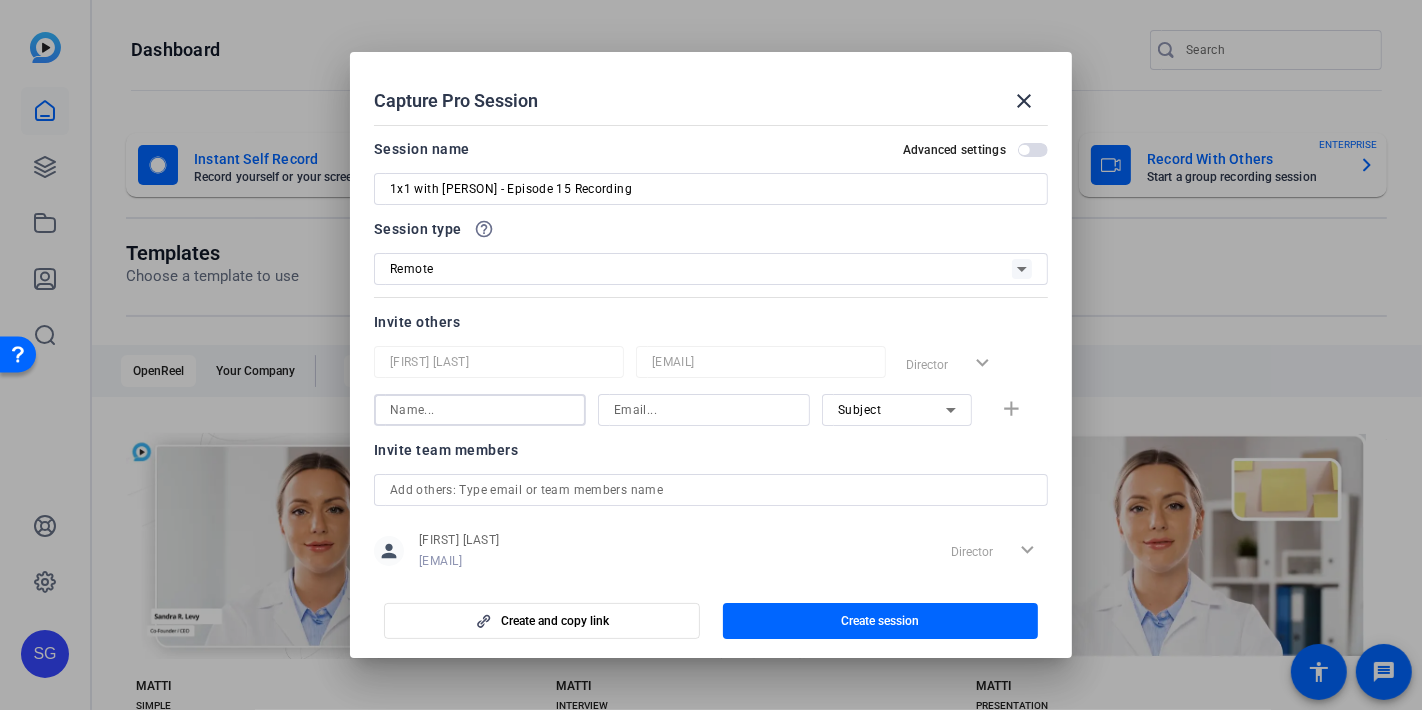 click at bounding box center [480, 410] 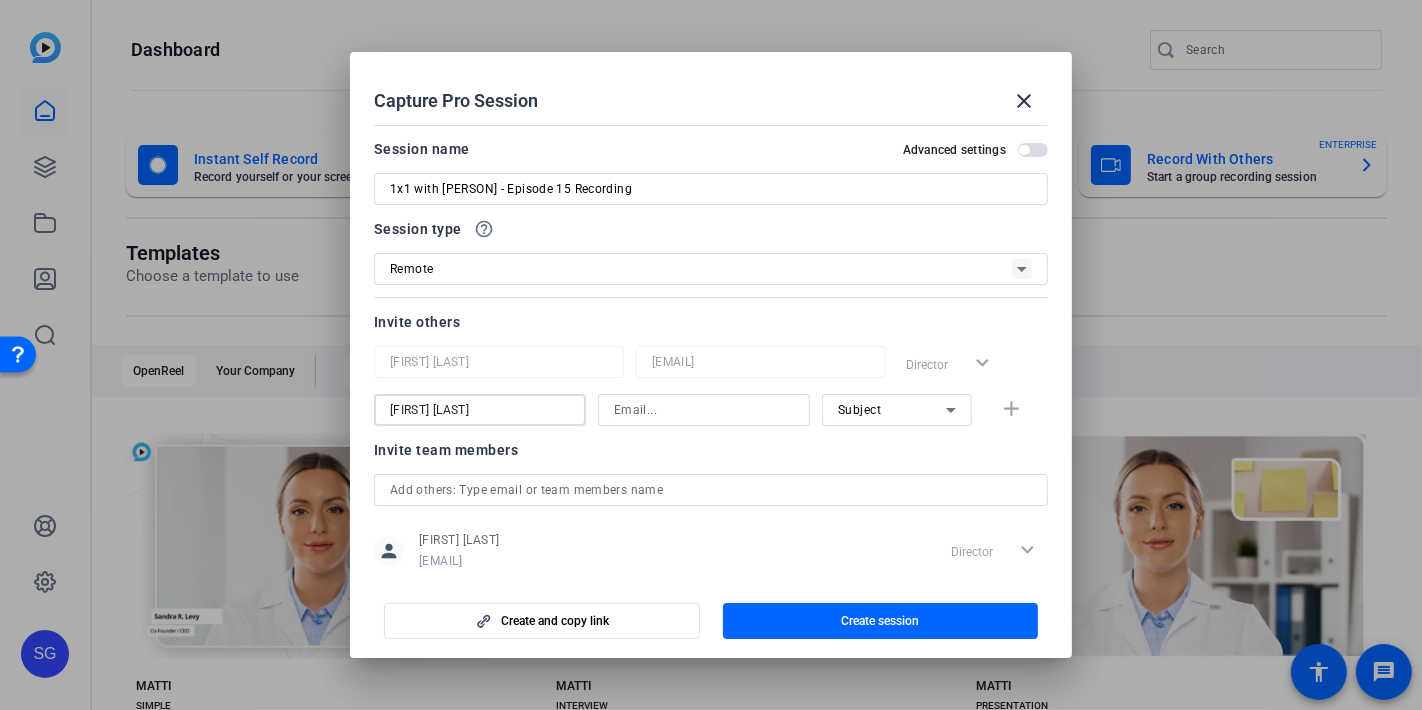 click on "[FIRST] [LAST]" at bounding box center [480, 410] 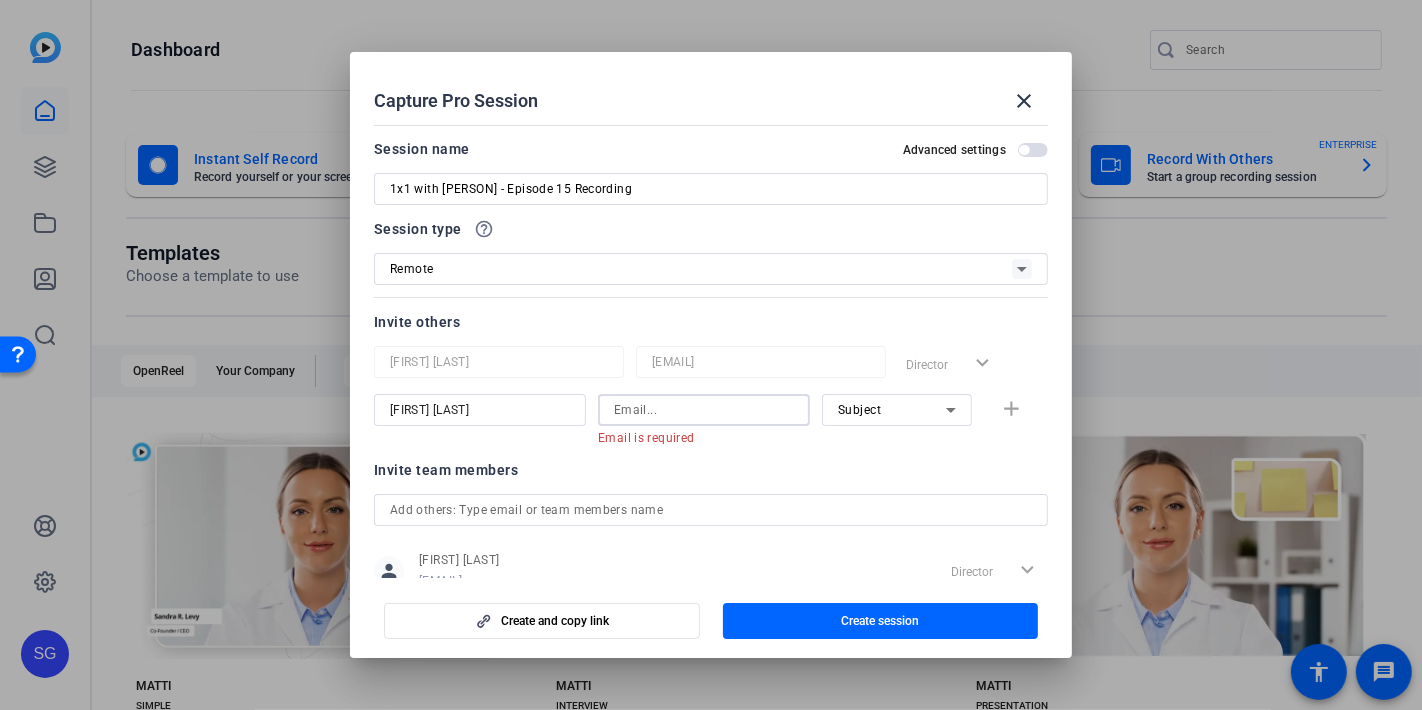 click at bounding box center (704, 410) 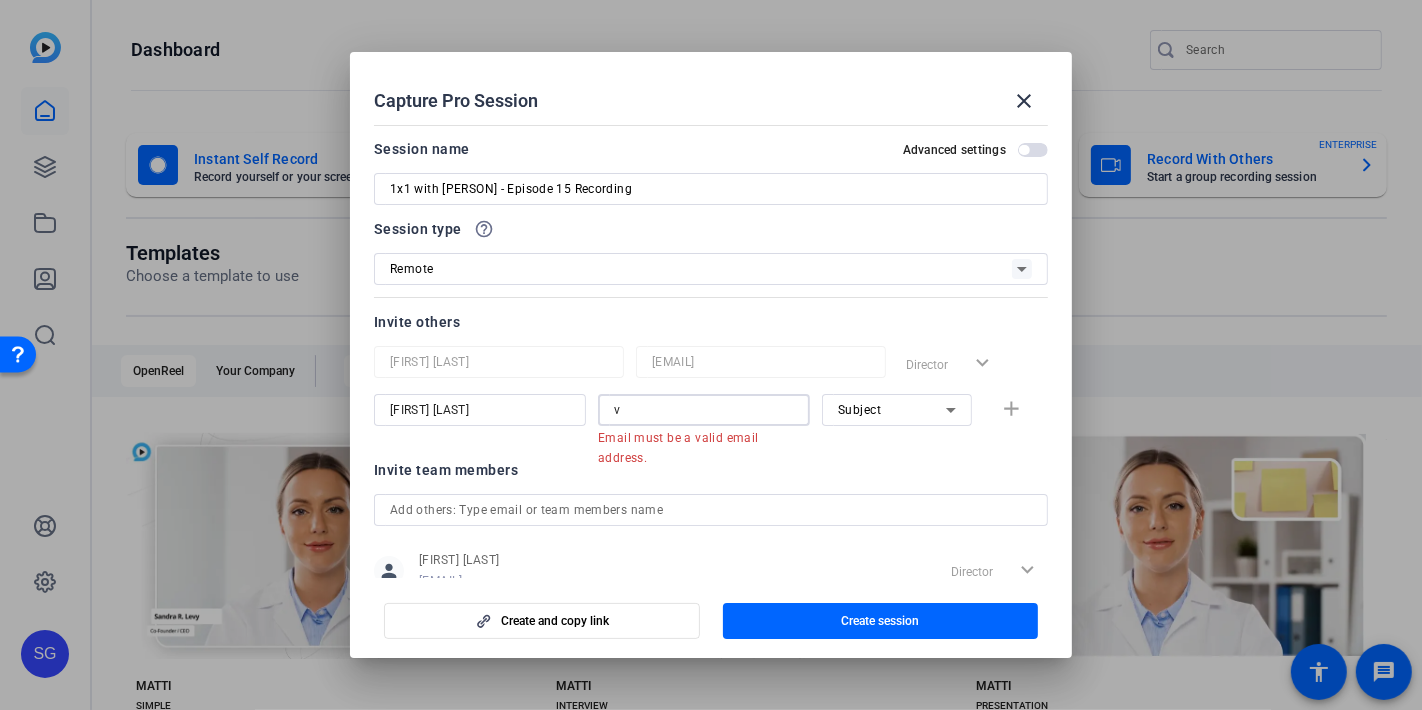 drag, startPoint x: 625, startPoint y: 411, endPoint x: 548, endPoint y: 398, distance: 78.08969 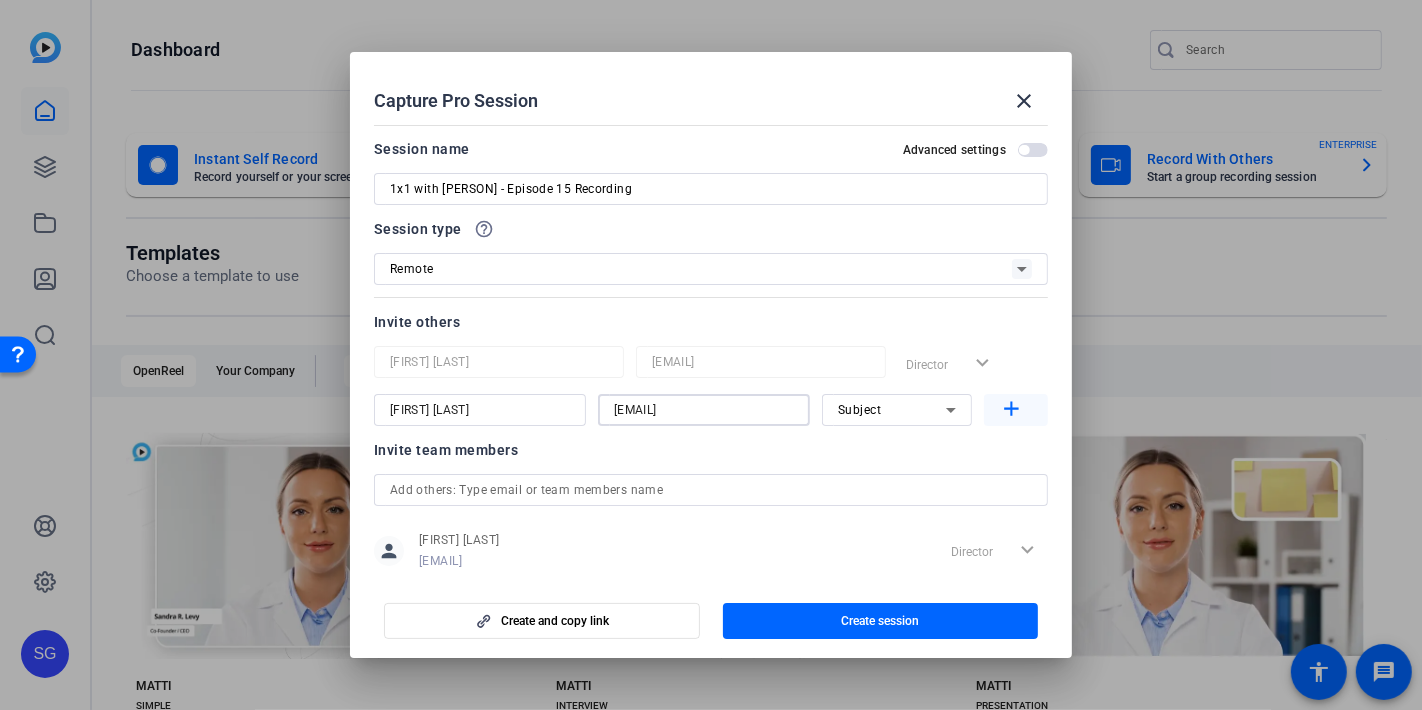 type on "[EMAIL]" 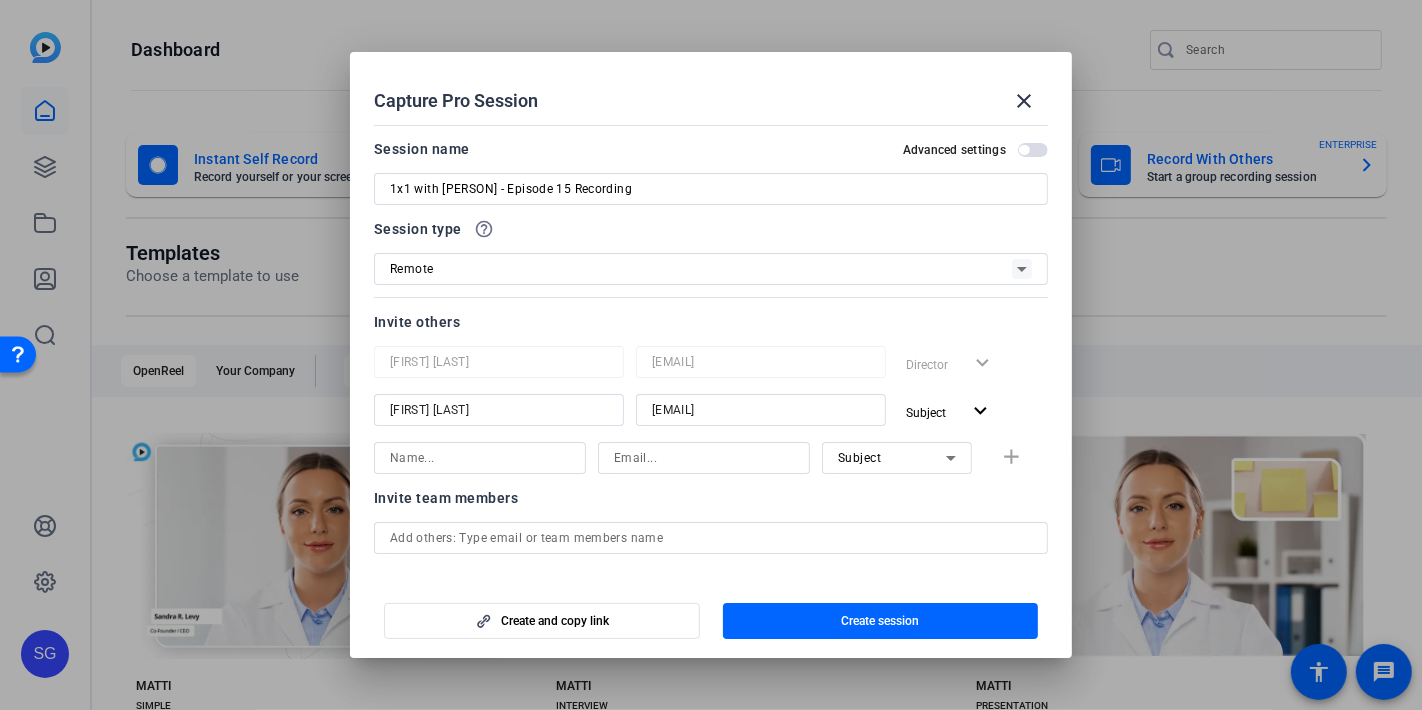 drag, startPoint x: 495, startPoint y: 460, endPoint x: 723, endPoint y: 552, distance: 245.86176 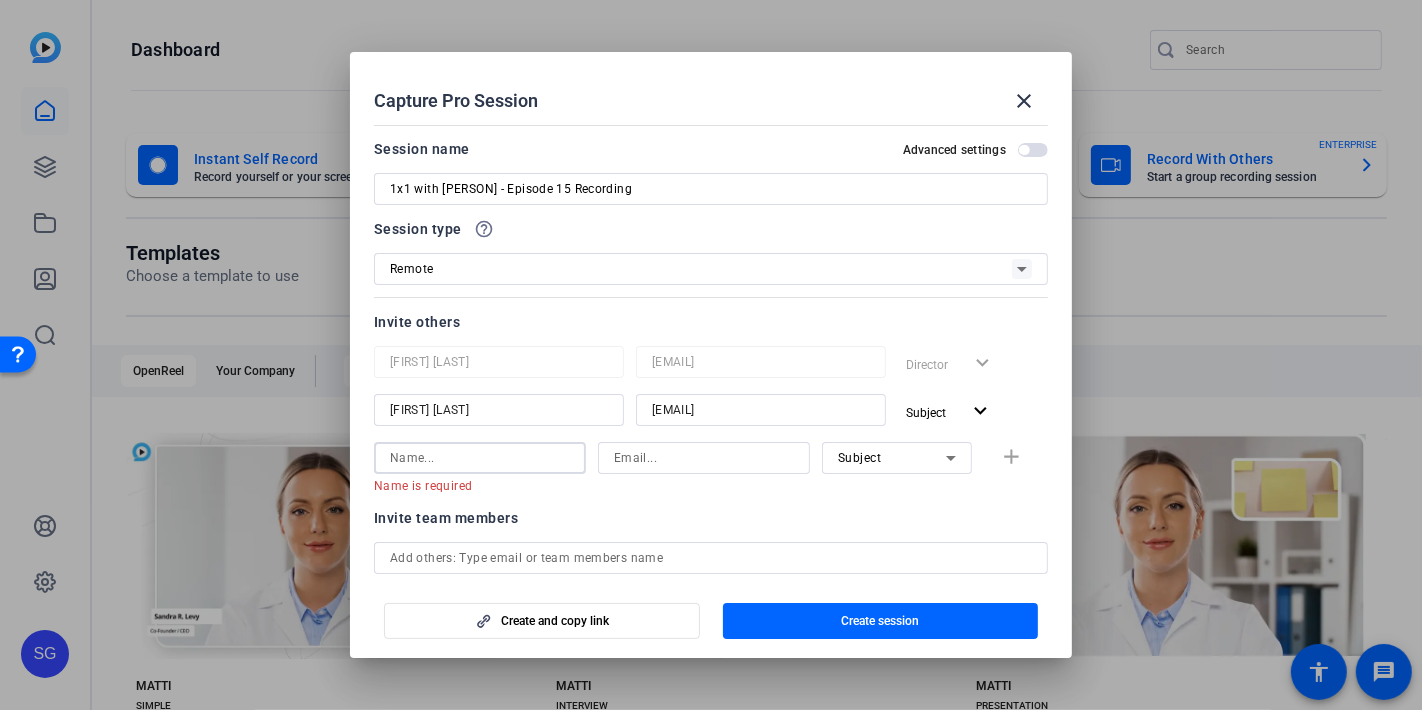 paste on "[FIRST] [LAST]" 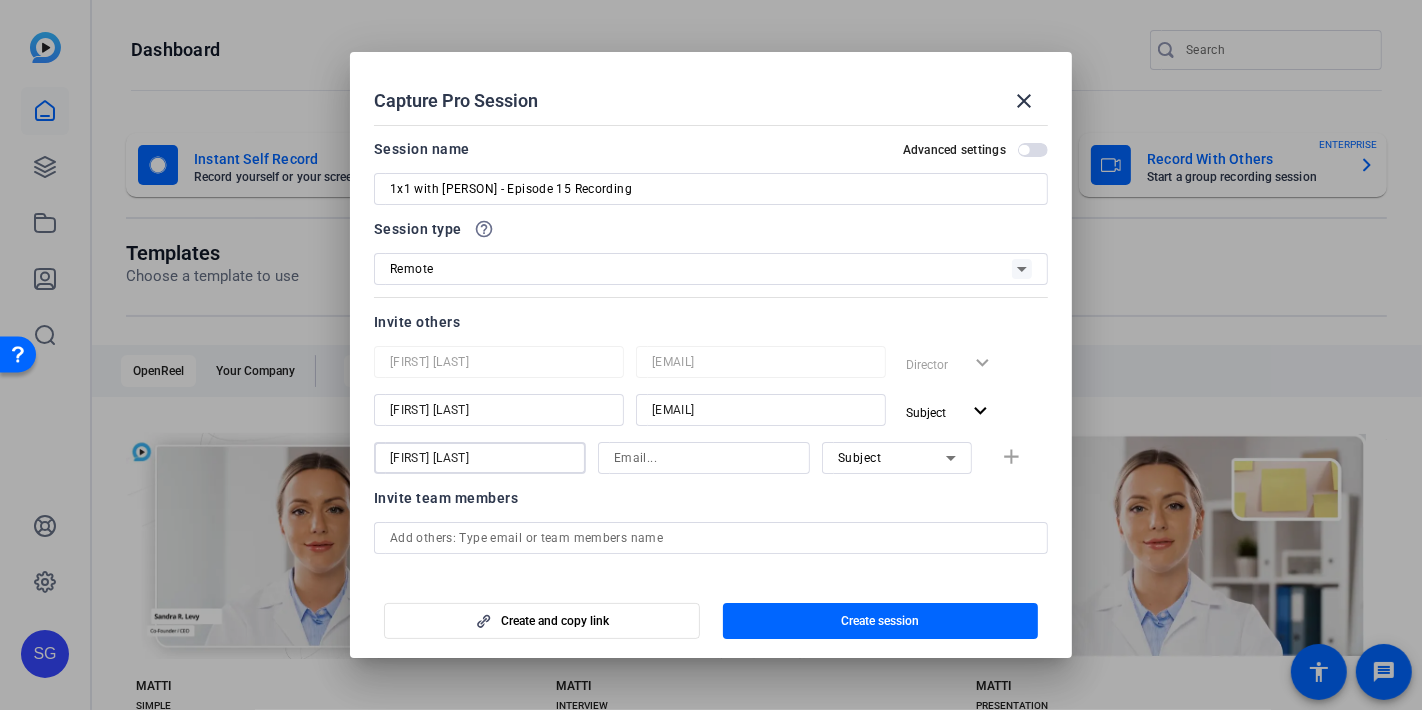 type on "[FIRST] [LAST]" 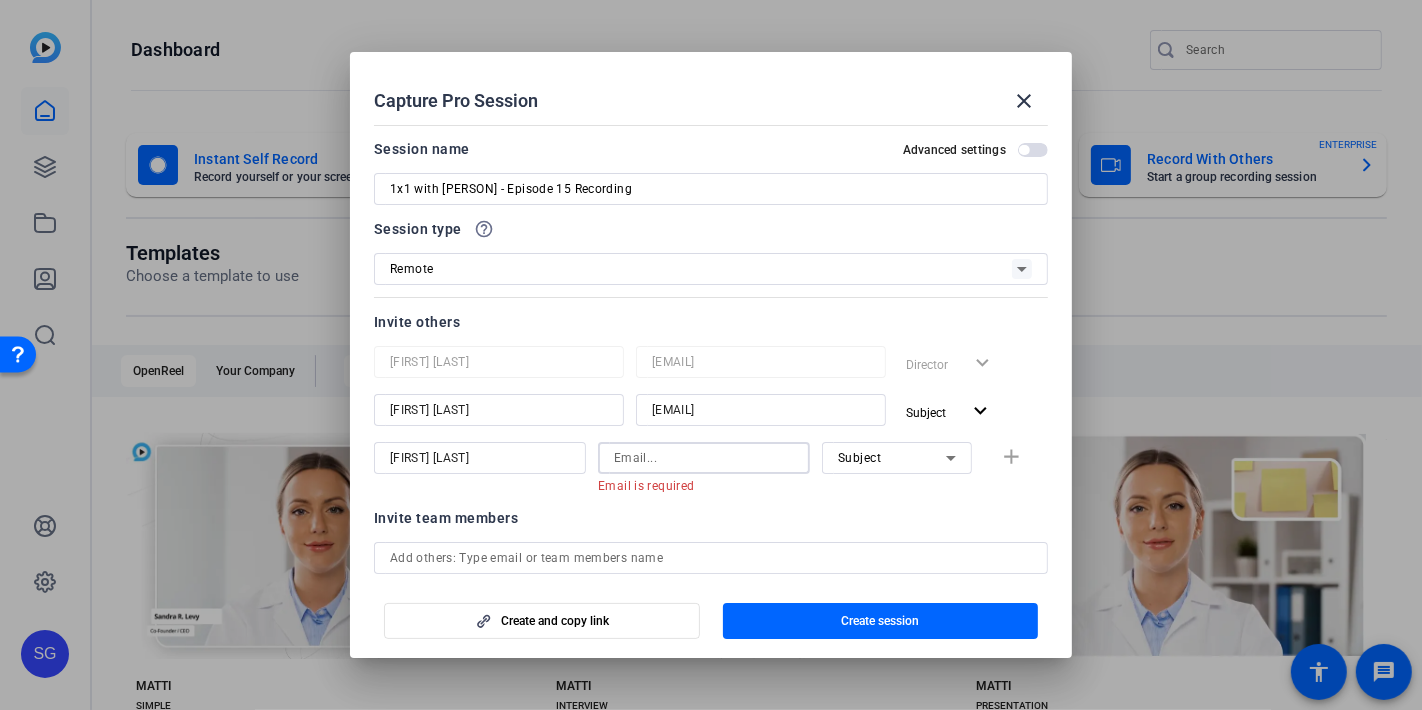 paste on "[EMAIL]" 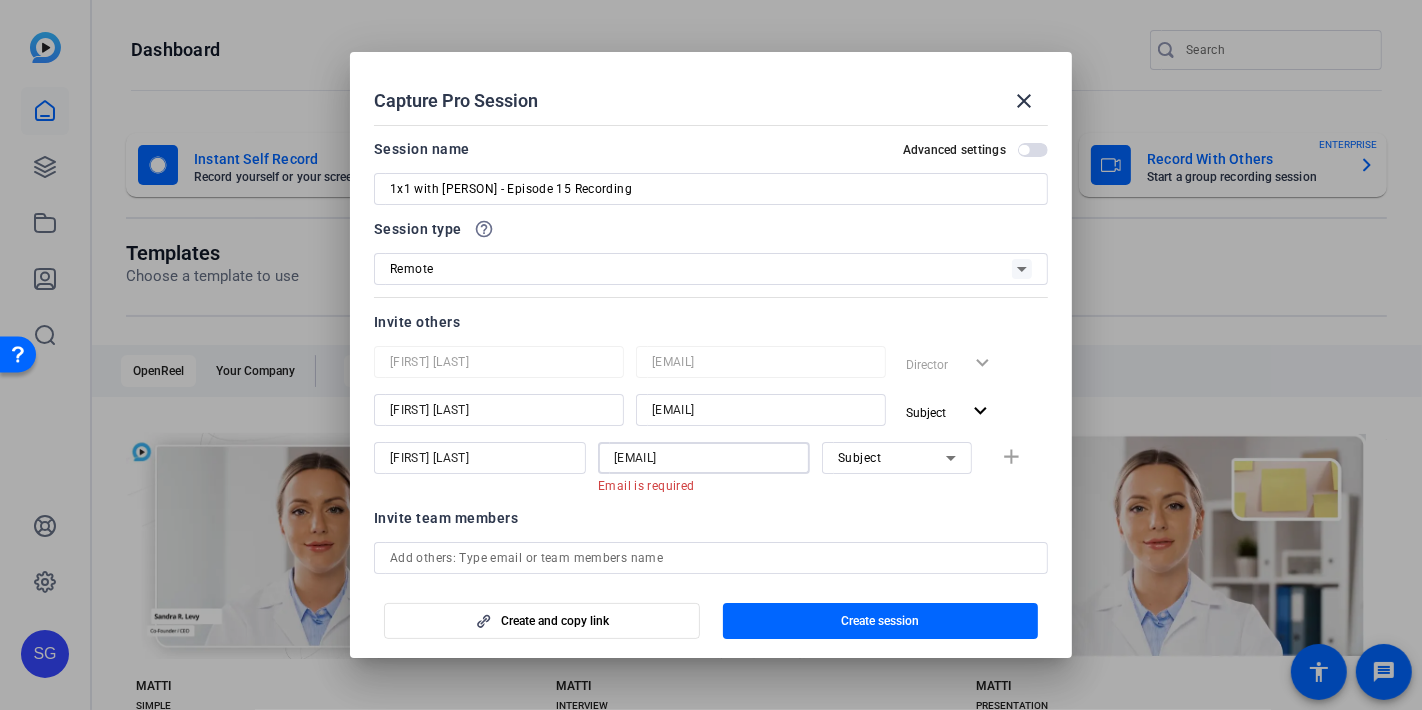 scroll, scrollTop: 0, scrollLeft: 48, axis: horizontal 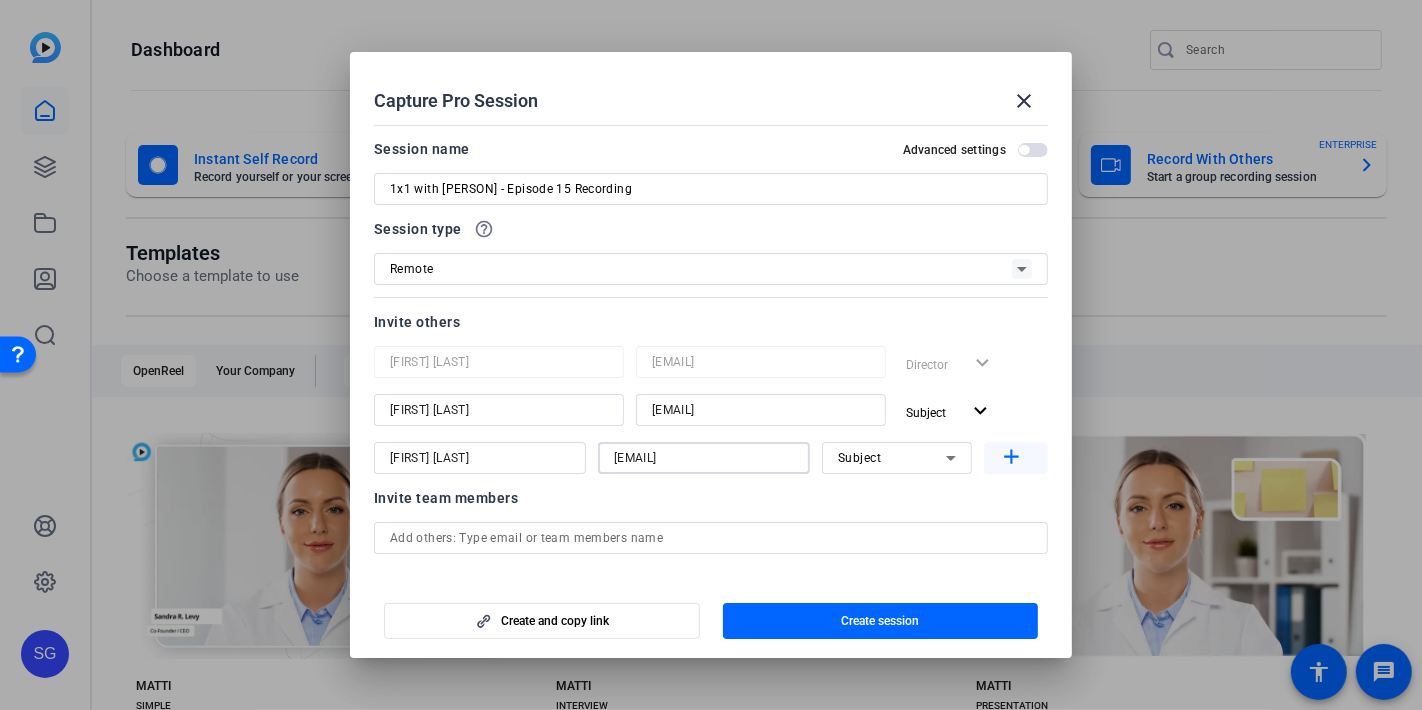 type on "[EMAIL]" 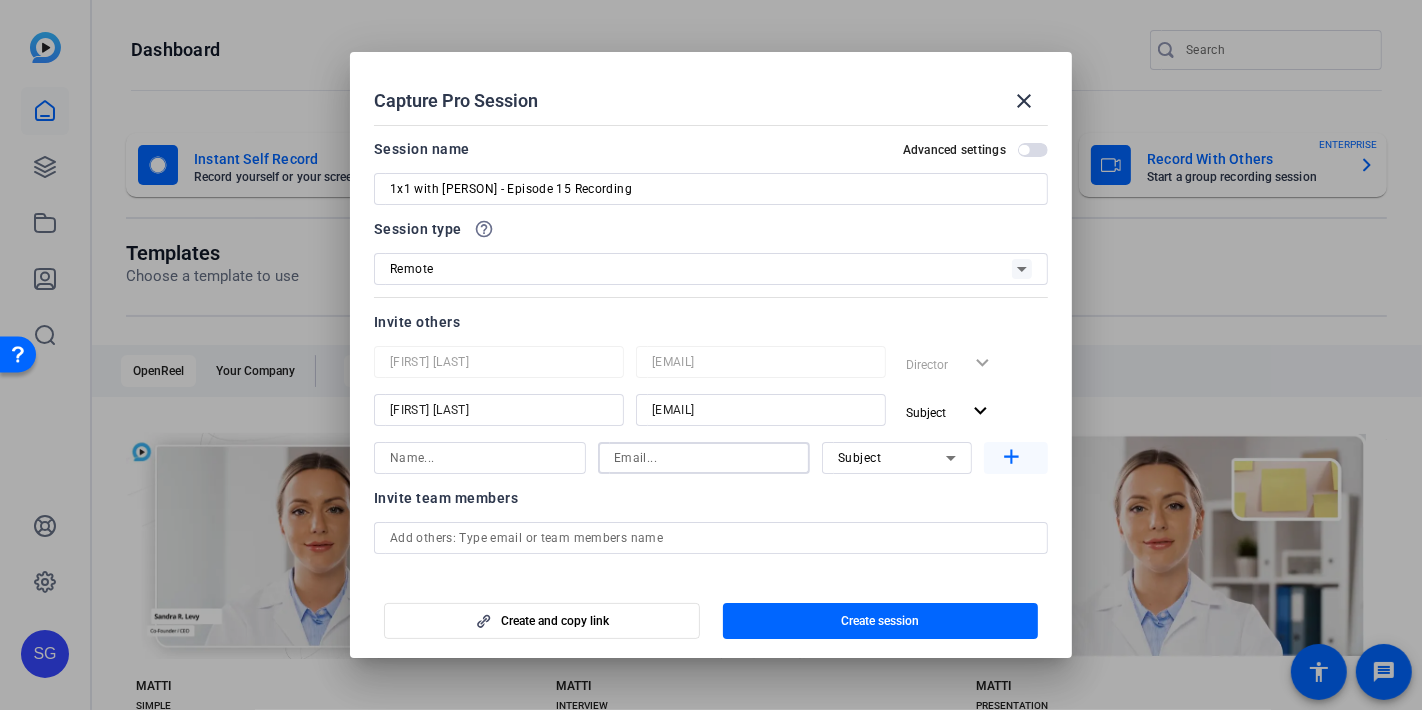 scroll, scrollTop: 0, scrollLeft: 0, axis: both 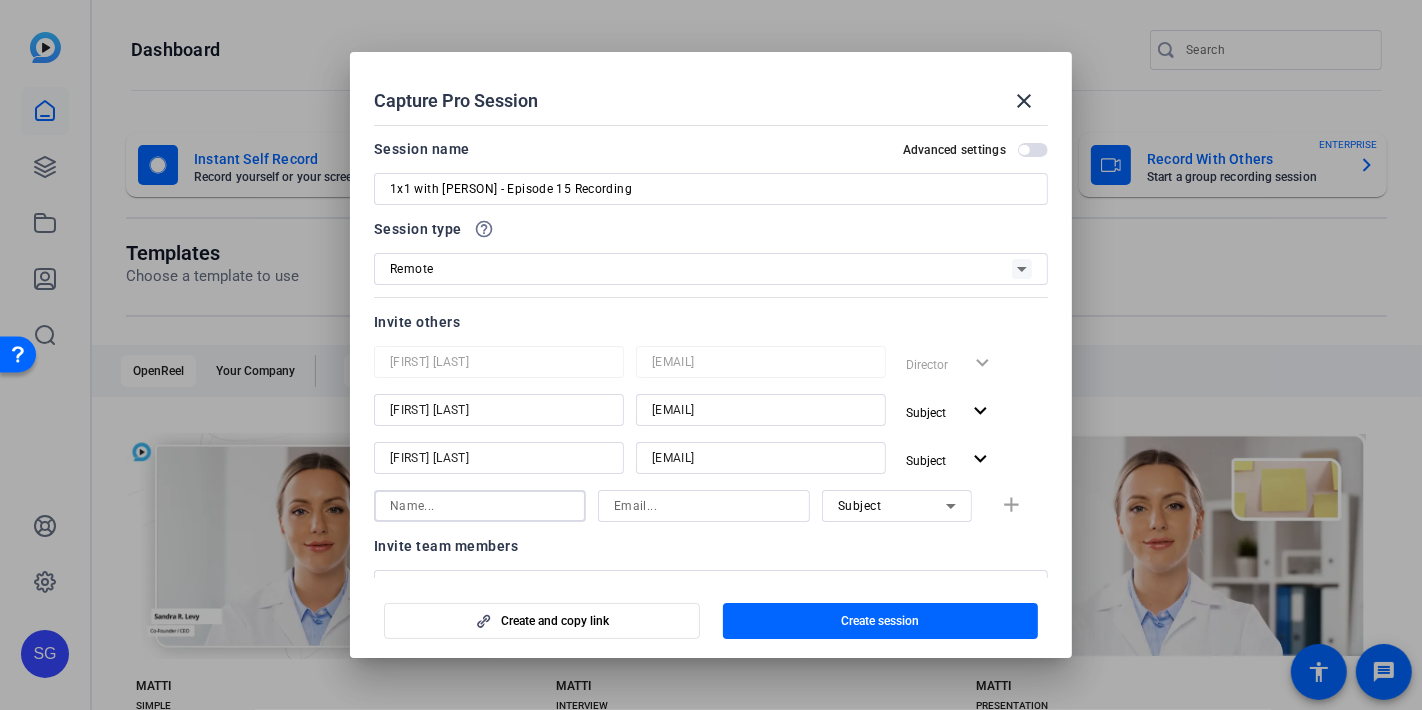 click at bounding box center (480, 506) 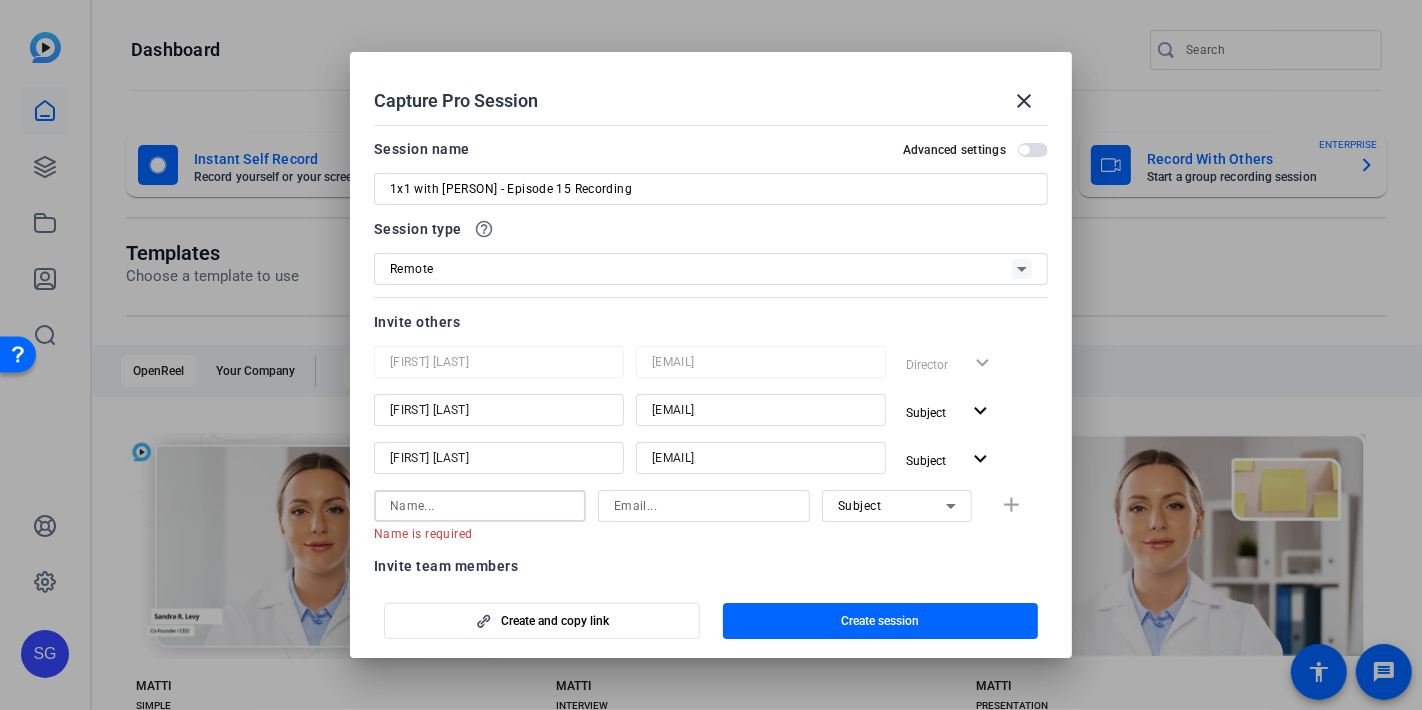 paste on "[FIRST] [LAST]" 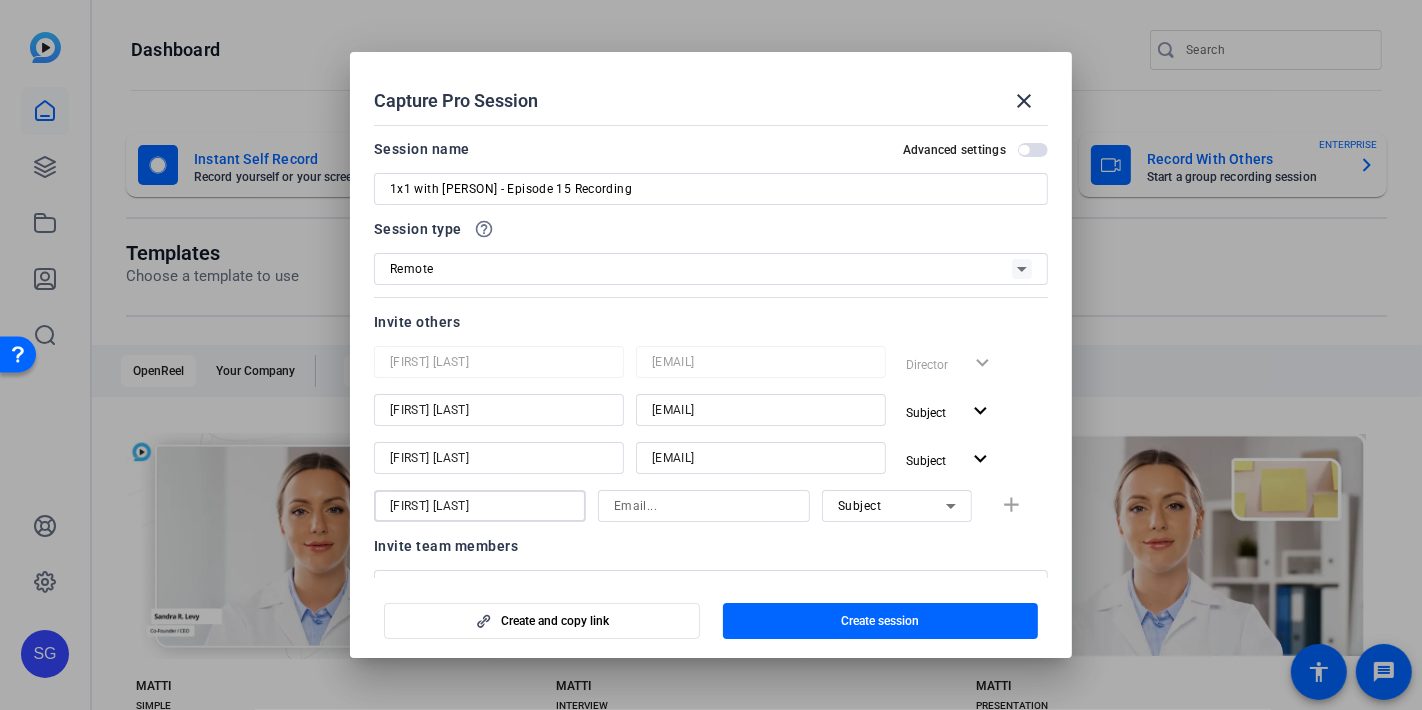 type on "[FIRST] [LAST]" 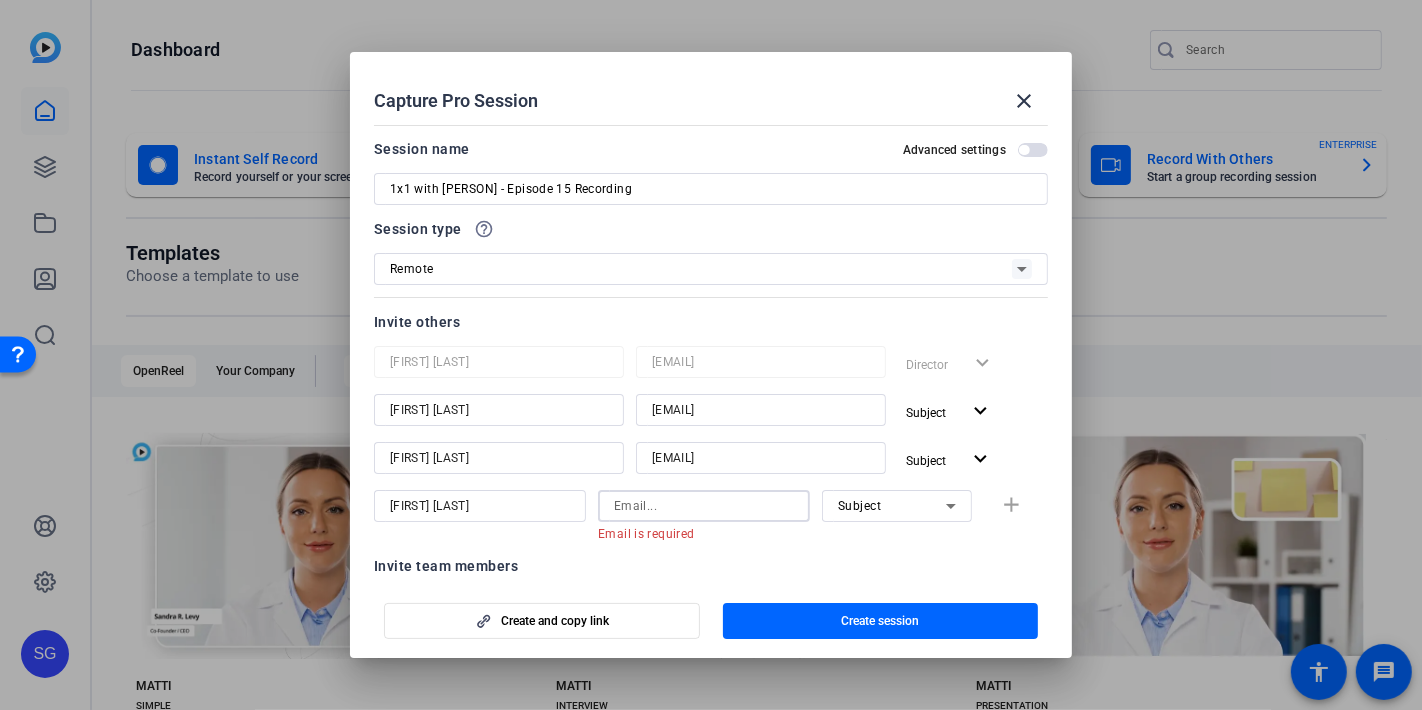 click at bounding box center (704, 506) 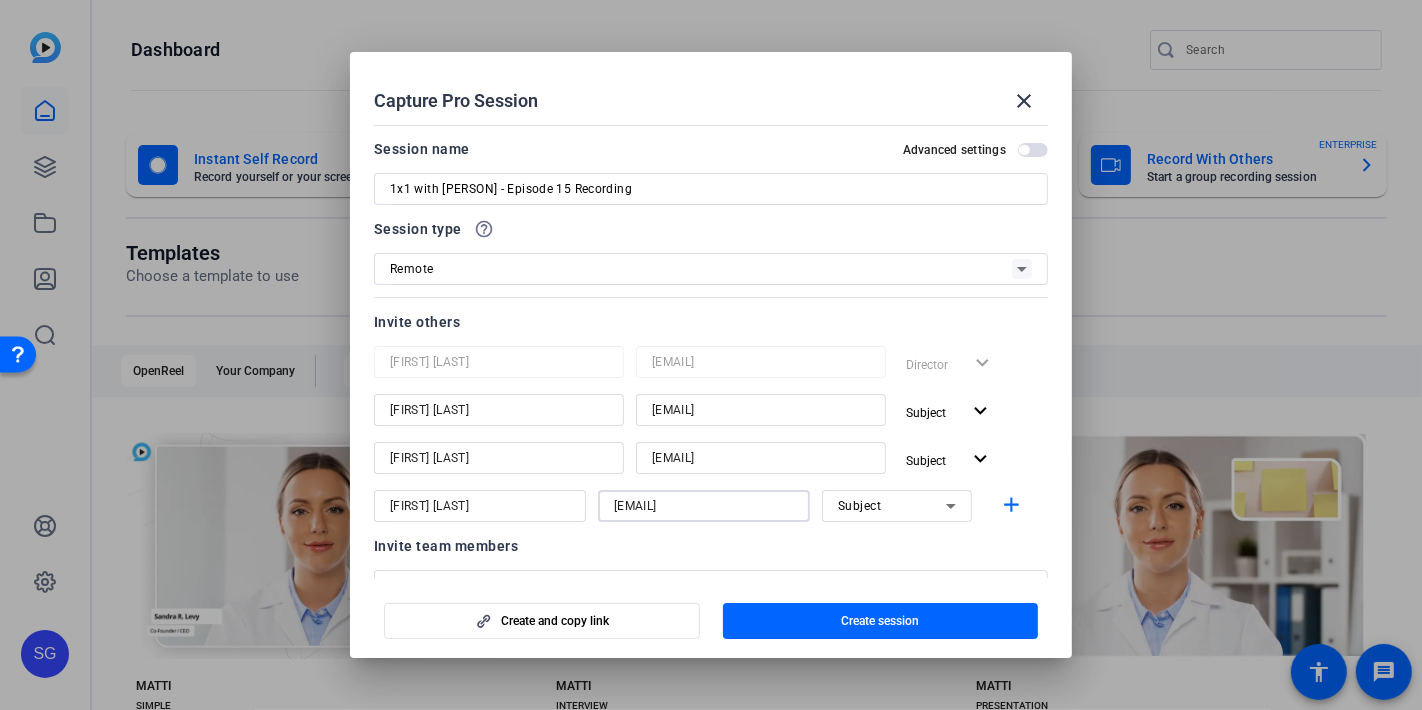 type on "[EMAIL]" 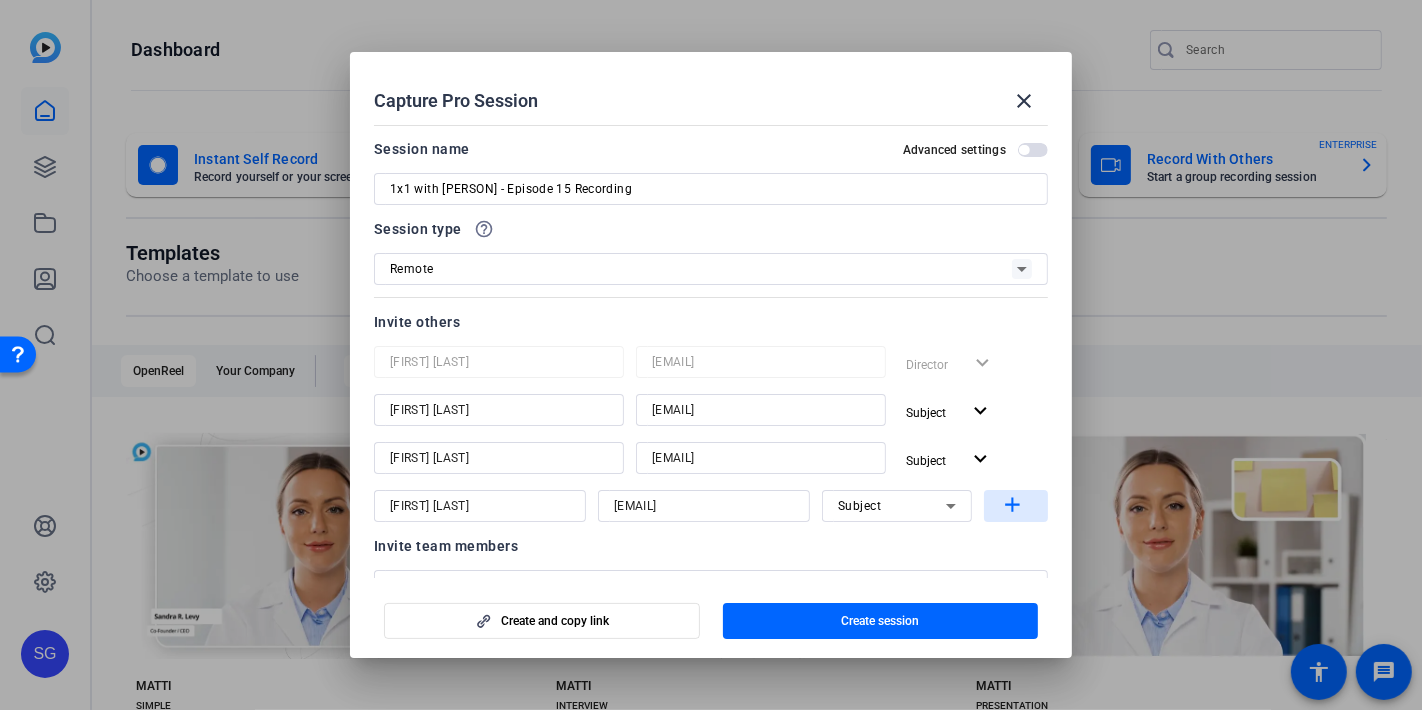 click on "add" 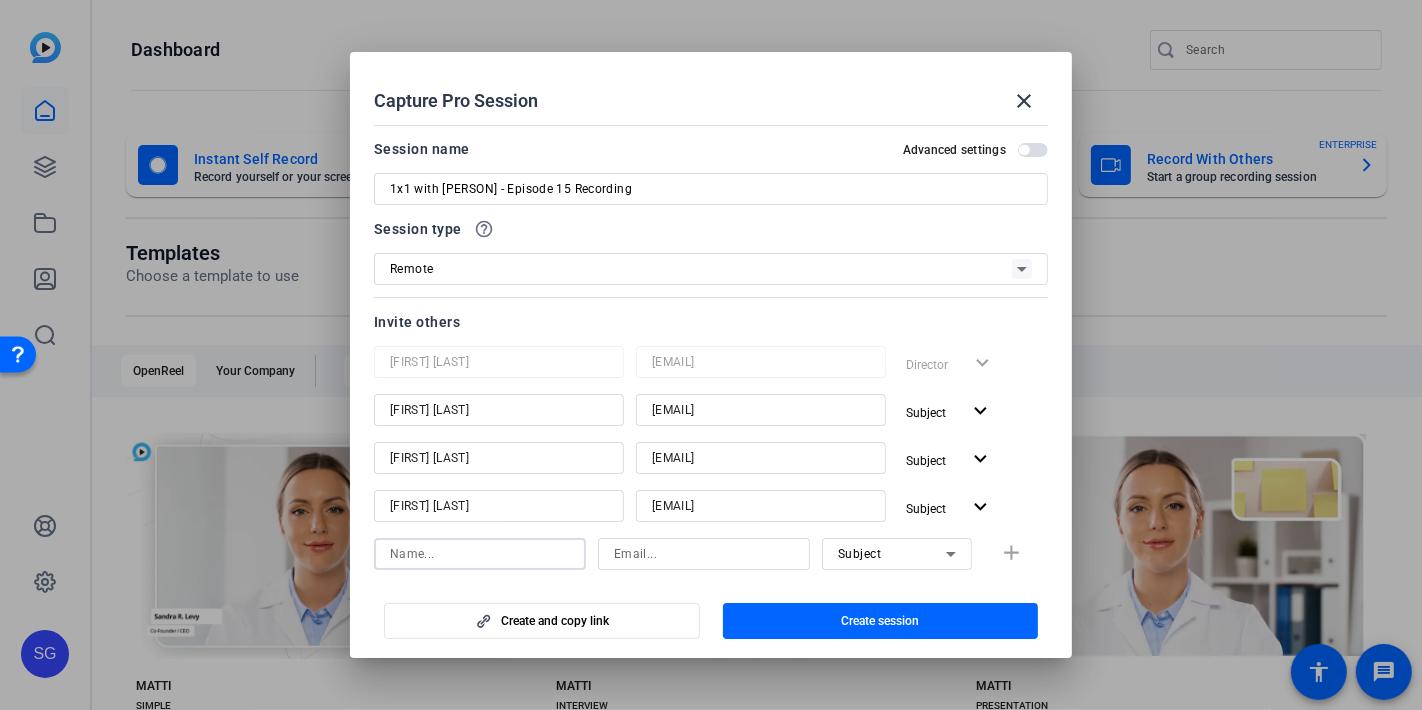 click at bounding box center (480, 554) 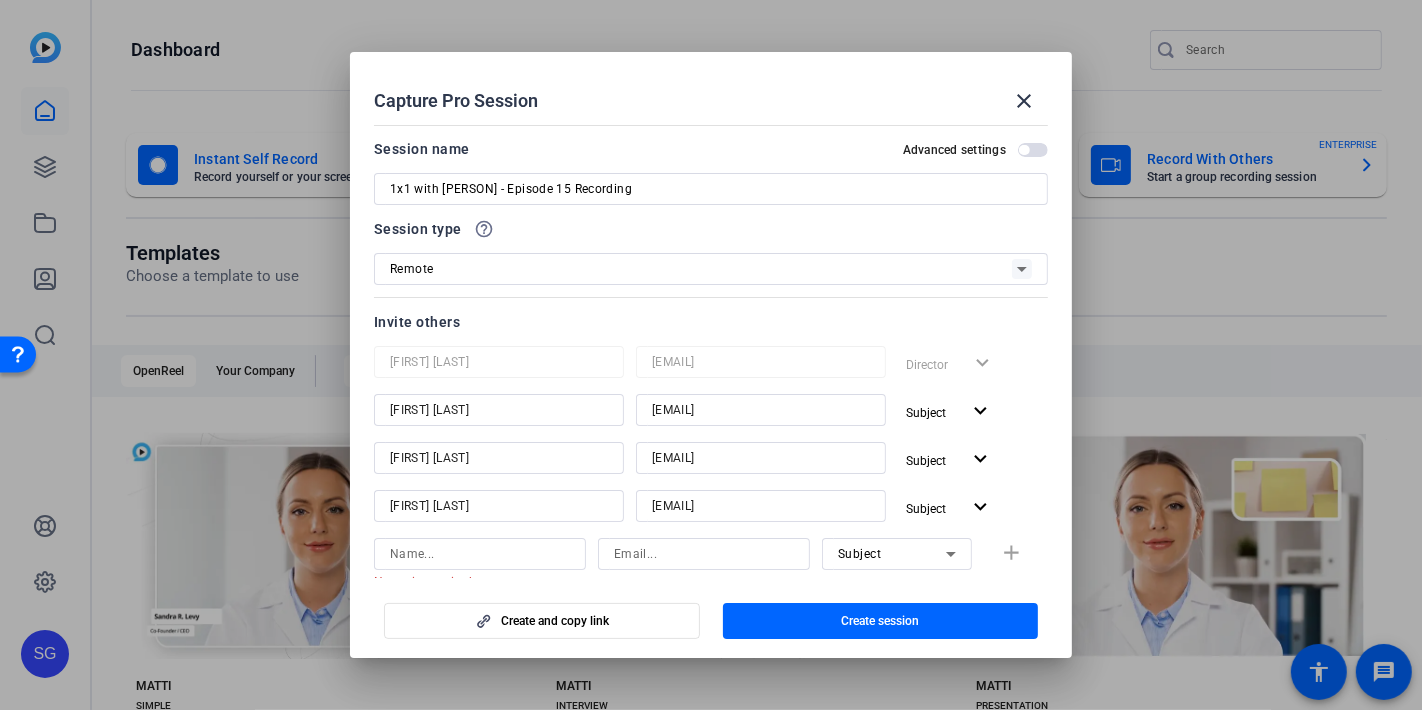 click at bounding box center (711, 355) 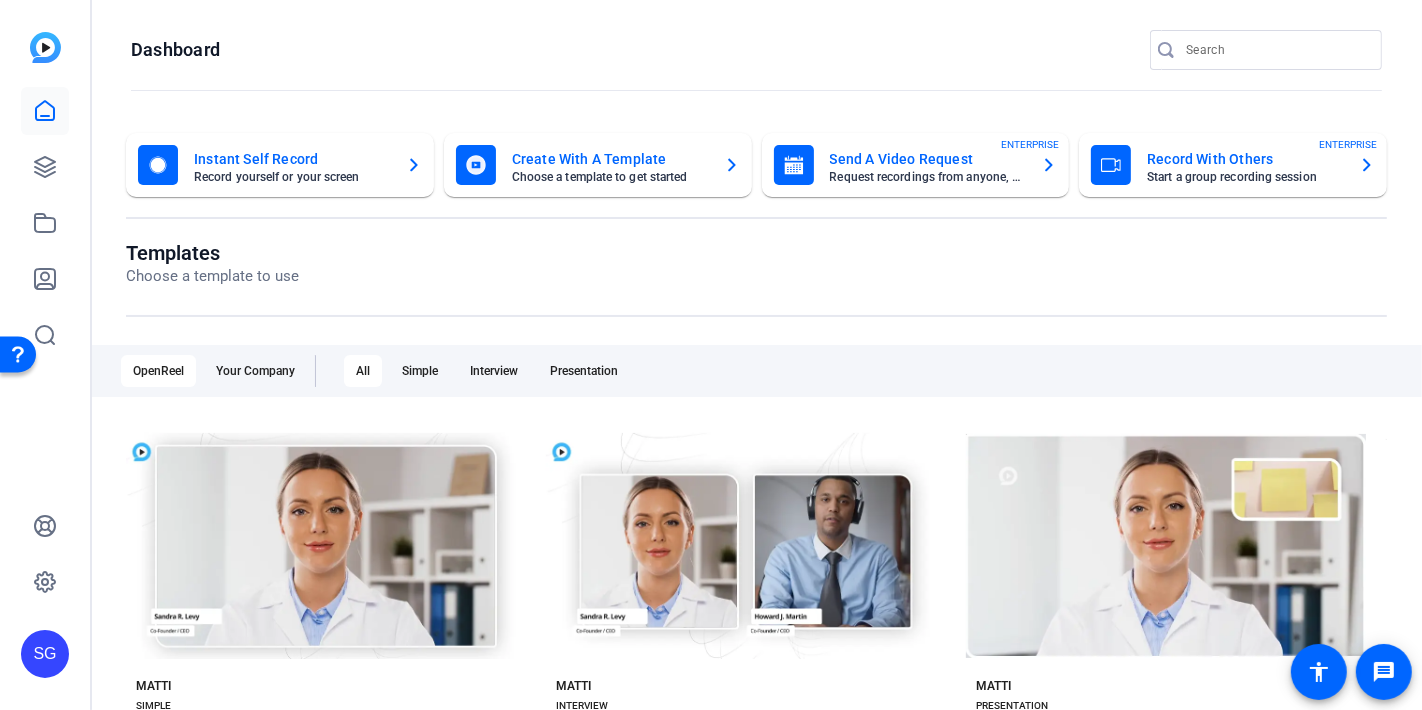 click on "Record With Others" 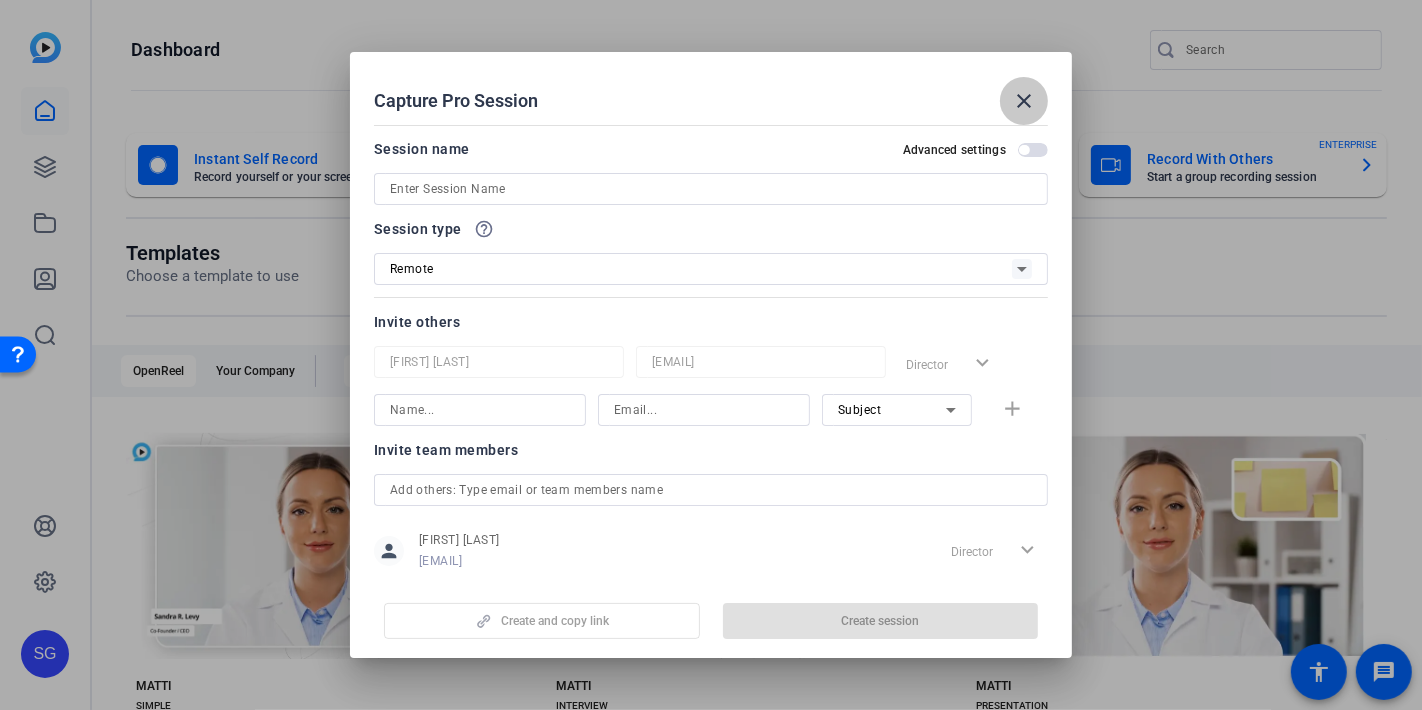 click at bounding box center [1024, 101] 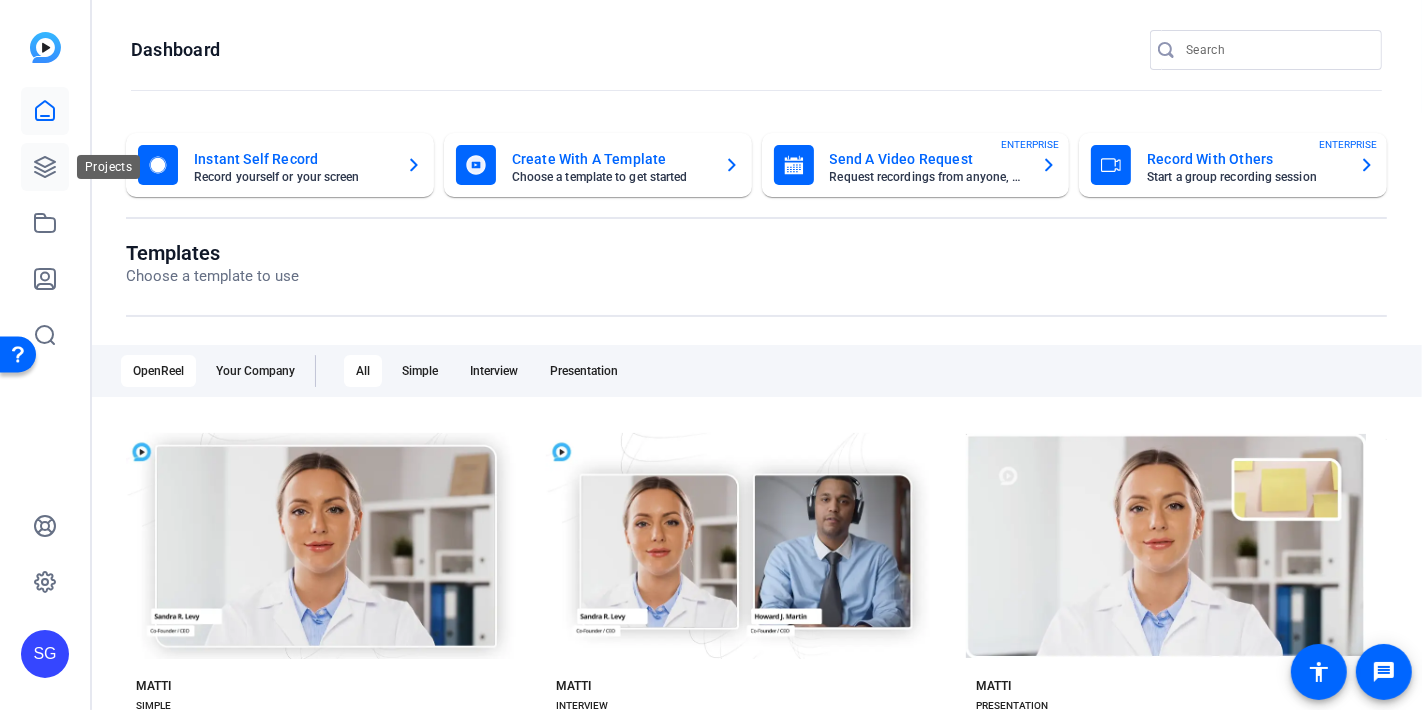 click 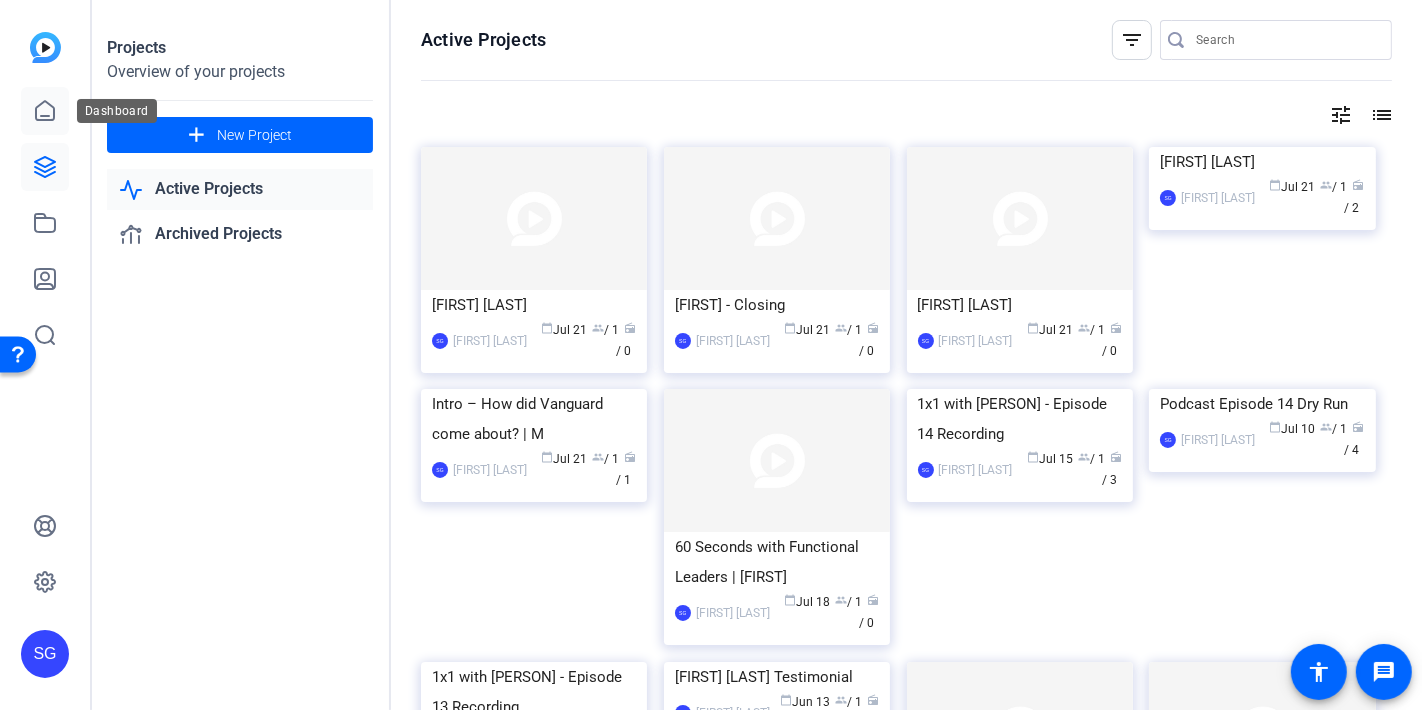 click 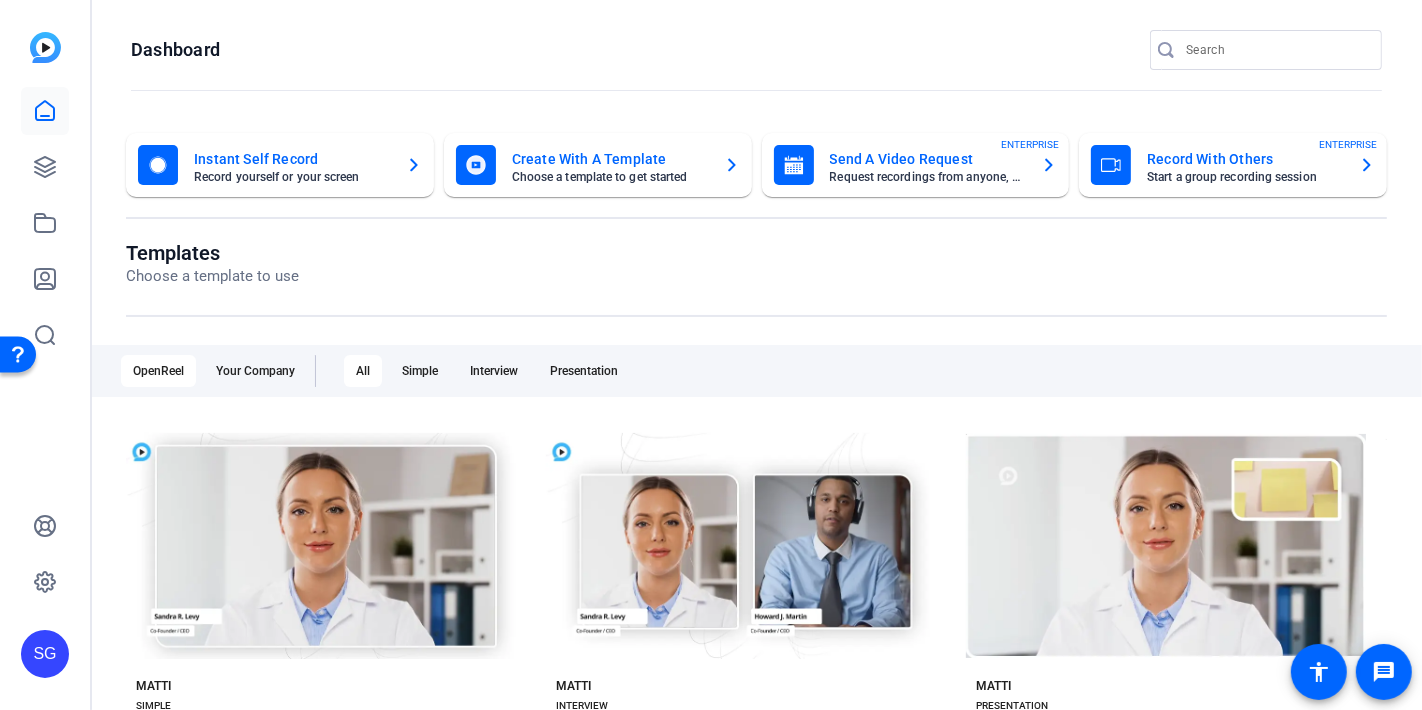 click on "Templates Choose a template to use" 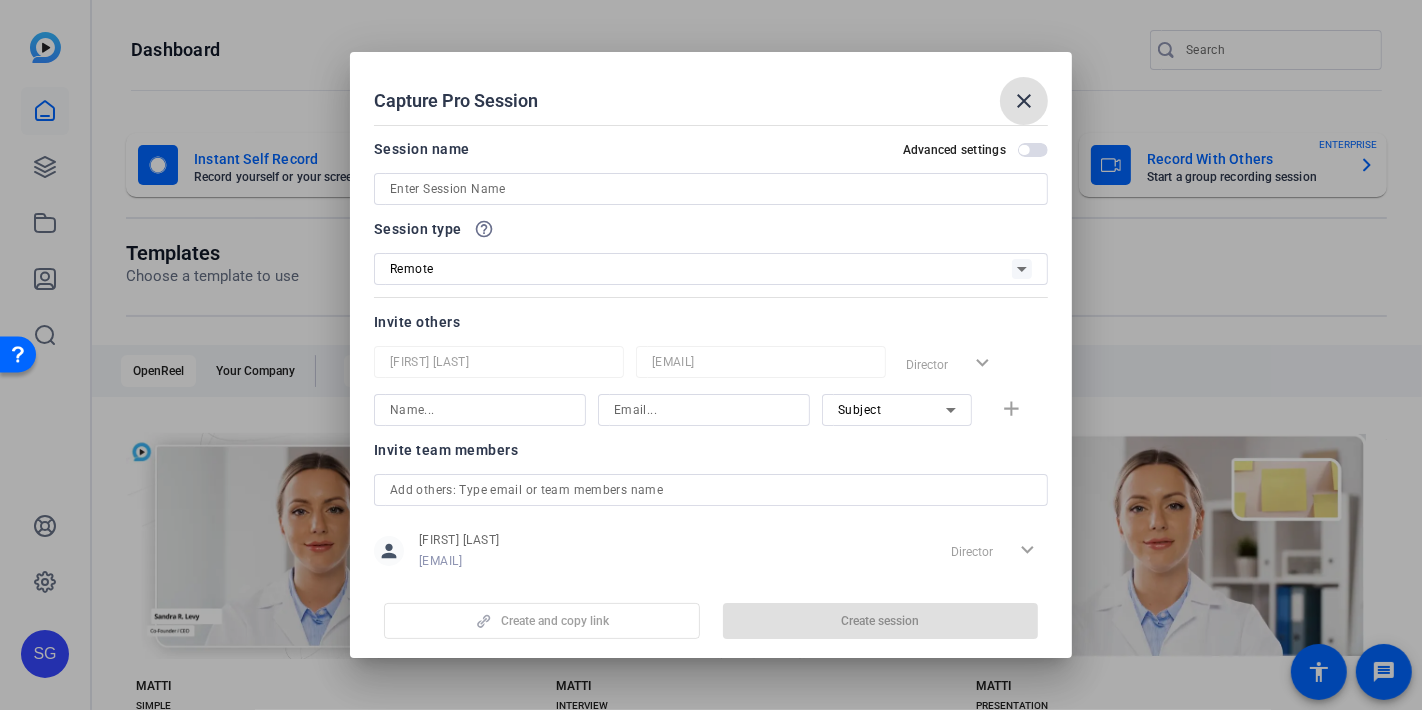 click at bounding box center [711, 189] 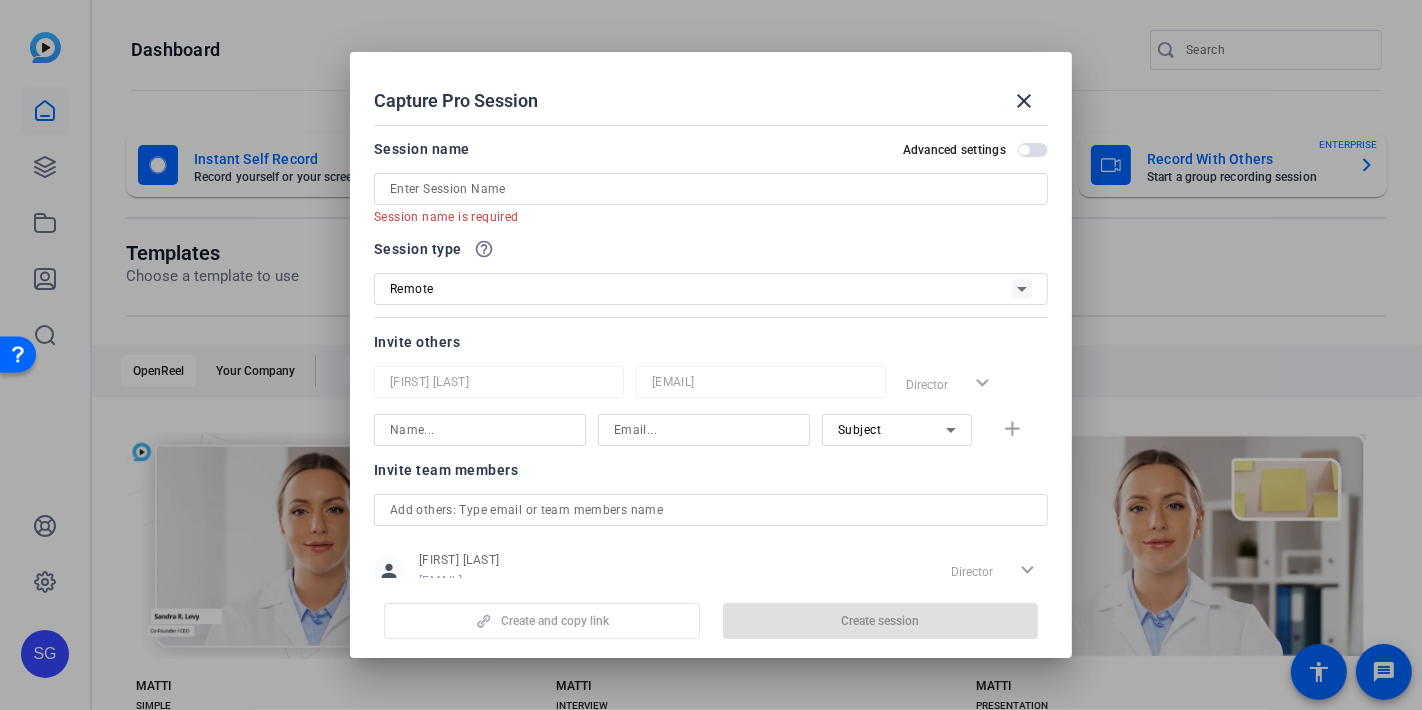 click at bounding box center [711, 355] 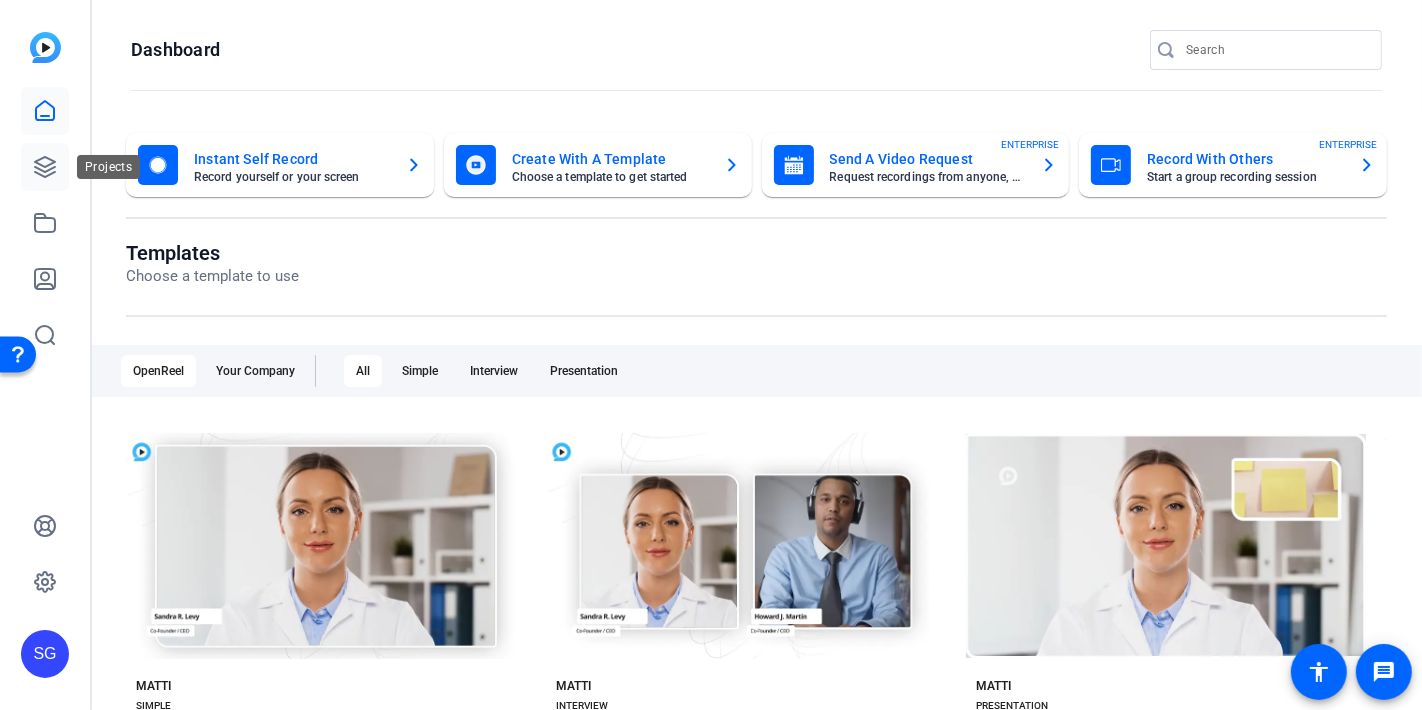 click 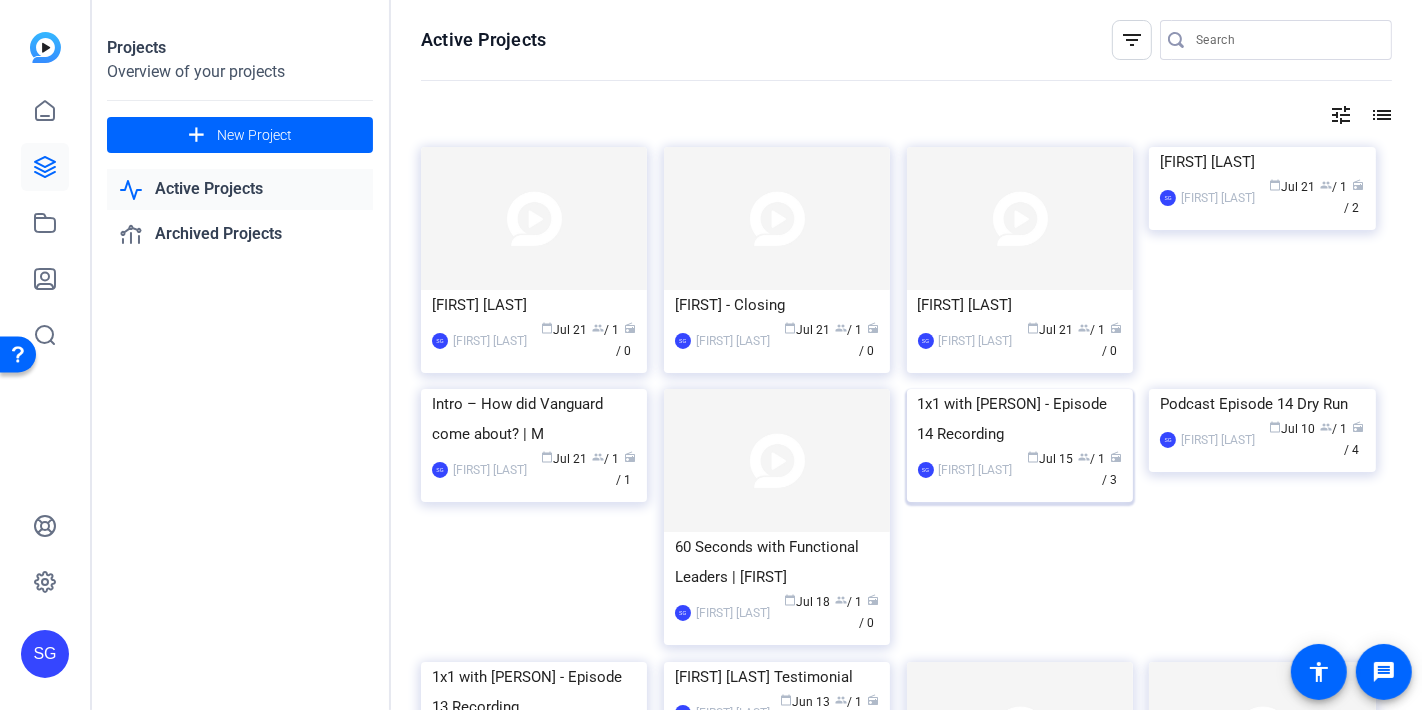 click on "1x1 with [PERSON] - Episode 14 Recording" 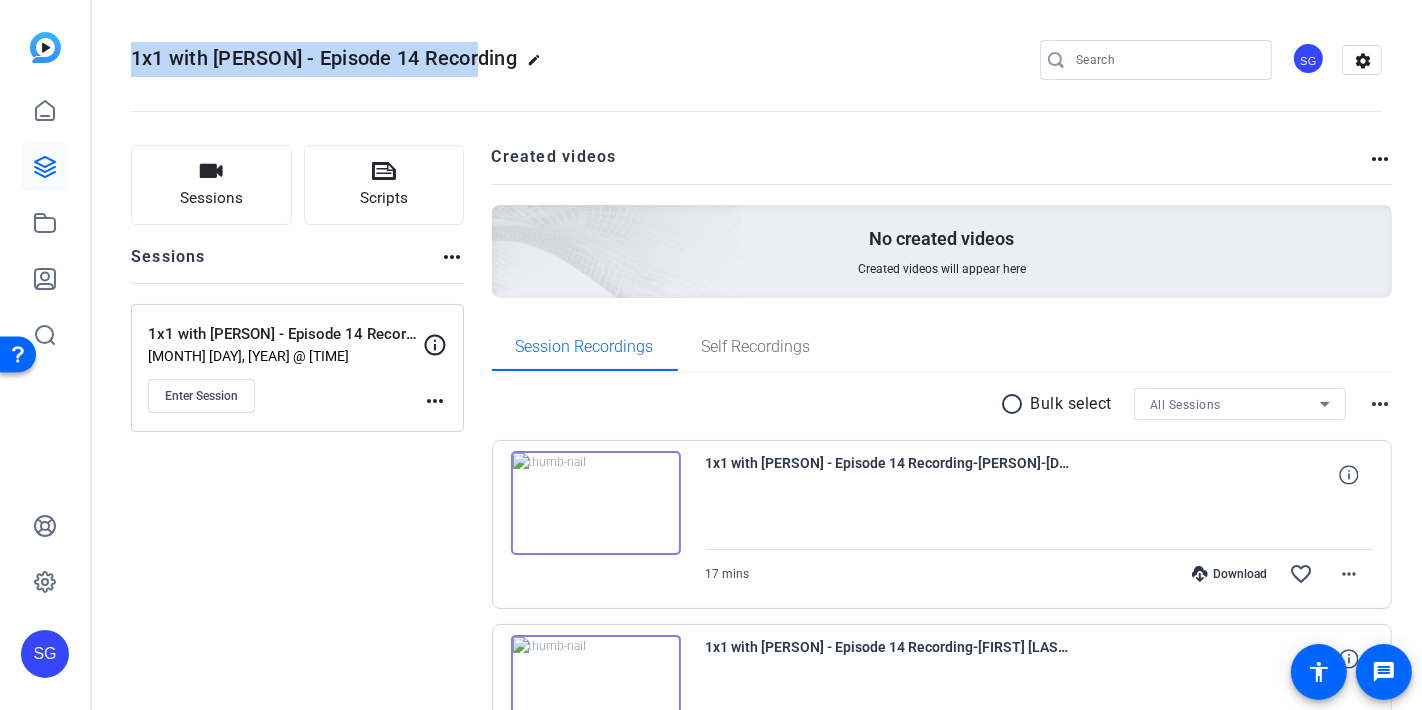 drag, startPoint x: 125, startPoint y: 52, endPoint x: 475, endPoint y: 55, distance: 350.01285 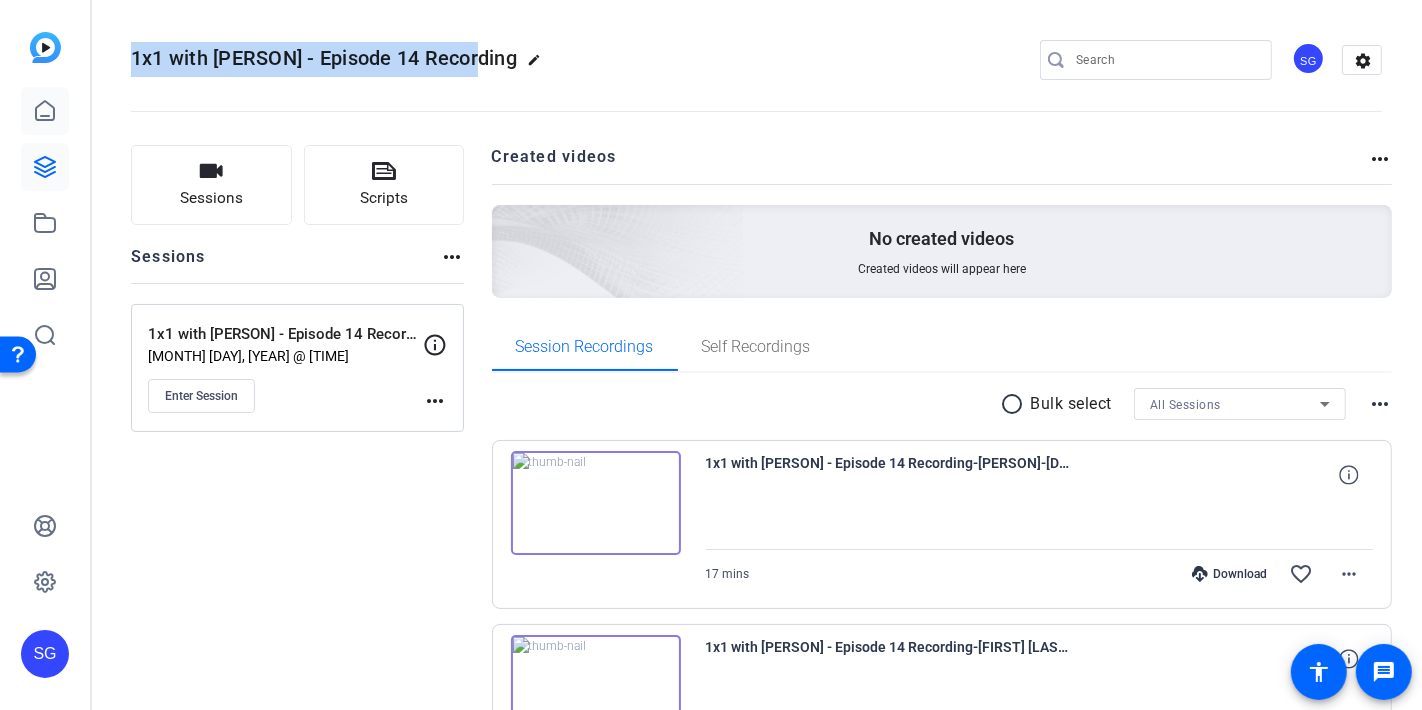 drag, startPoint x: 445, startPoint y: 49, endPoint x: 51, endPoint y: 105, distance: 397.9598 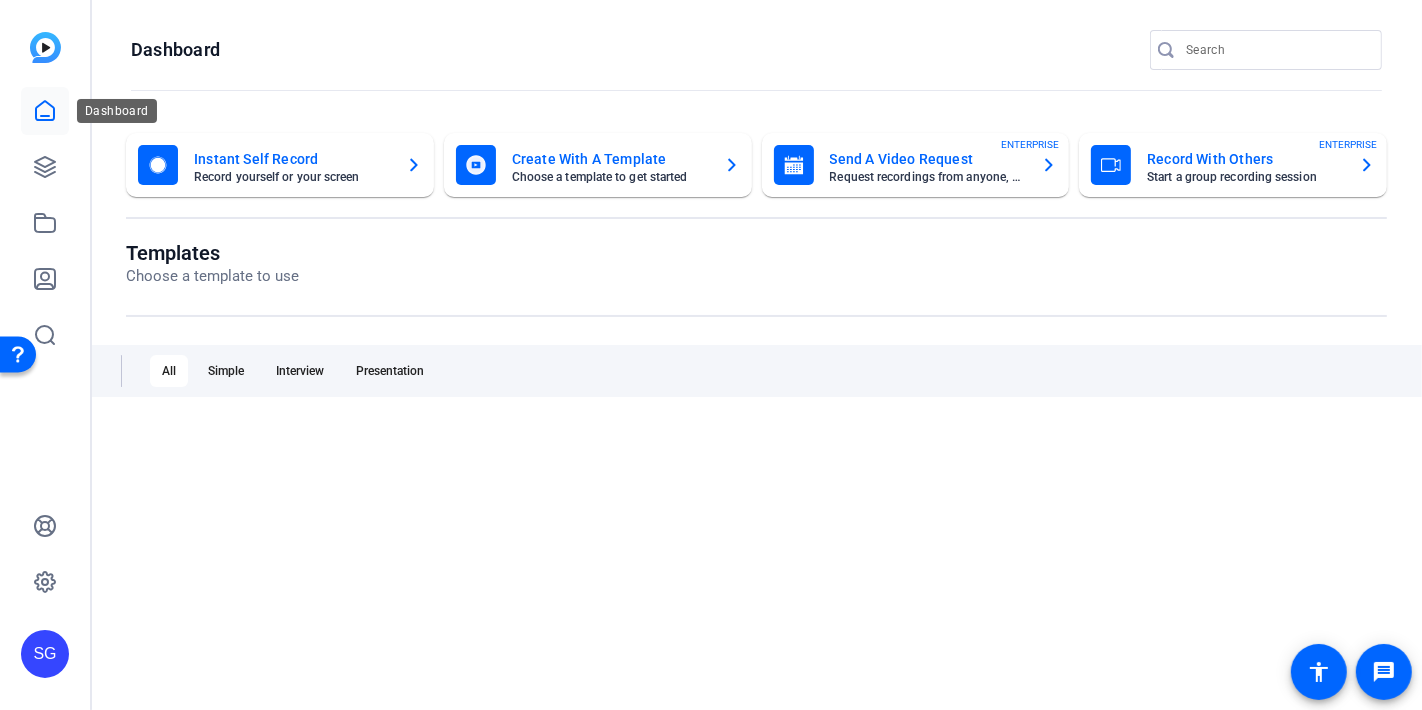click 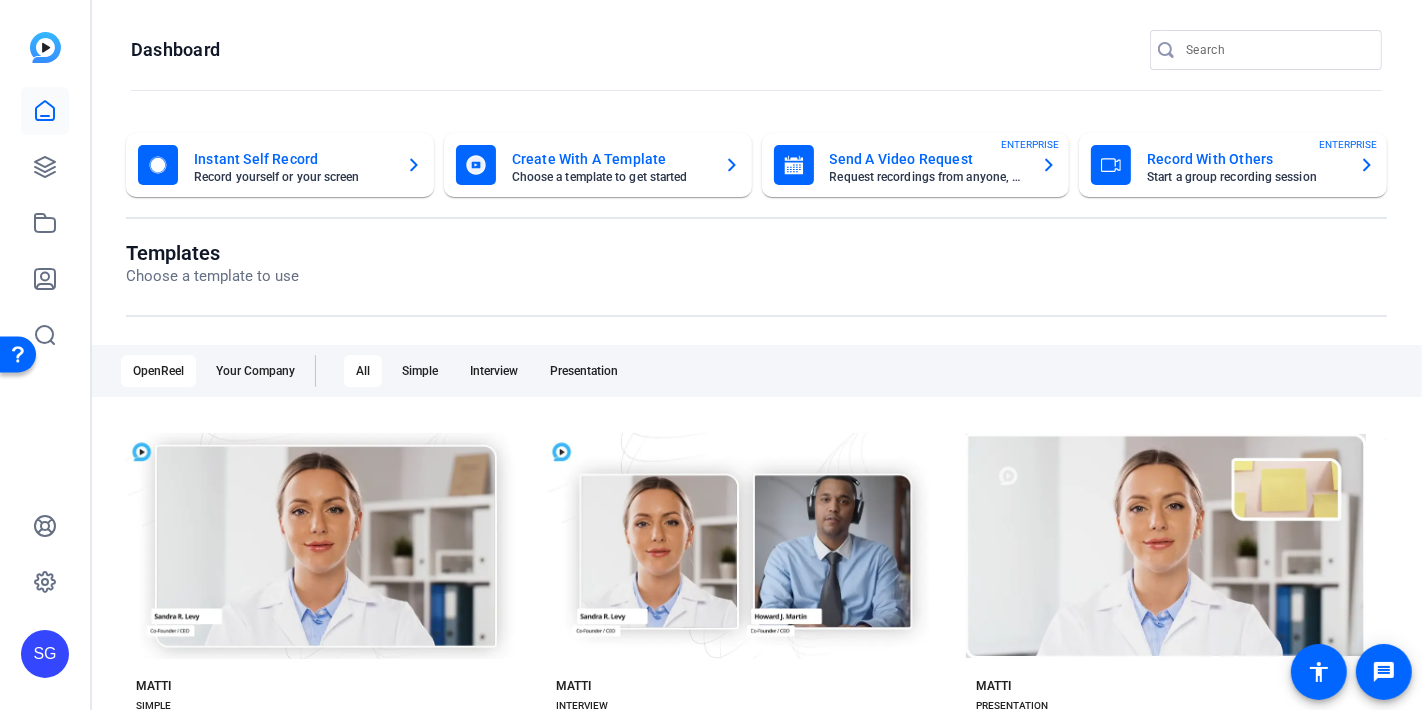 click on "Record With Others" 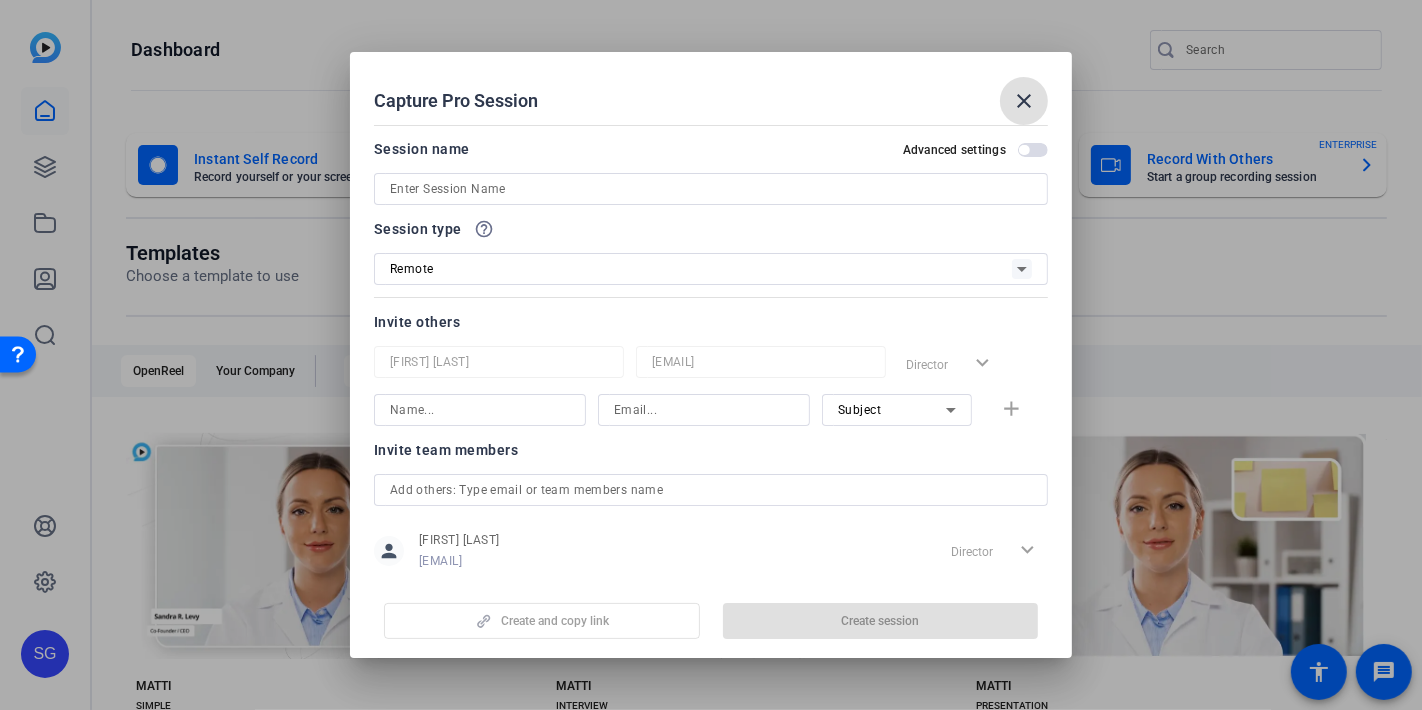 click at bounding box center (711, 189) 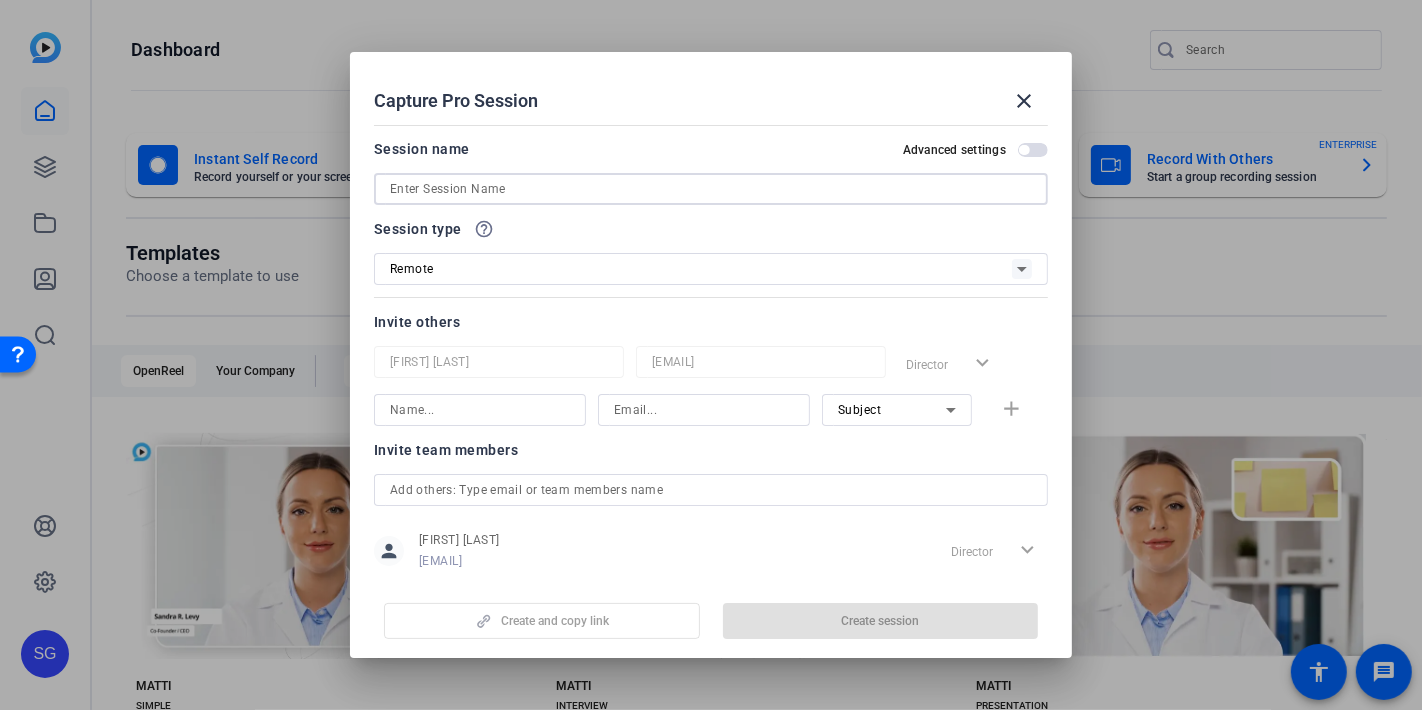 click at bounding box center [711, 189] 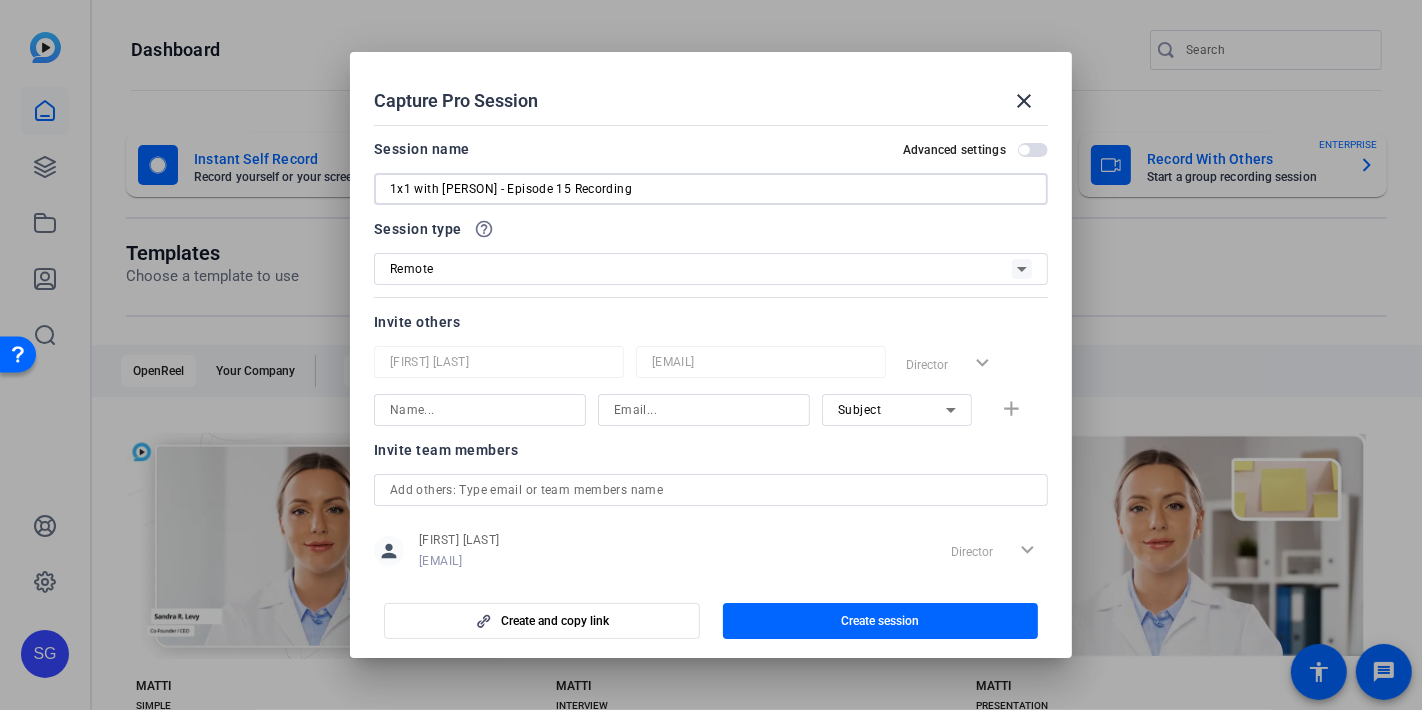 type on "1x1 with [PERSON] - Episode 15 Recording" 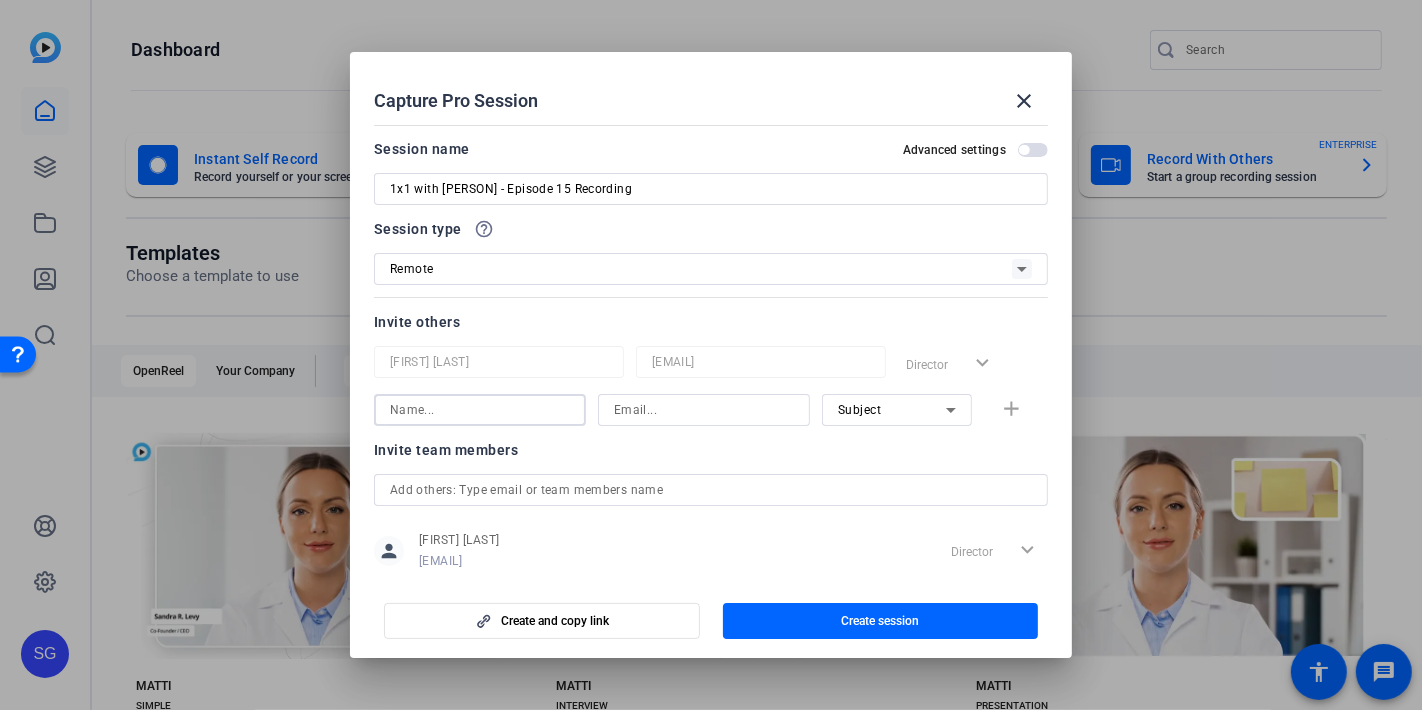 click at bounding box center (480, 410) 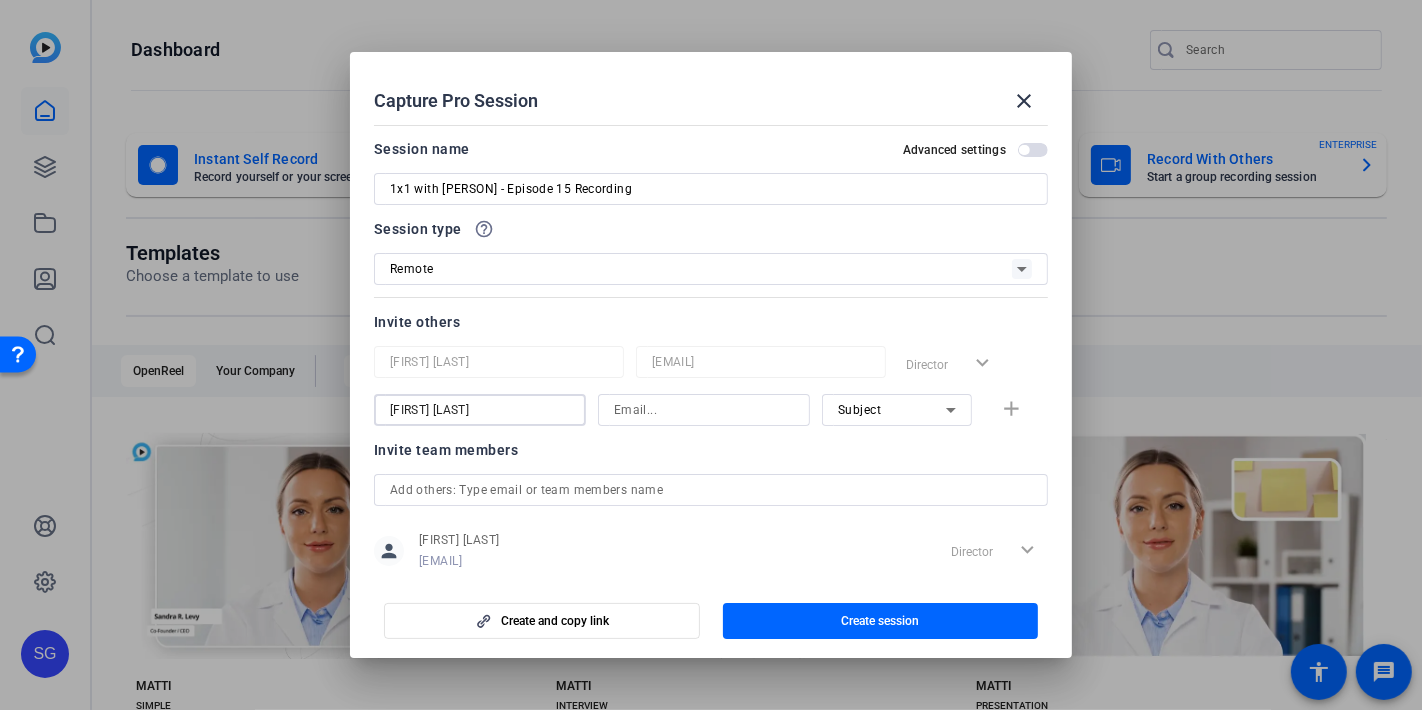 type on "[FIRST] [LAST]" 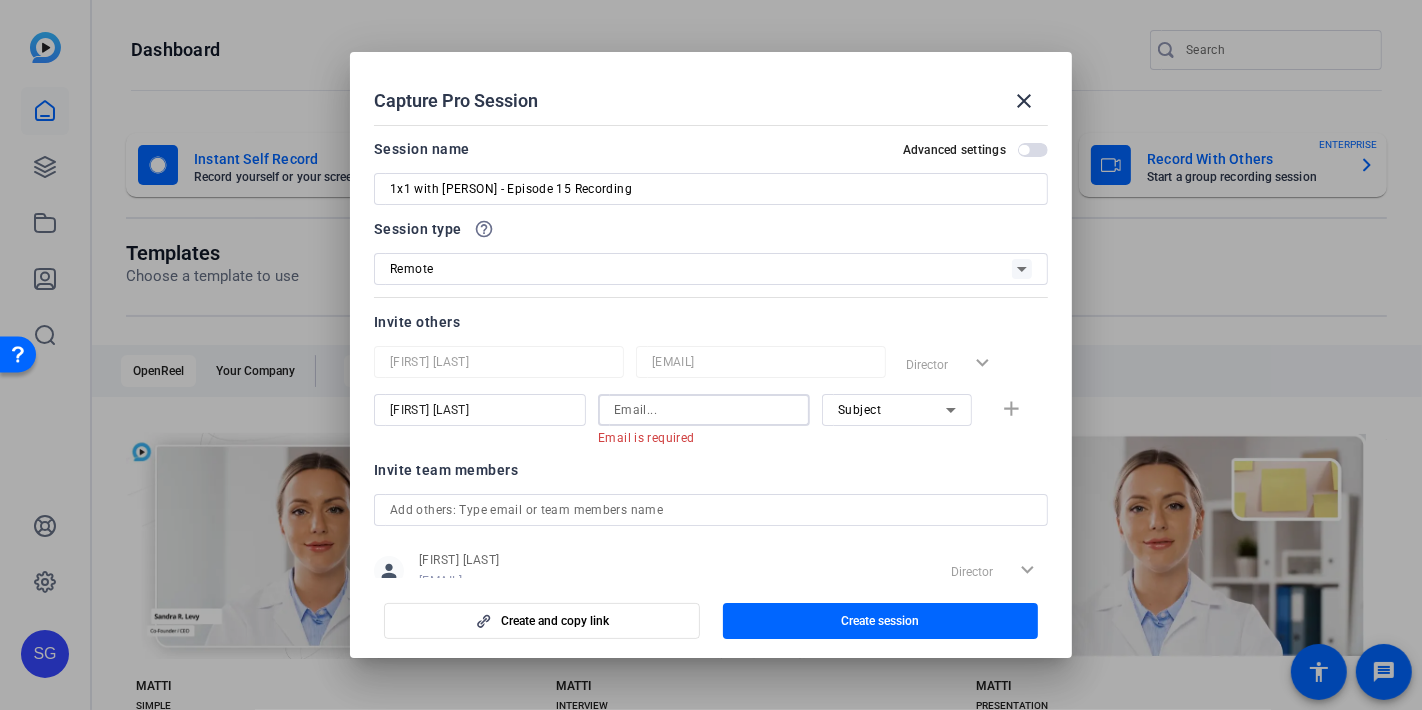 click 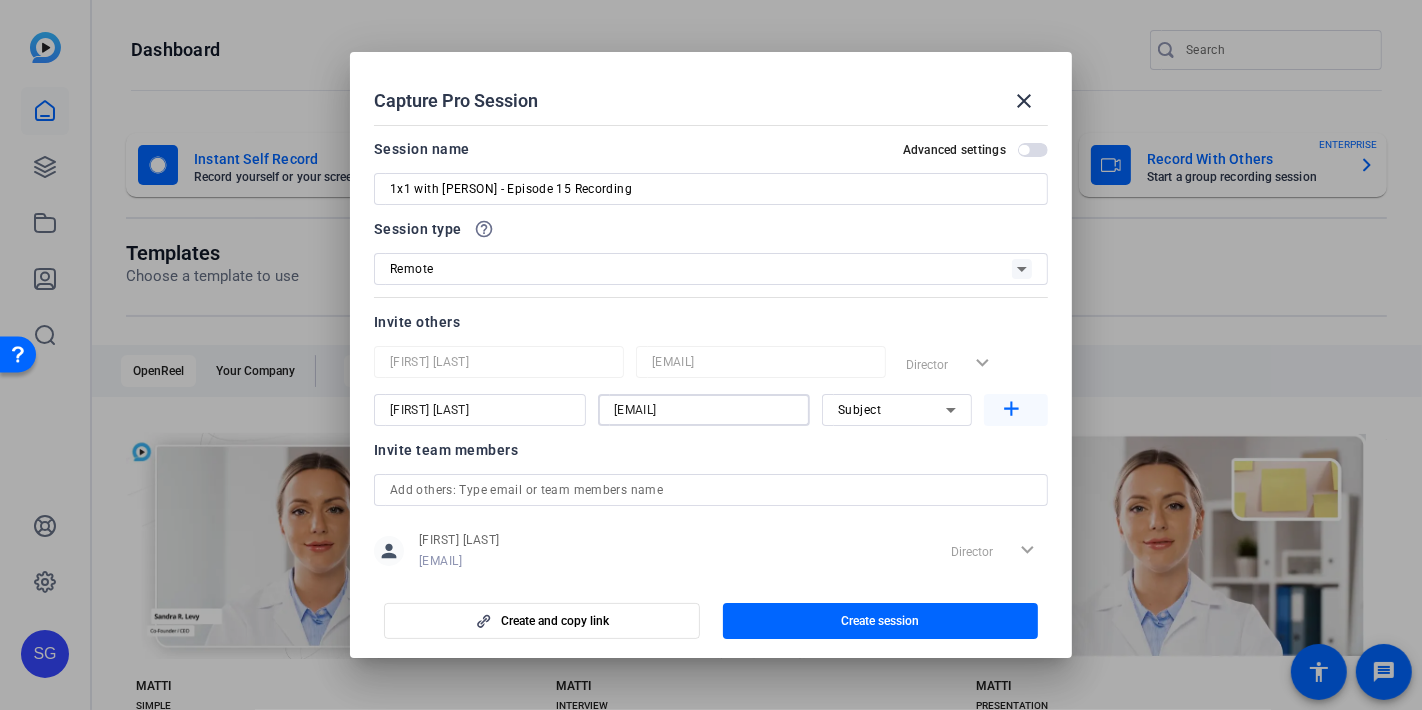 type on "[EMAIL]" 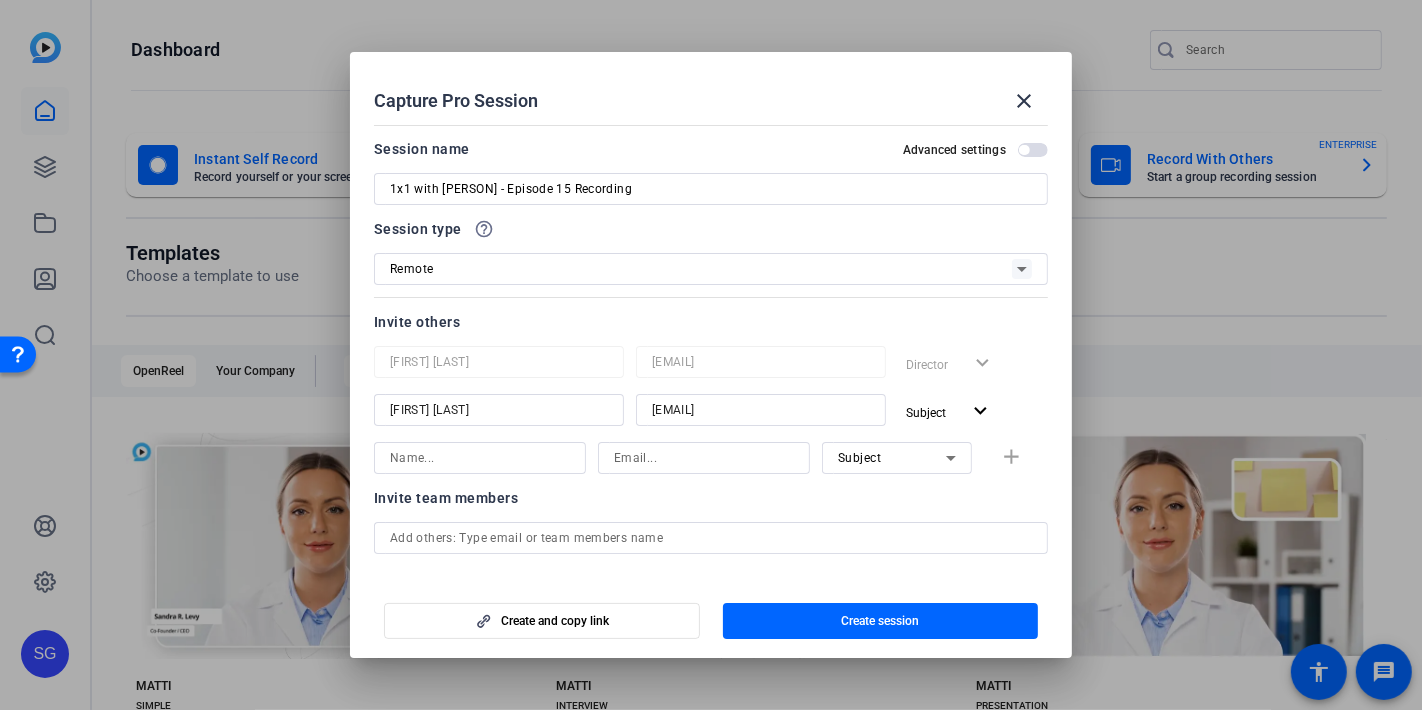 click at bounding box center (480, 458) 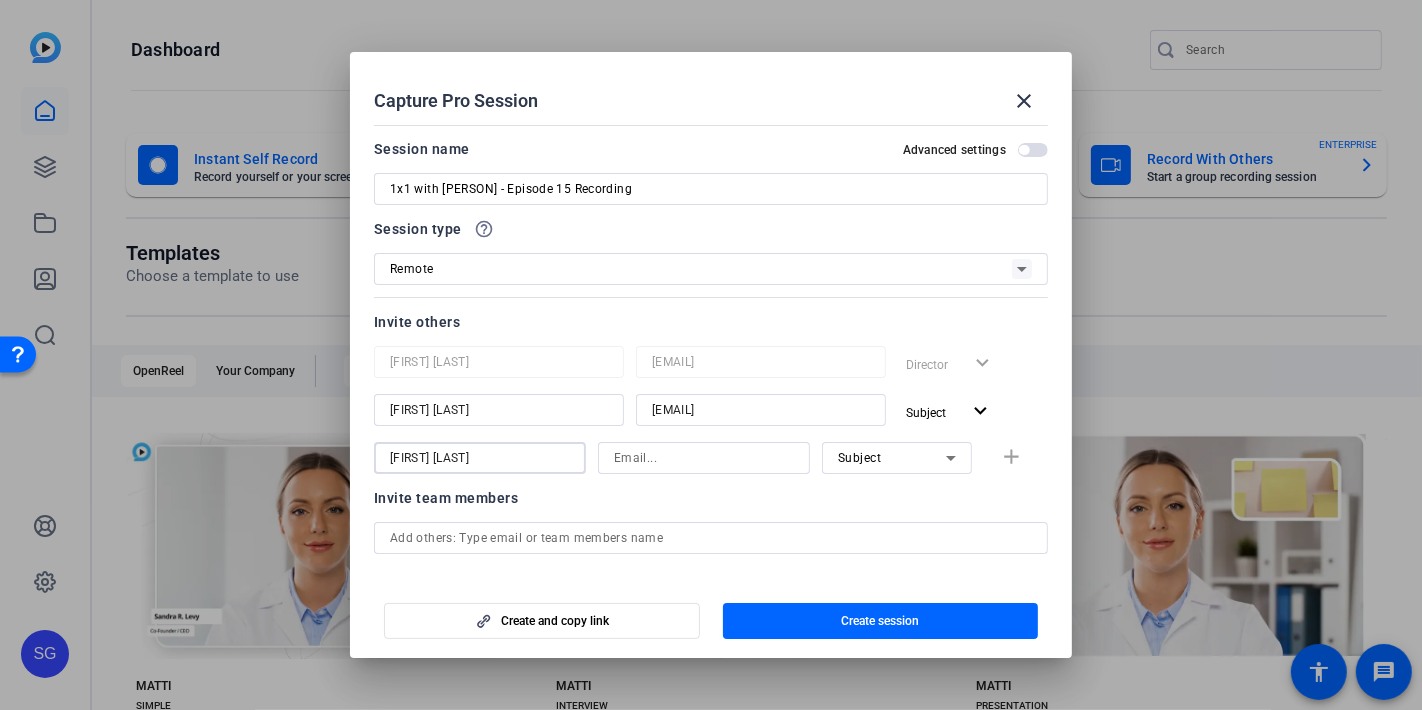type on "[FIRST] [LAST]" 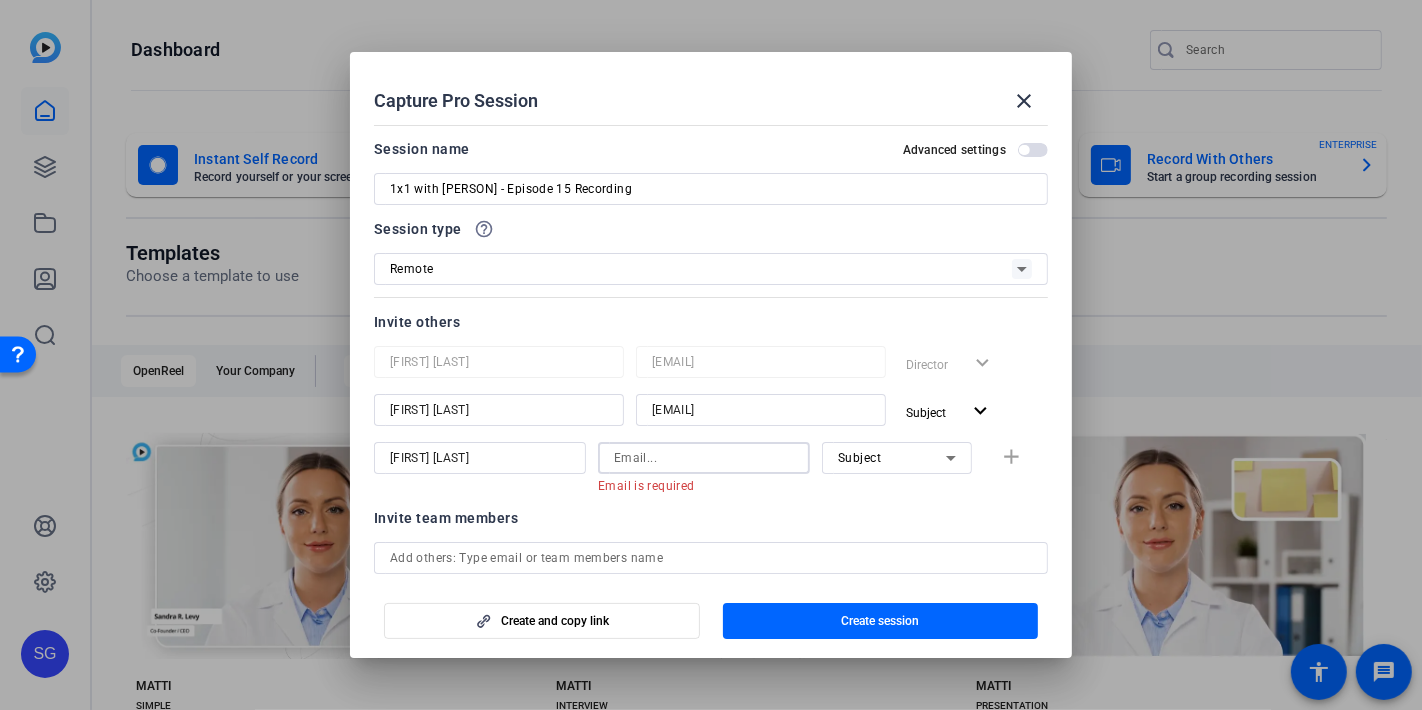 click at bounding box center [704, 458] 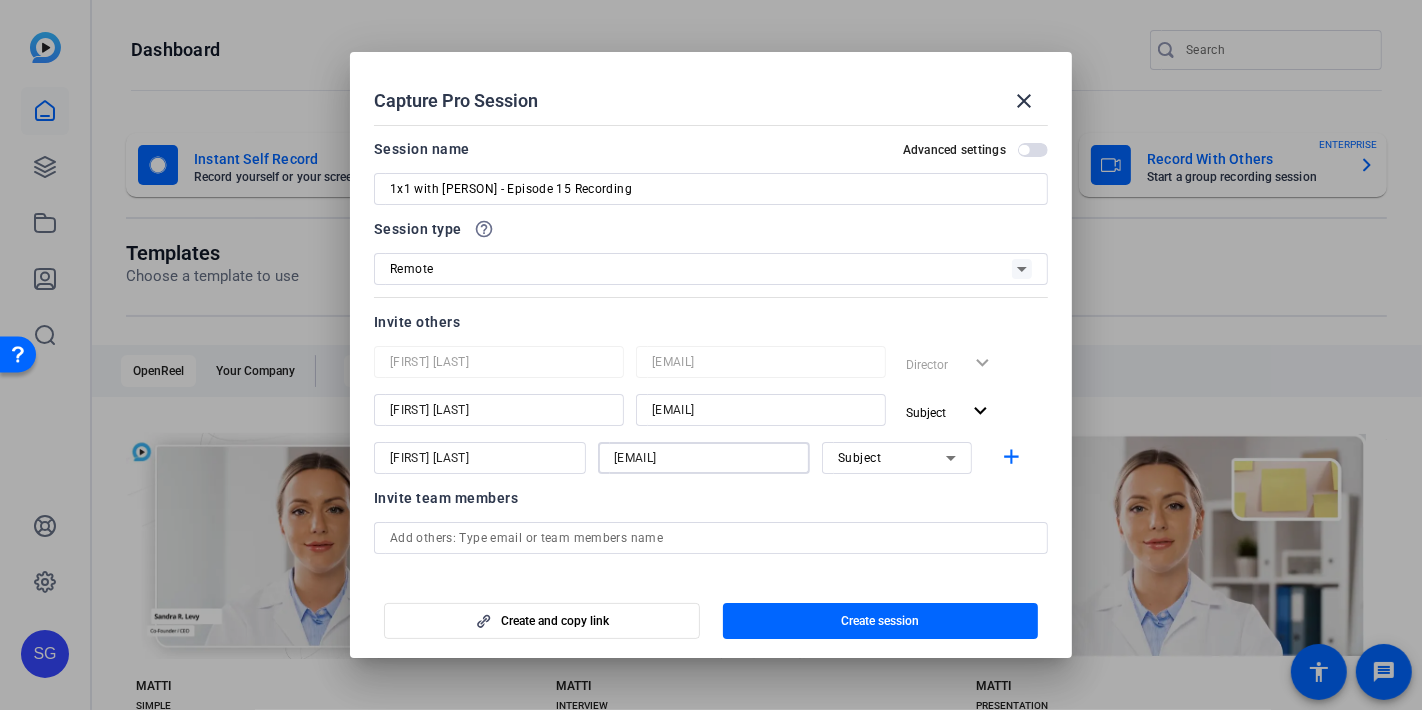 scroll, scrollTop: 0, scrollLeft: 48, axis: horizontal 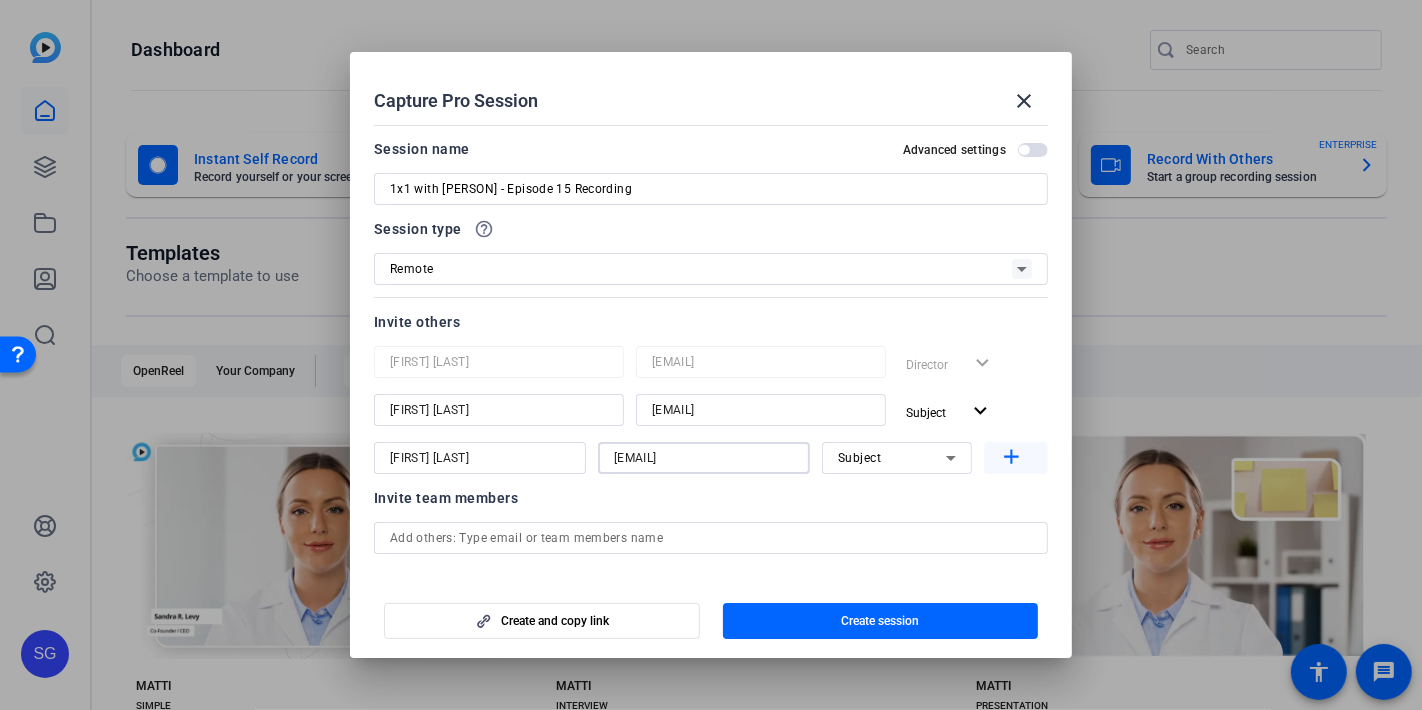 type on "[EMAIL]" 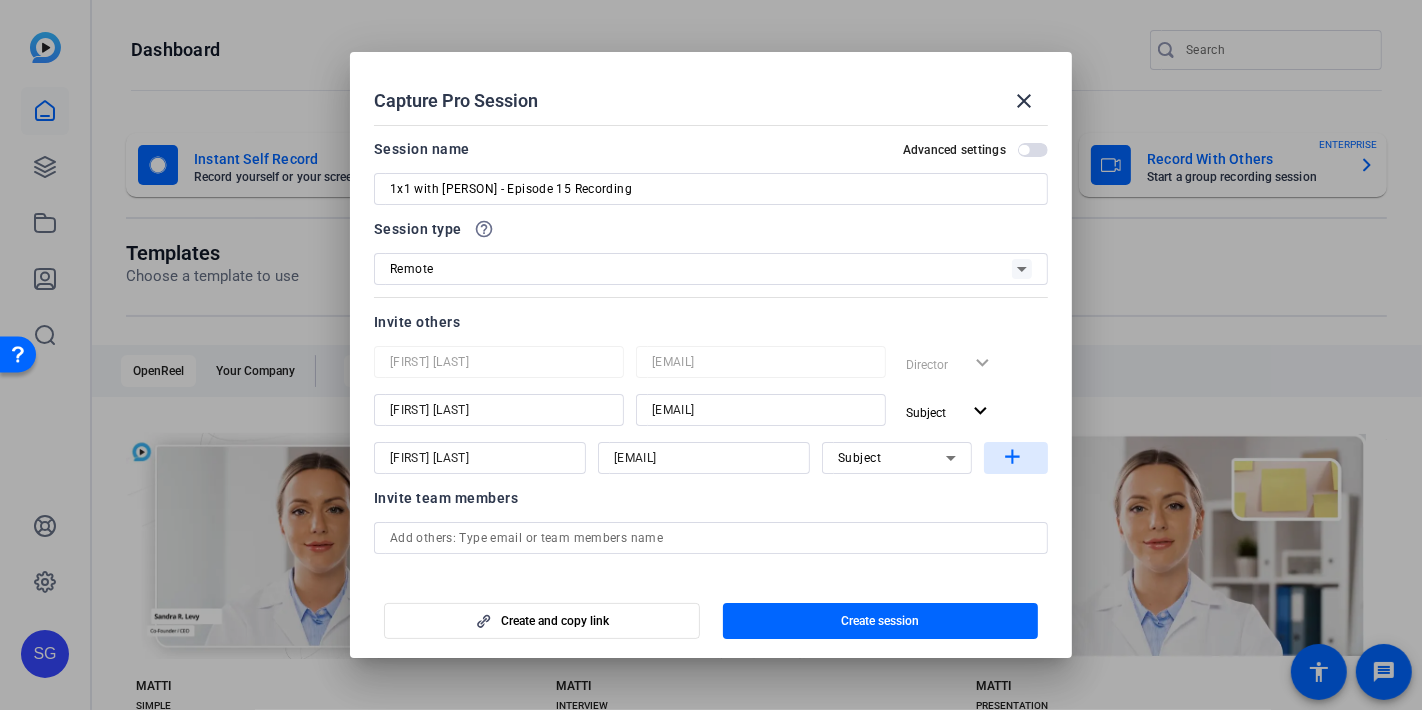 click on "add" 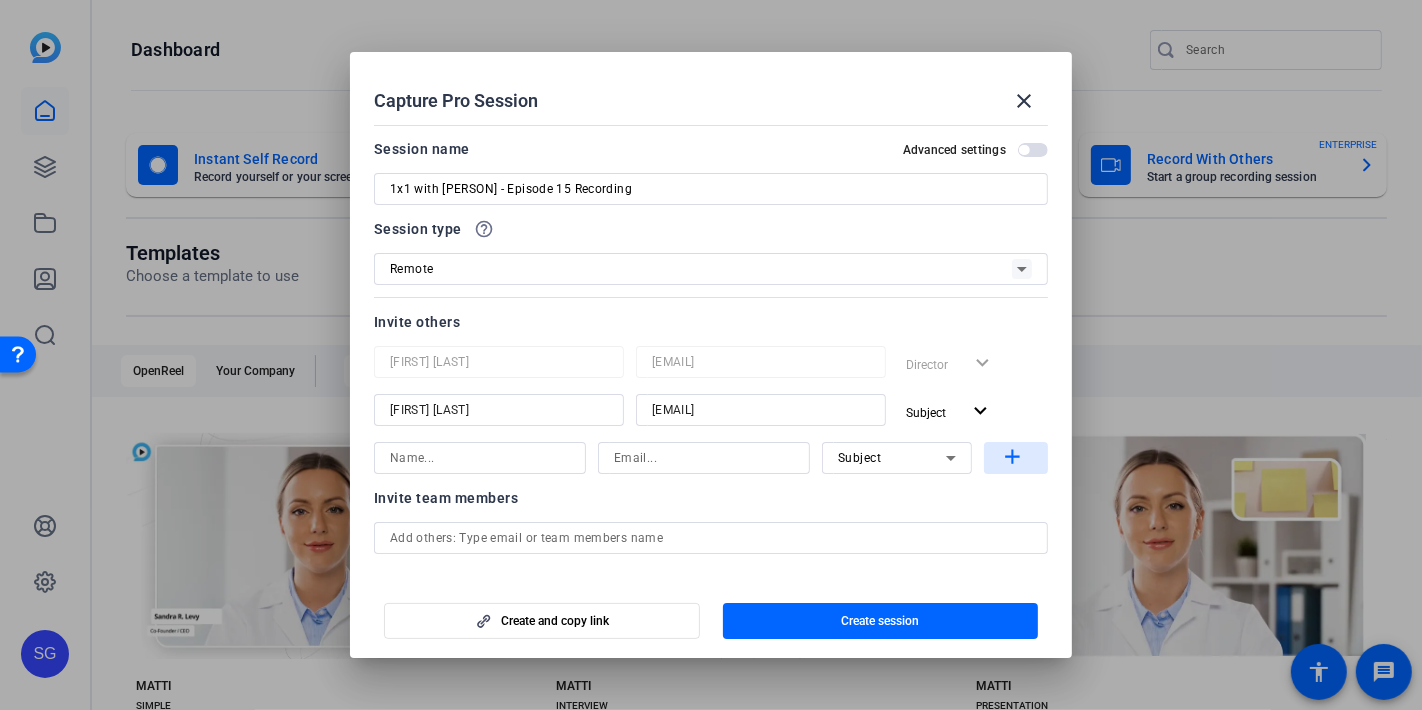 scroll, scrollTop: 0, scrollLeft: 0, axis: both 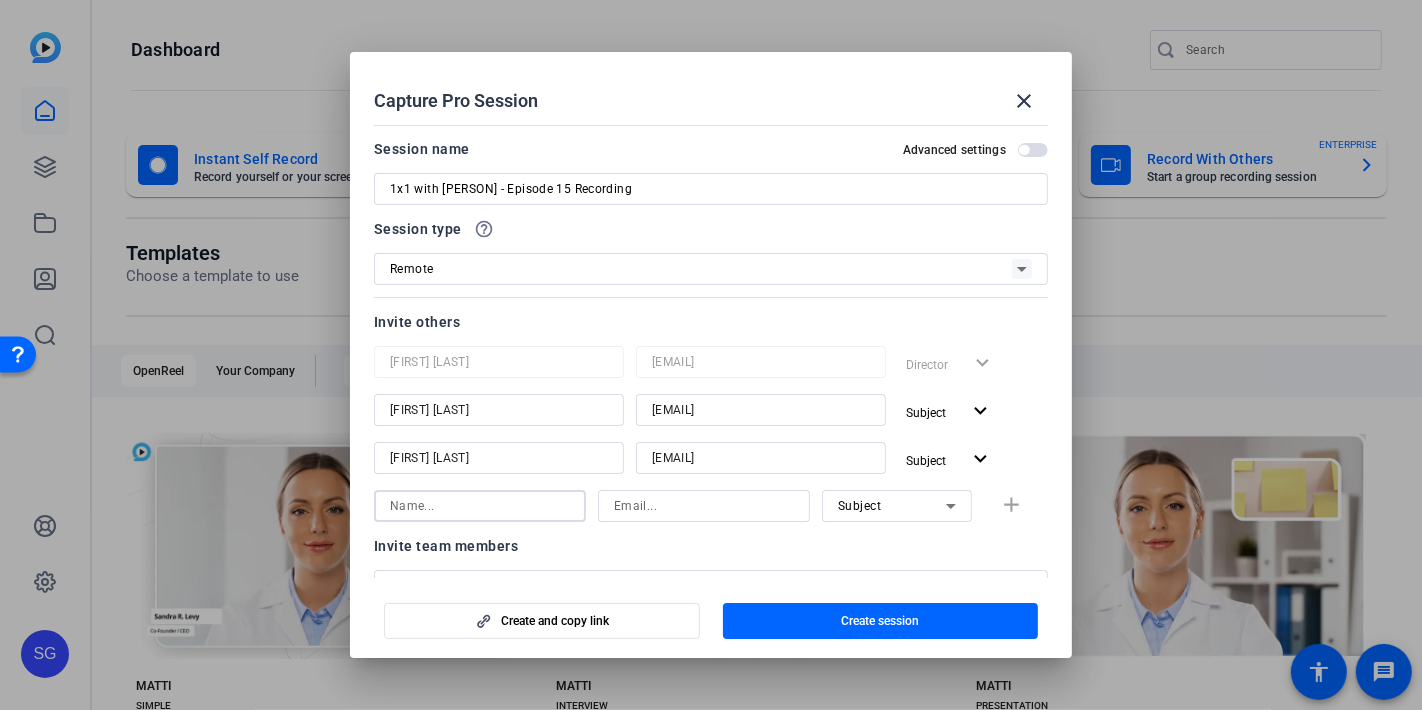 click at bounding box center (480, 506) 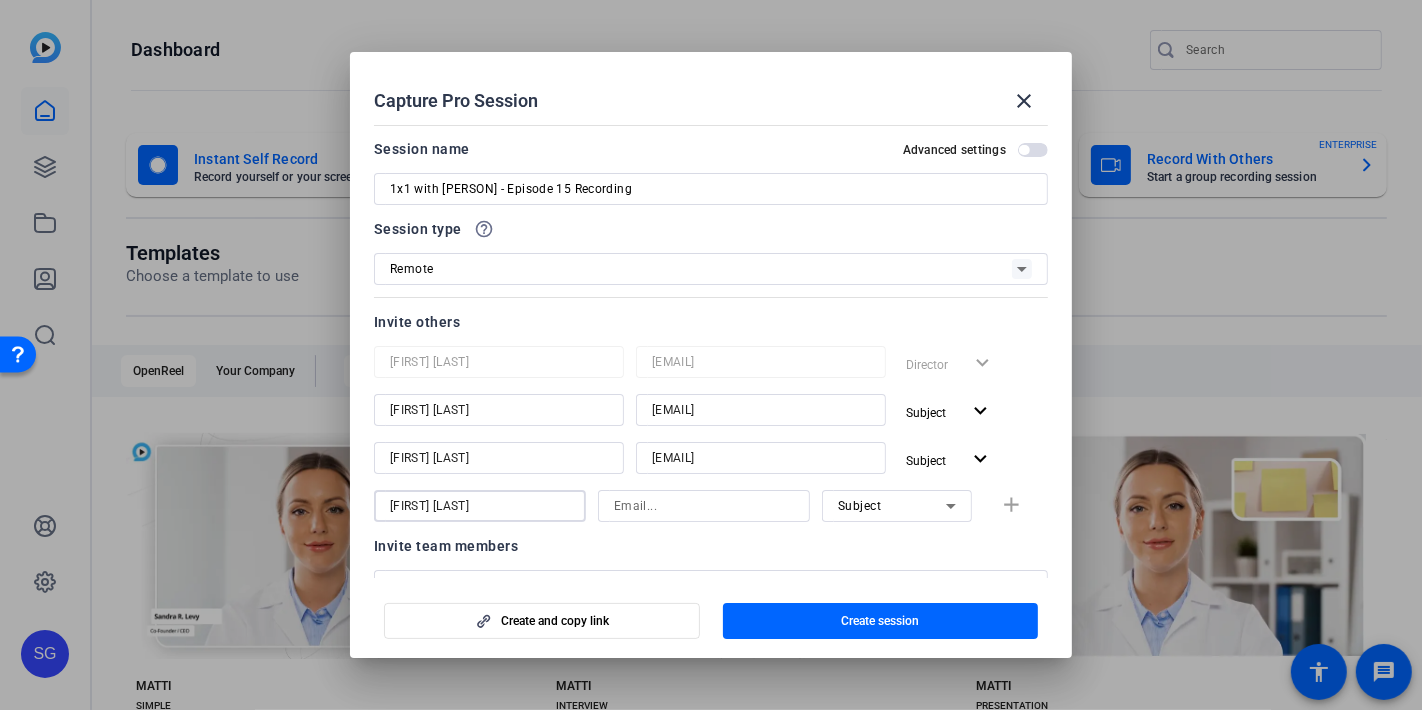 type on "[FIRST] [LAST]" 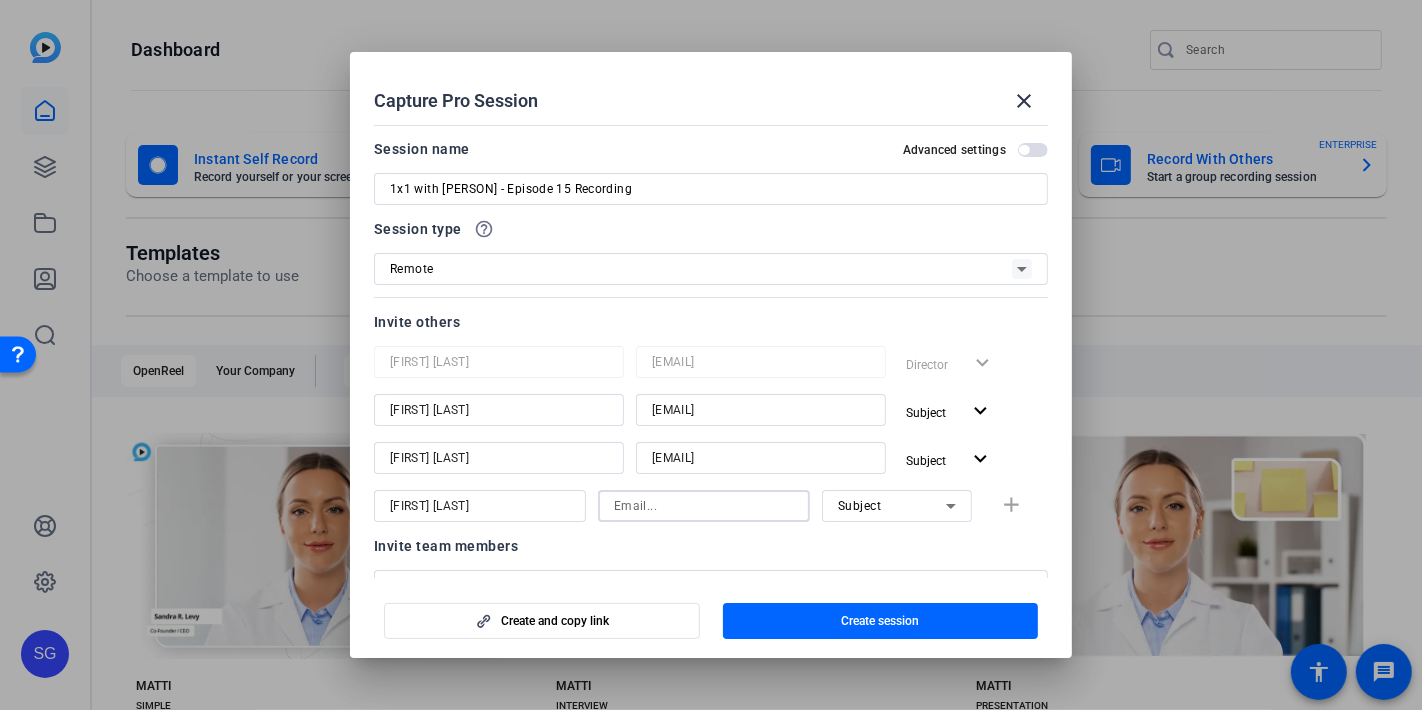 paste on "[FIRST] [LAST]" 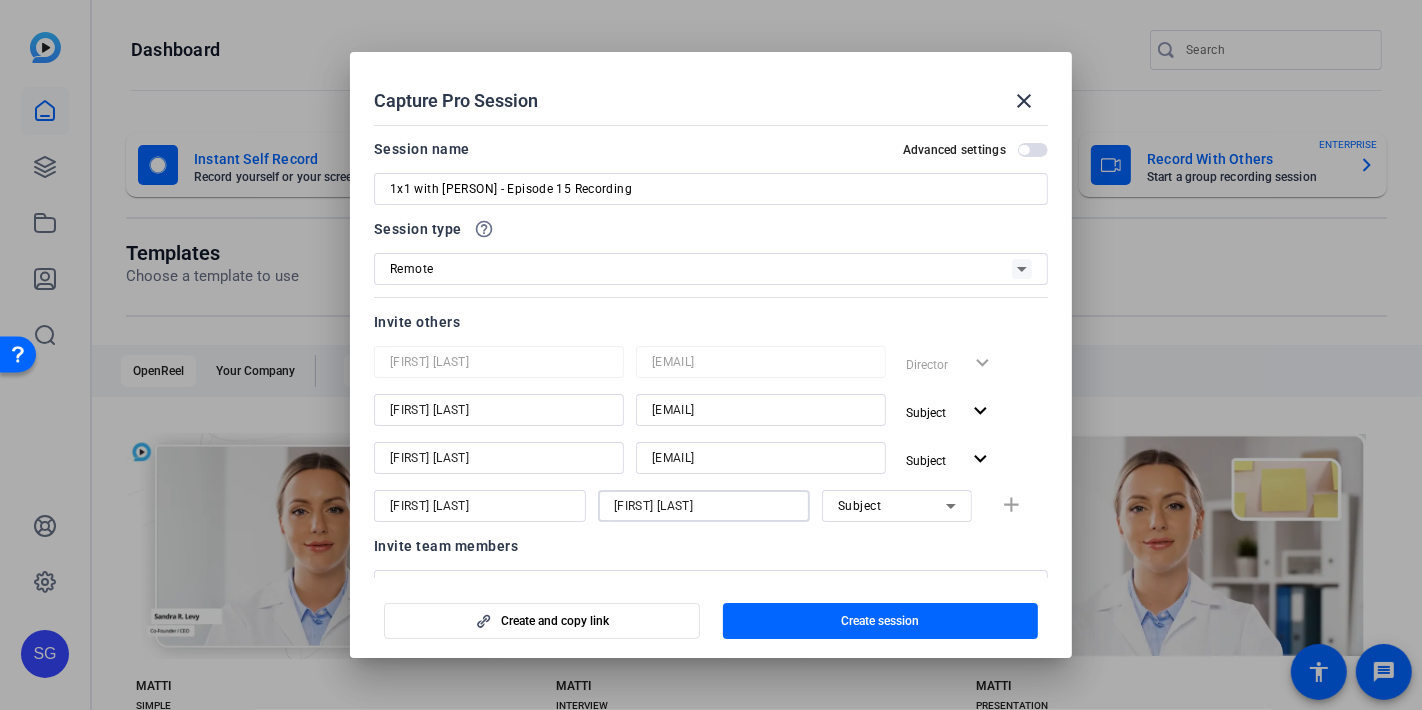 drag, startPoint x: 738, startPoint y: 502, endPoint x: 437, endPoint y: 502, distance: 301 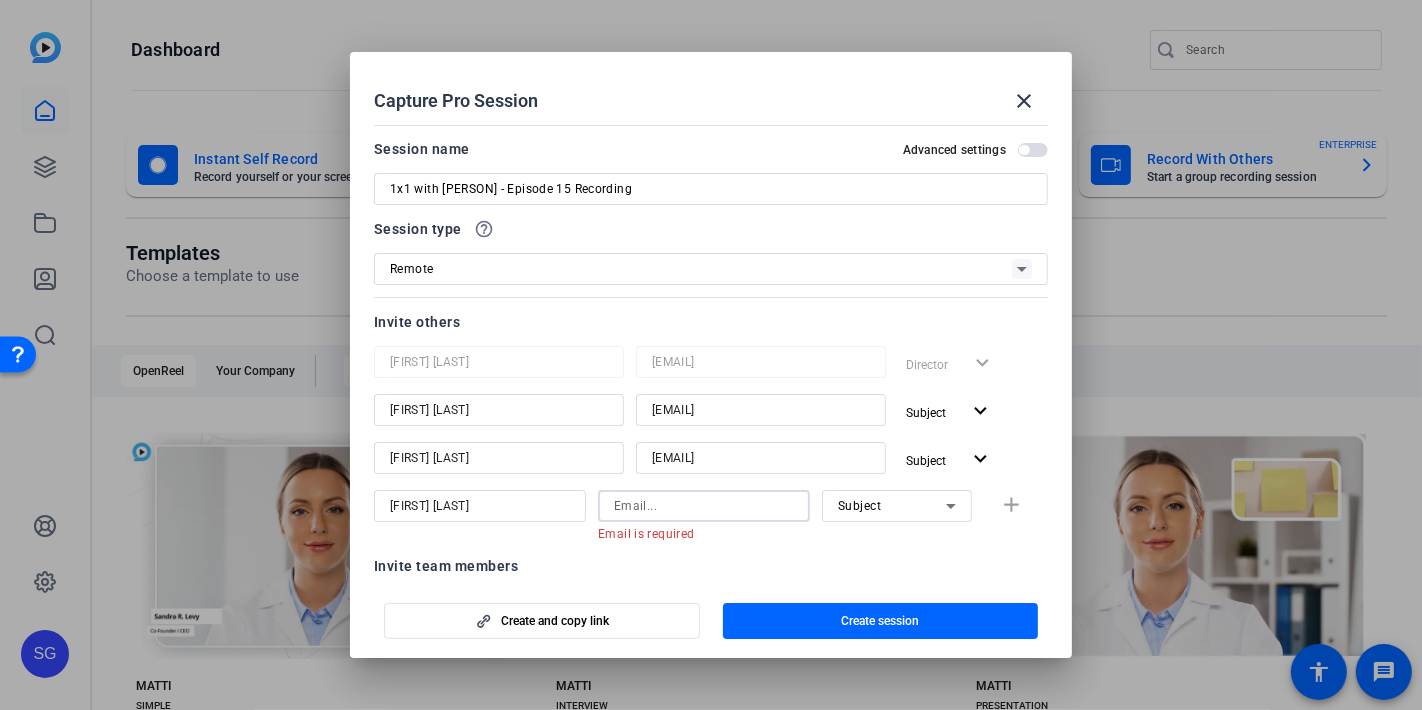 click at bounding box center (704, 506) 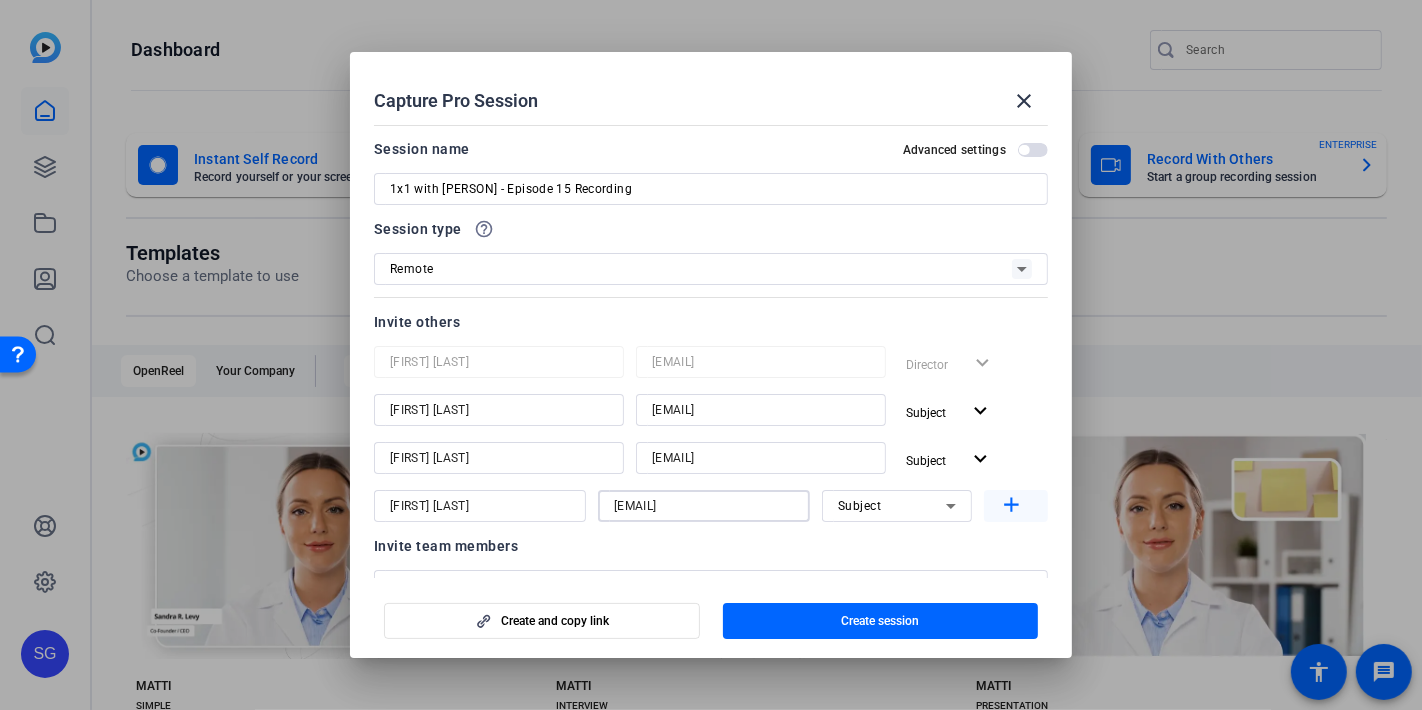 type on "[EMAIL]" 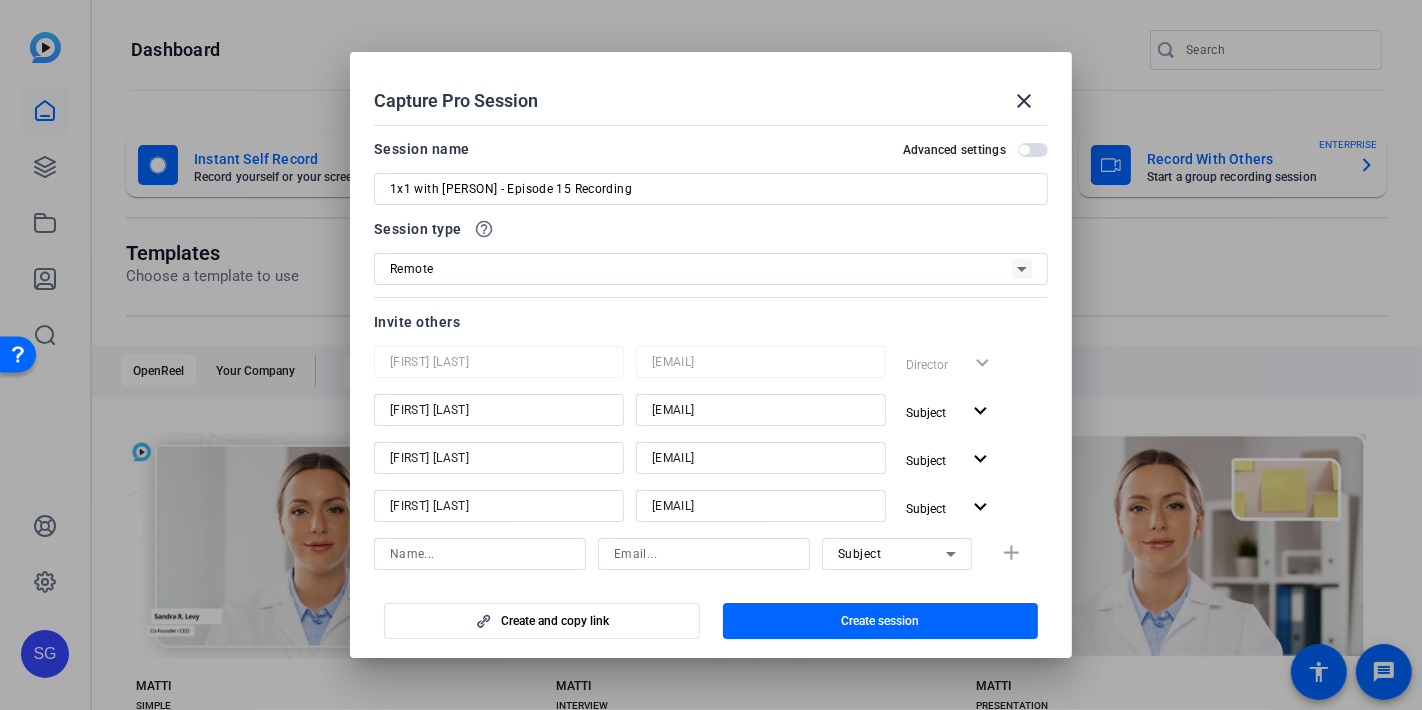 click at bounding box center (480, 554) 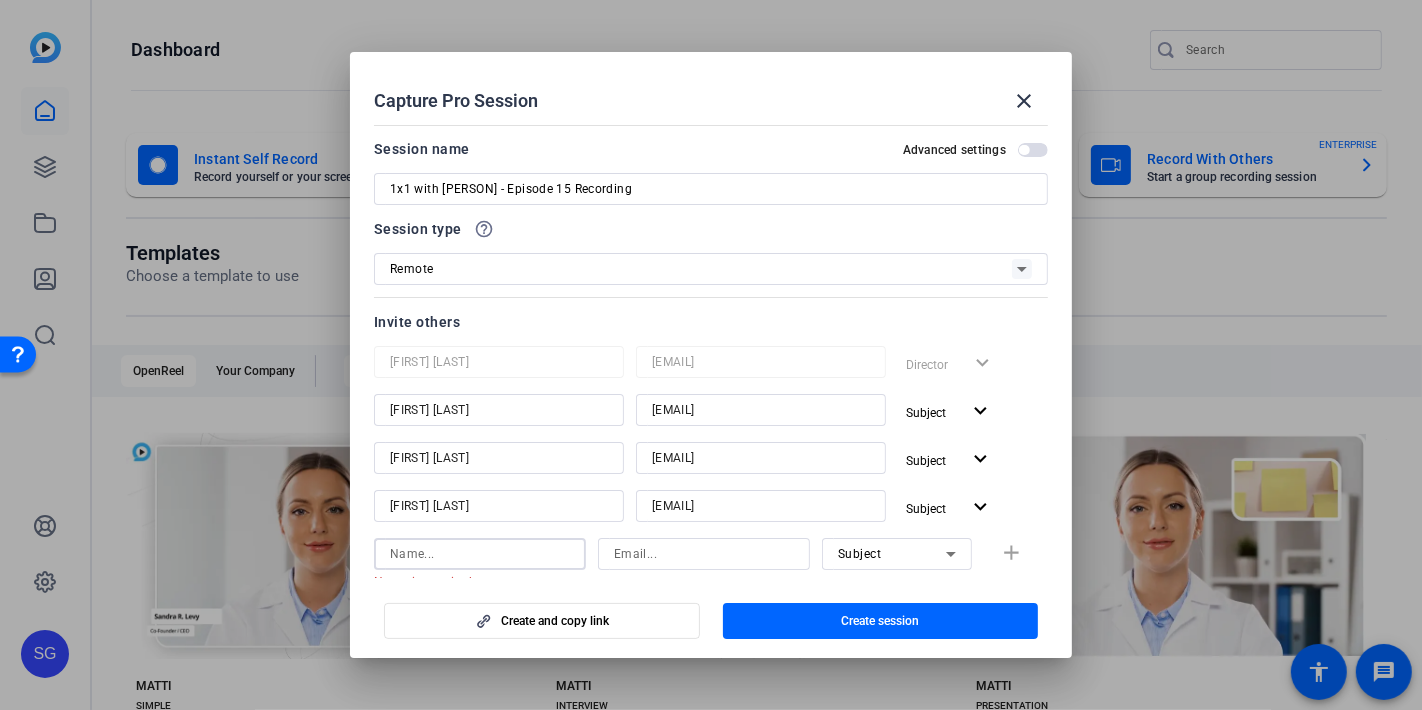 click at bounding box center (480, 554) 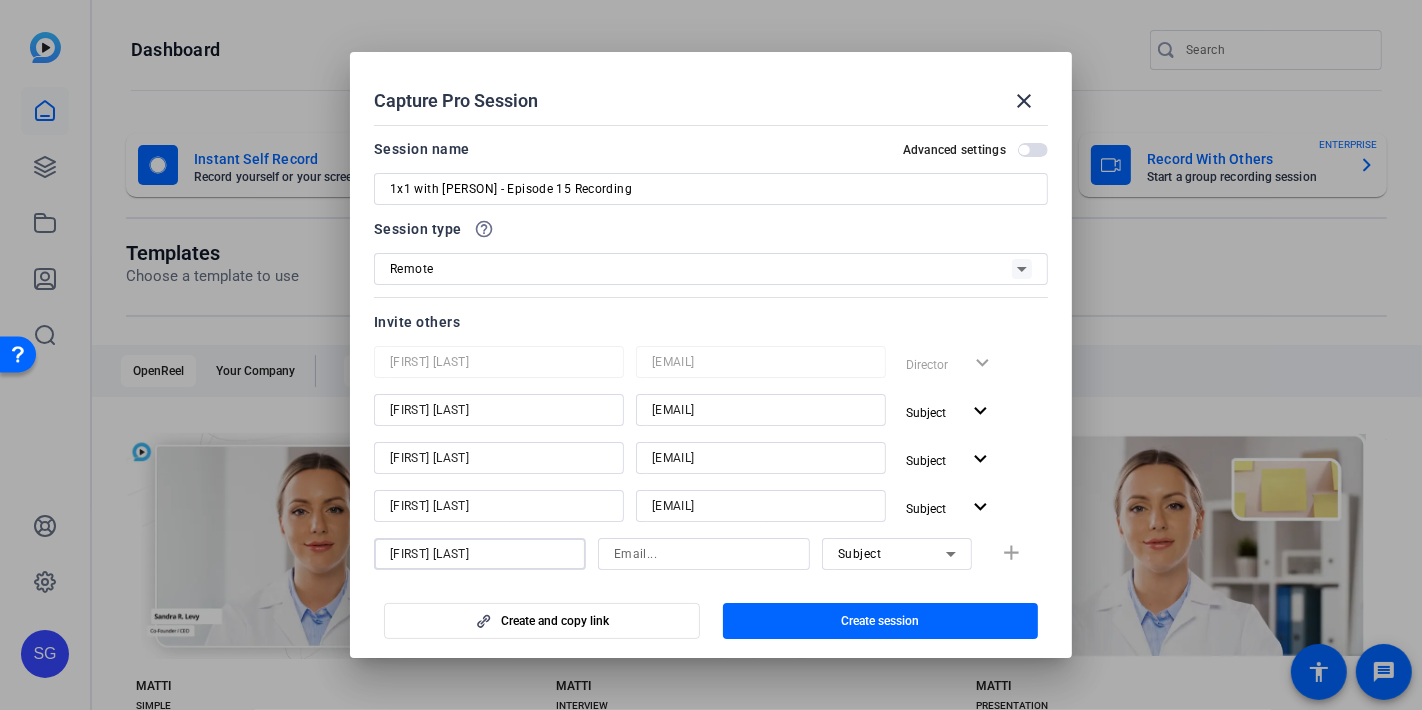 type on "[FIRST] [LAST]" 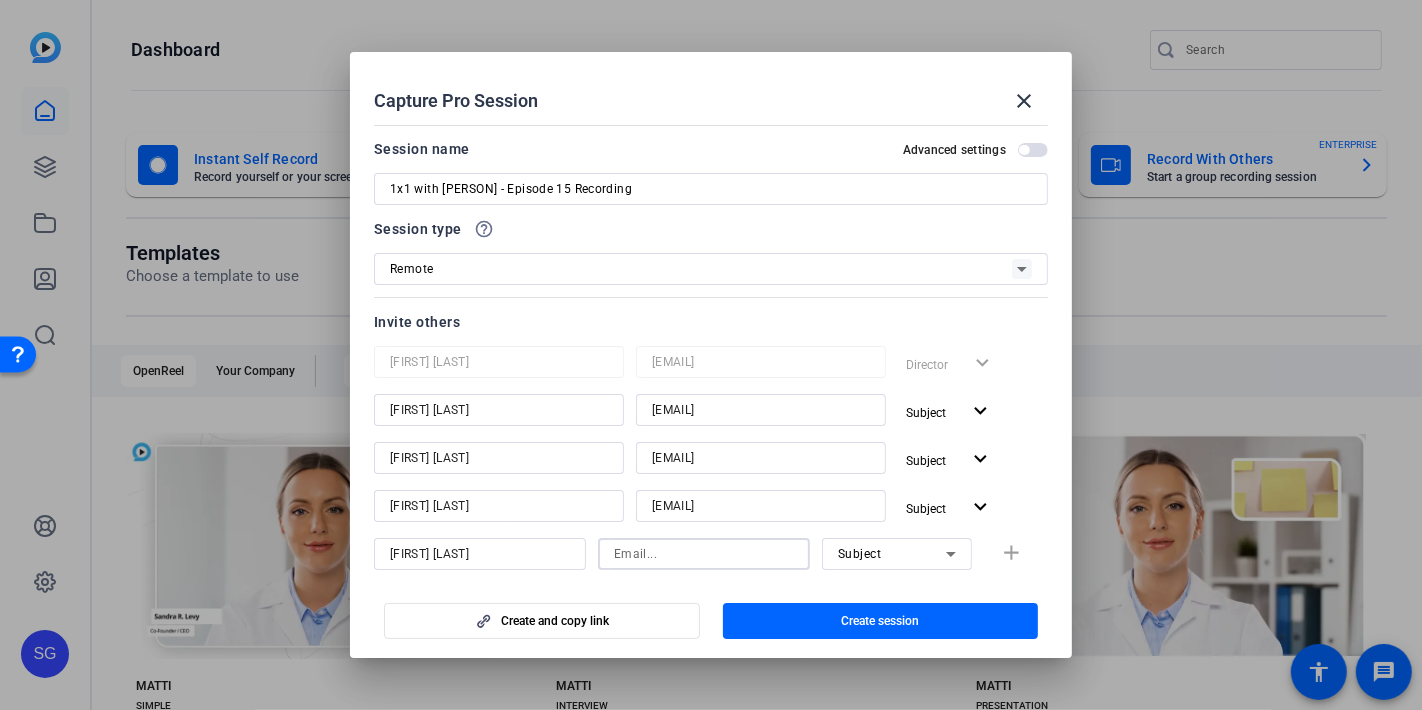 click at bounding box center [704, 554] 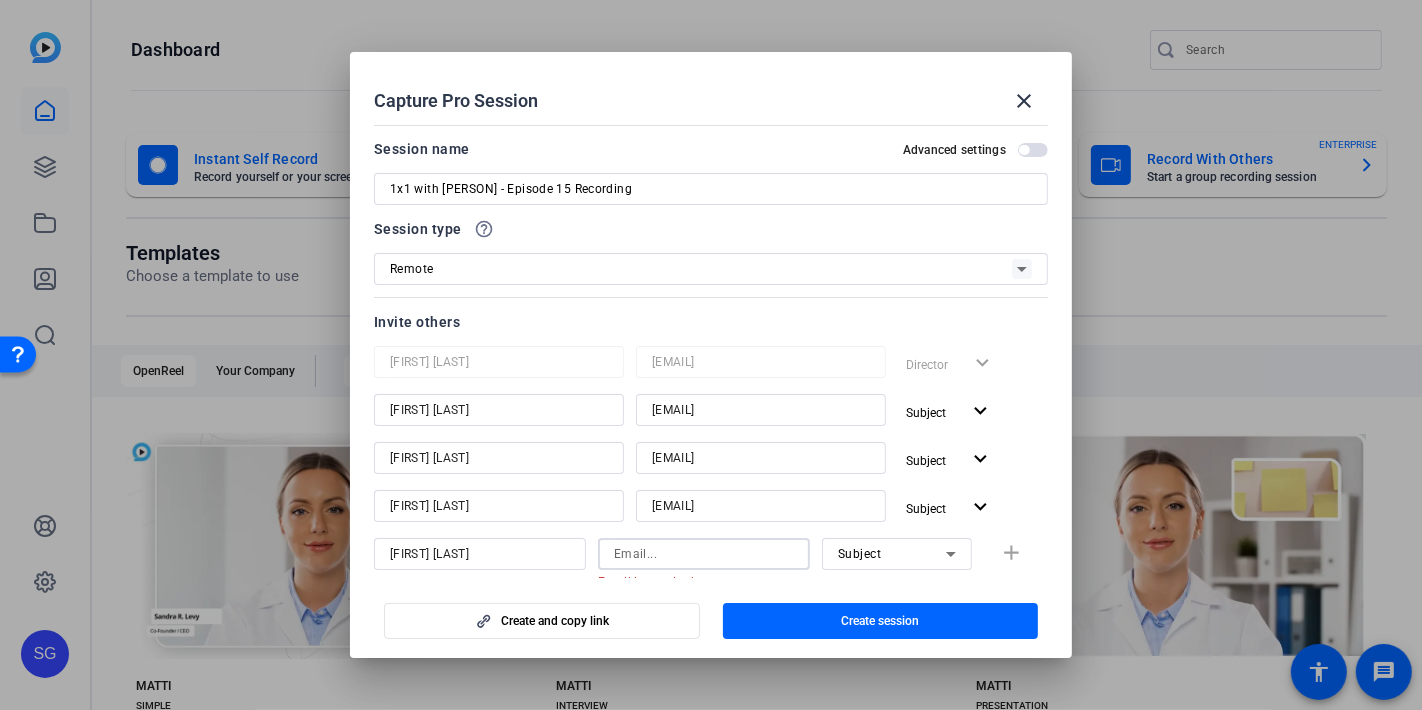 click at bounding box center [704, 554] 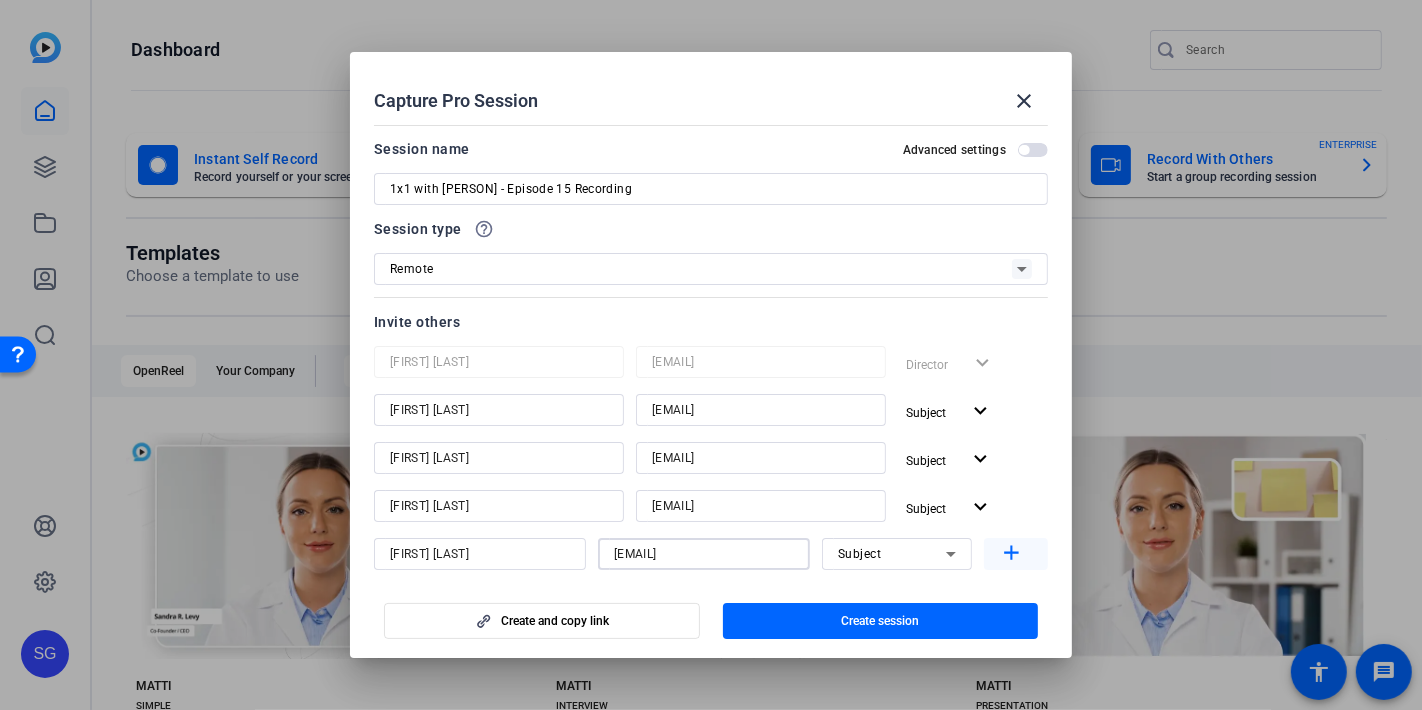 type on "[EMAIL]" 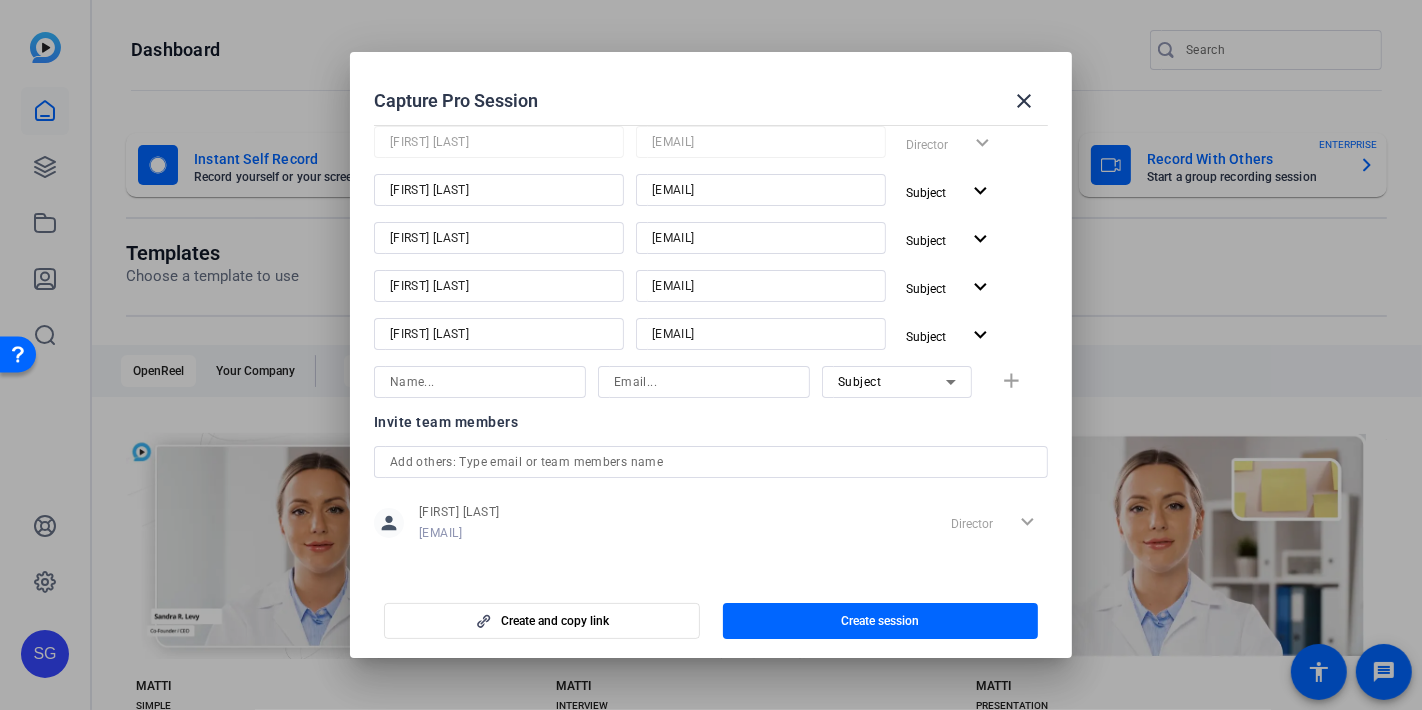 scroll, scrollTop: 231, scrollLeft: 0, axis: vertical 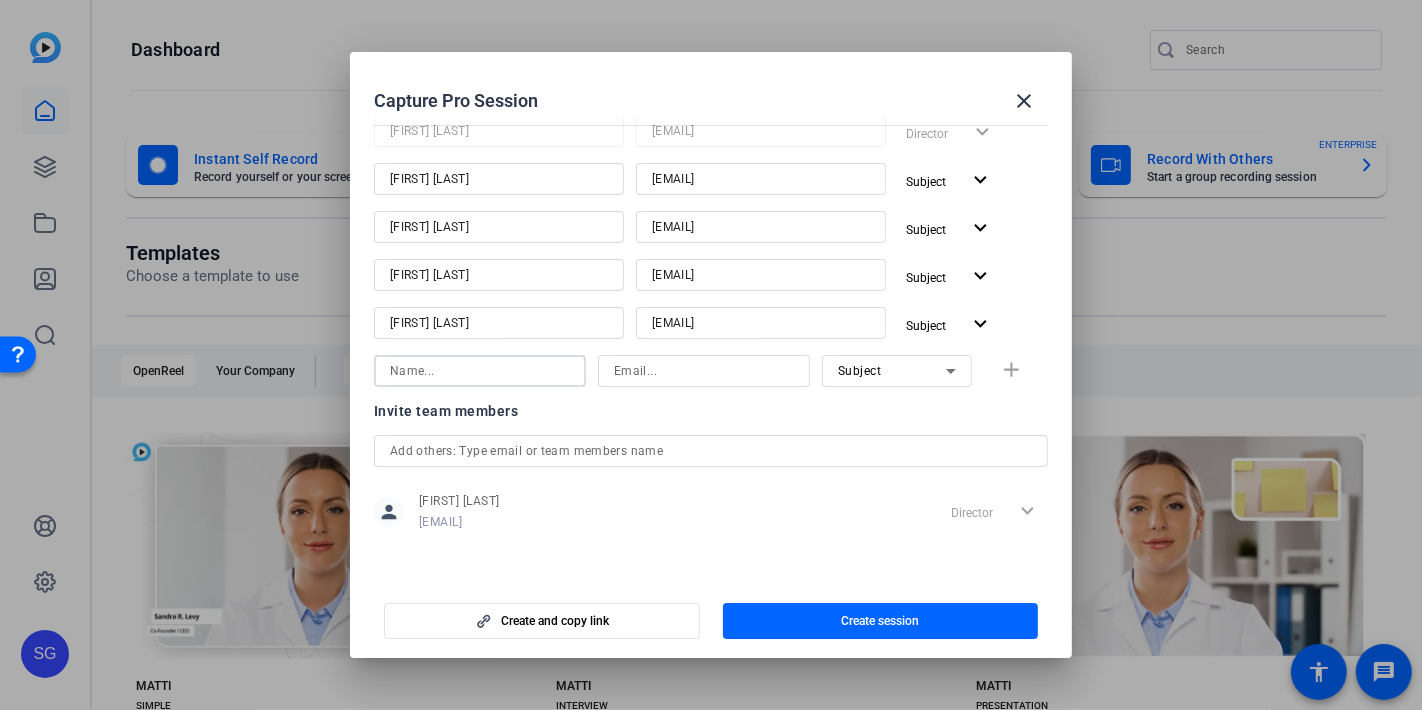click at bounding box center (480, 371) 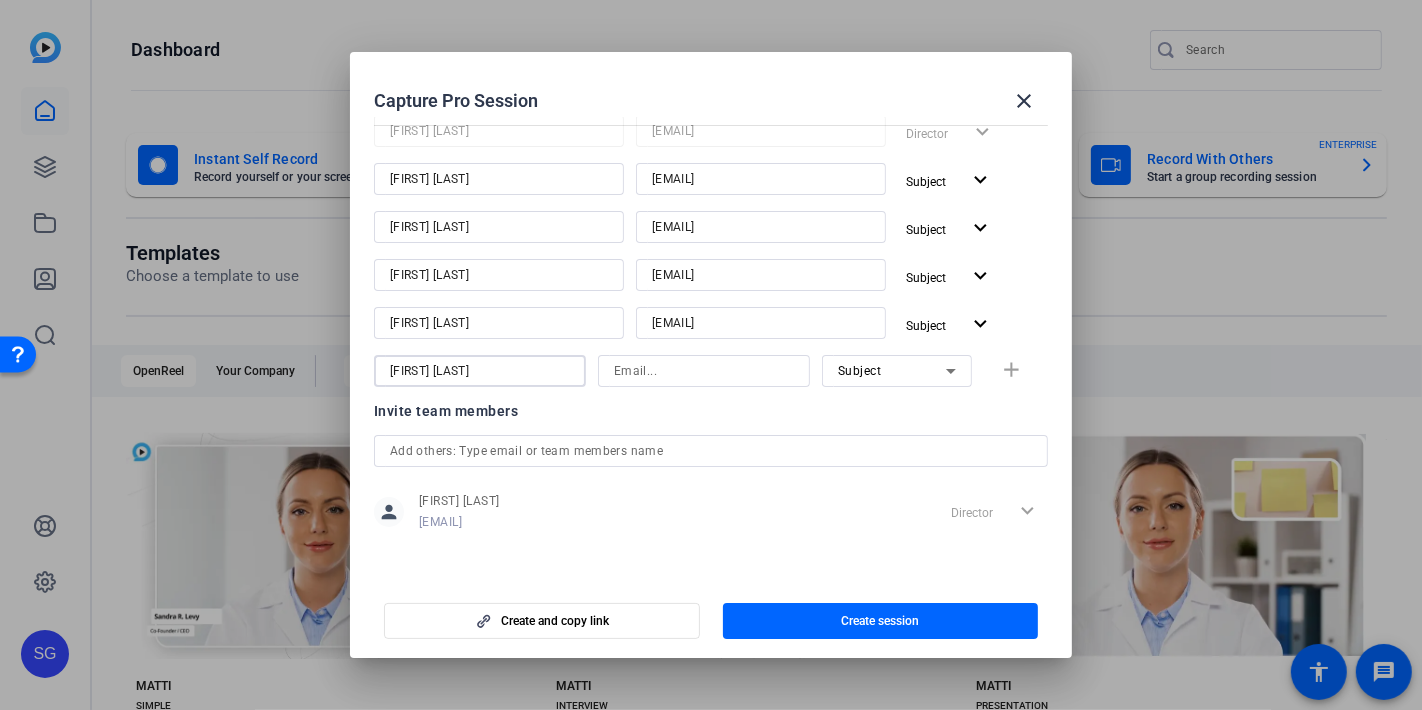 type on "[FIRST] [LAST]" 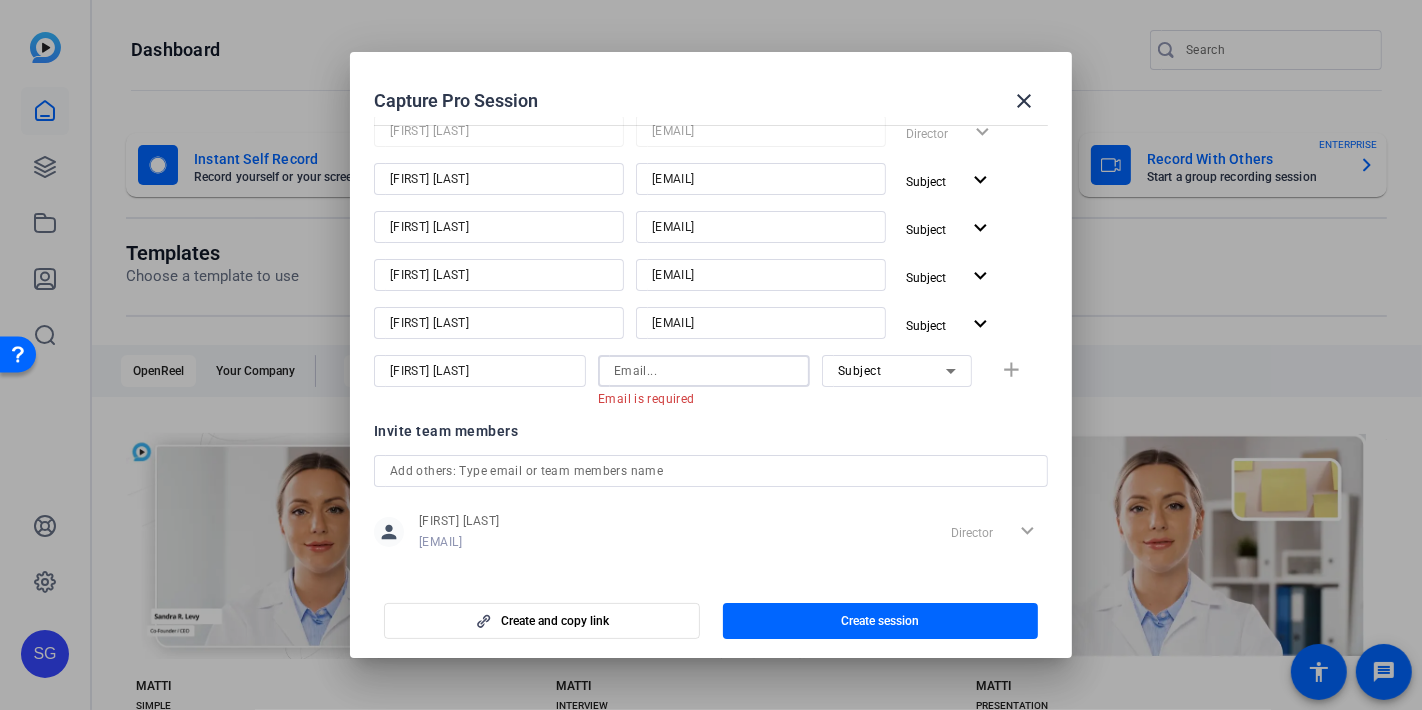 click at bounding box center [704, 371] 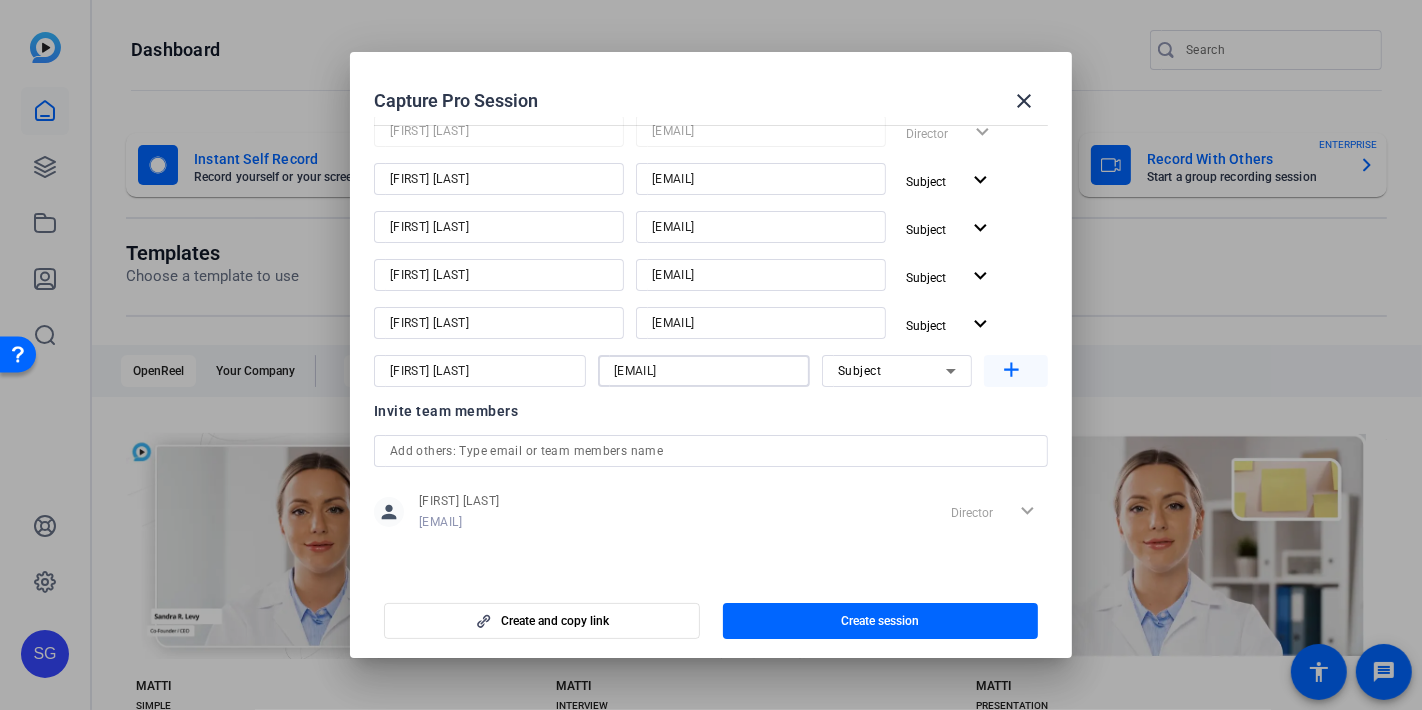 type on "[EMAIL]" 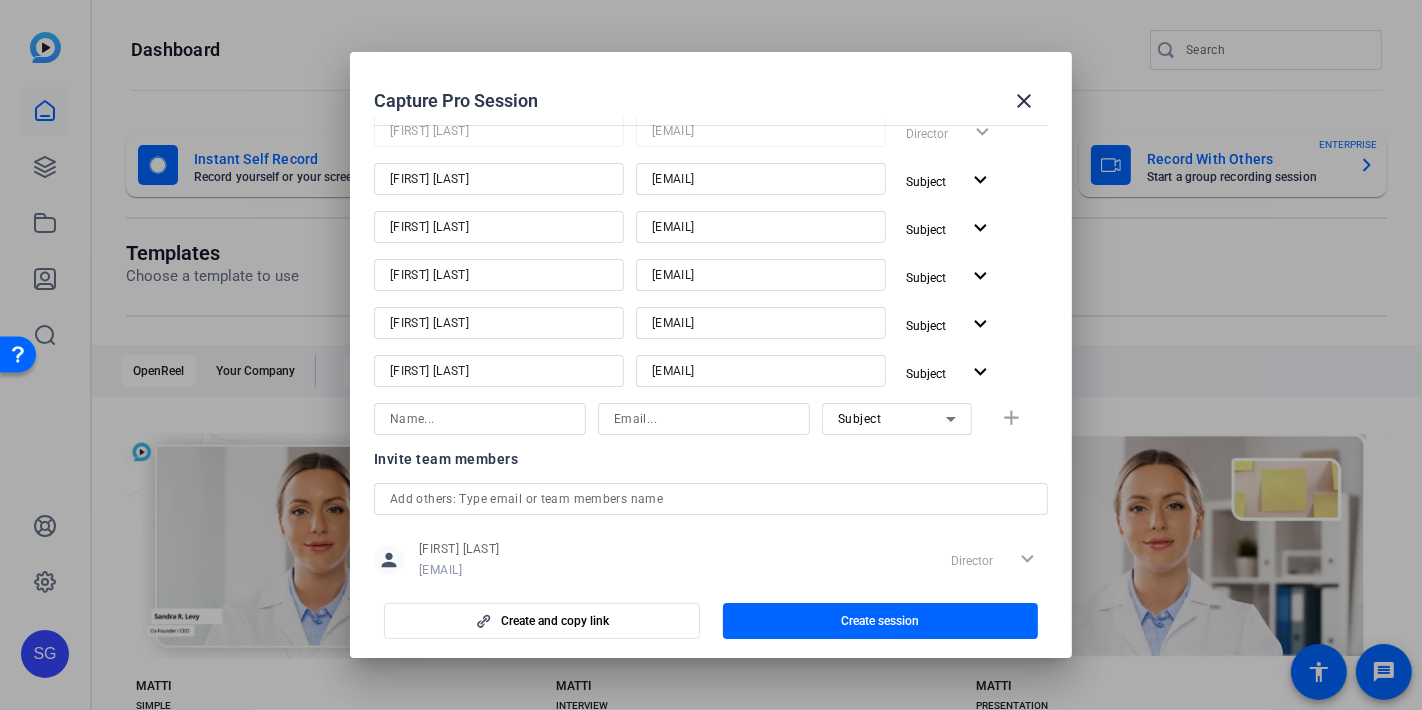 click at bounding box center [480, 419] 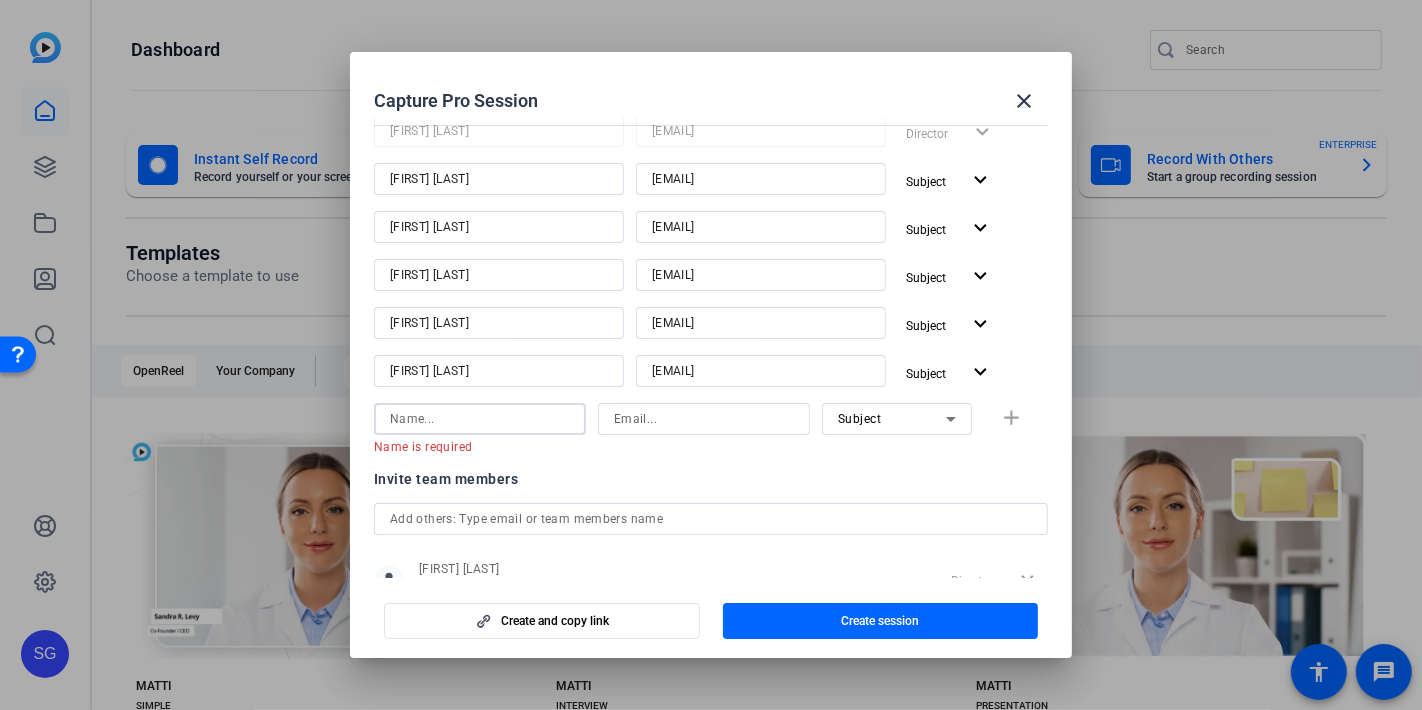 click at bounding box center (480, 419) 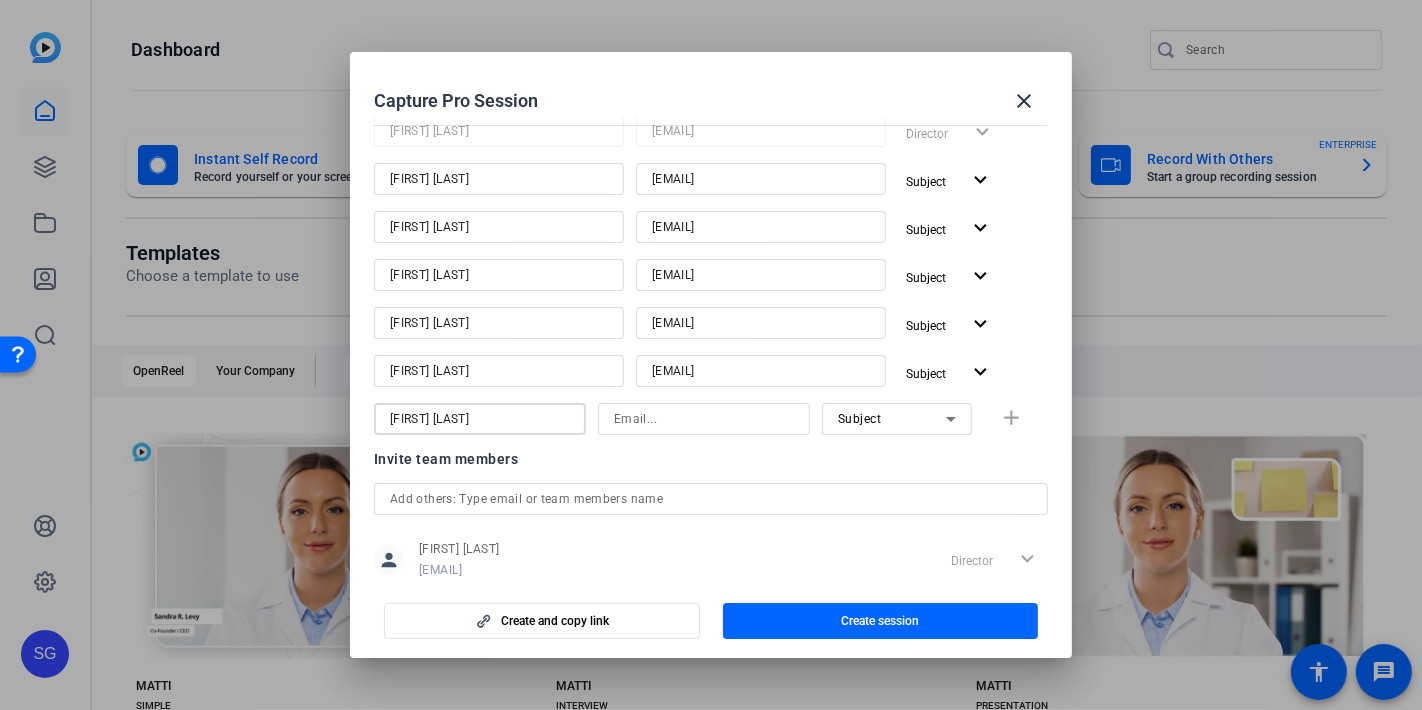 type on "[FIRST] [LAST]" 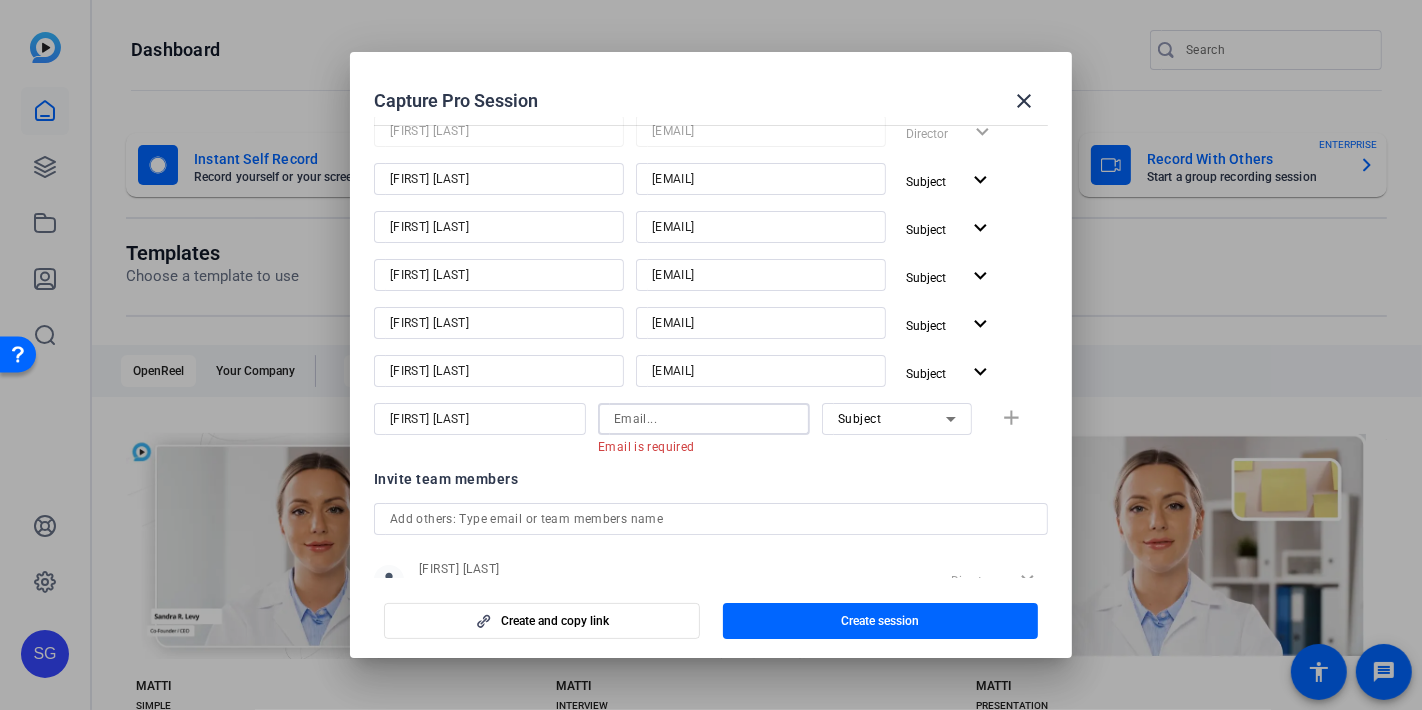 click at bounding box center [704, 419] 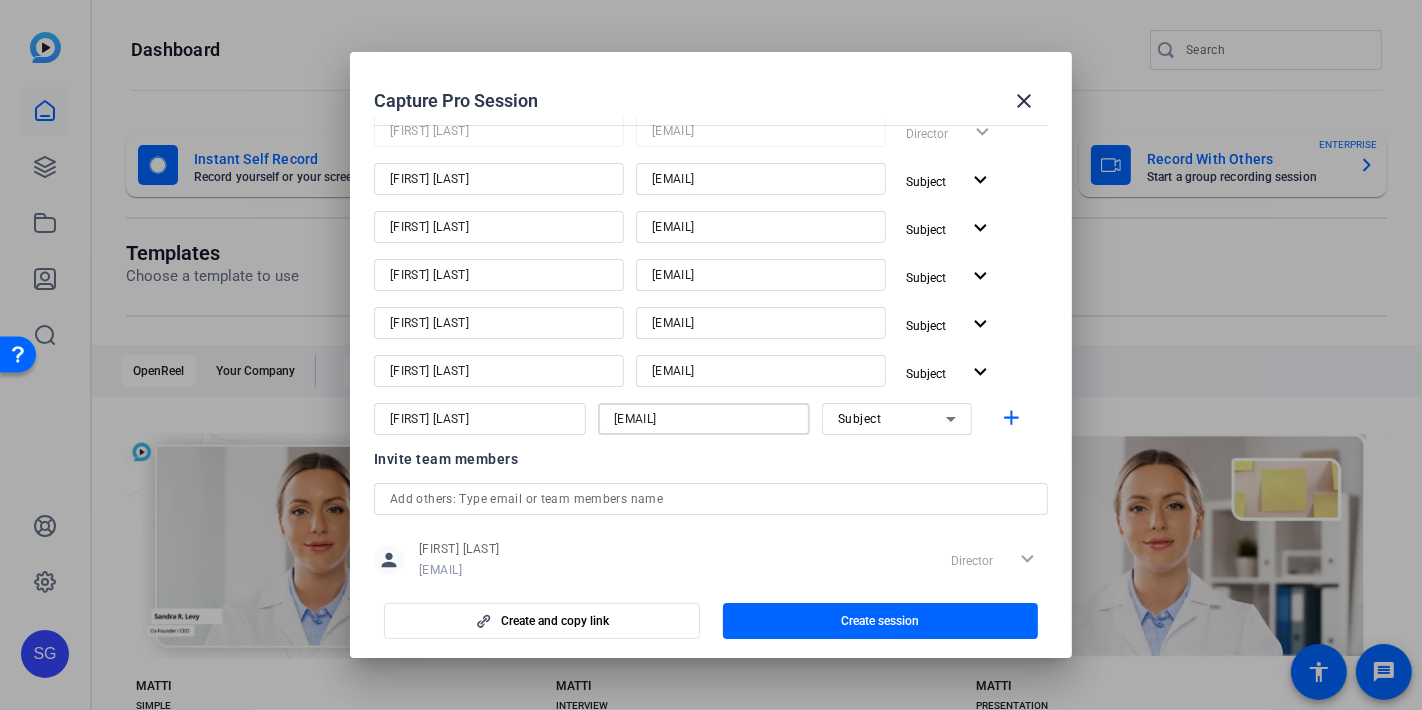 scroll, scrollTop: 0, scrollLeft: 44, axis: horizontal 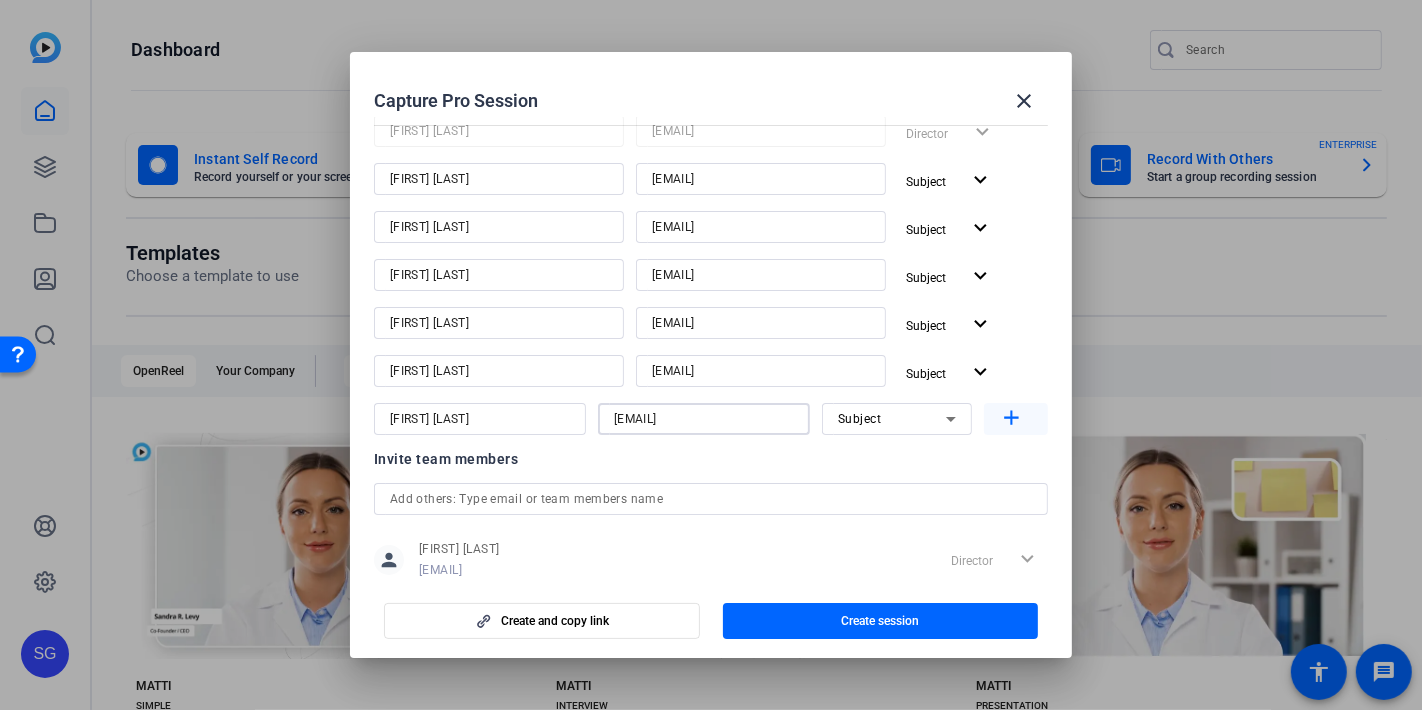 type on "[EMAIL]" 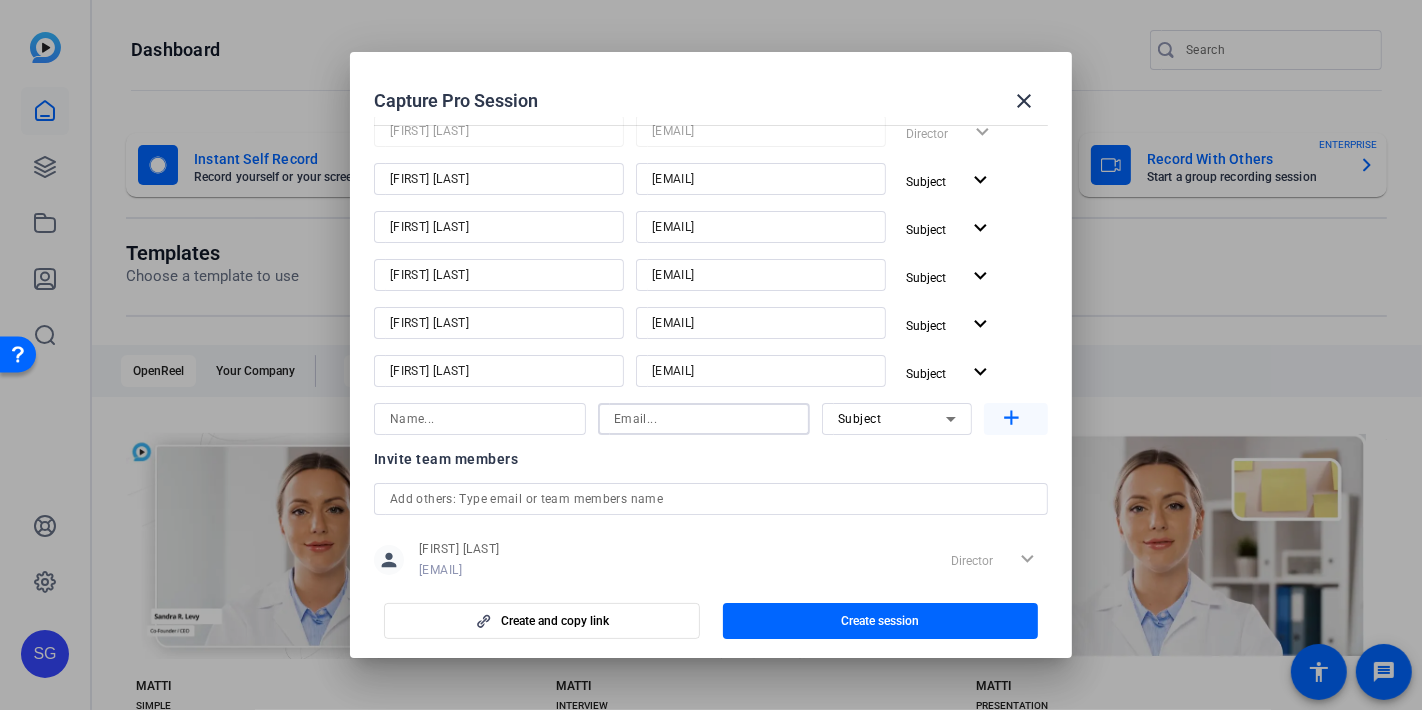 scroll, scrollTop: 0, scrollLeft: 0, axis: both 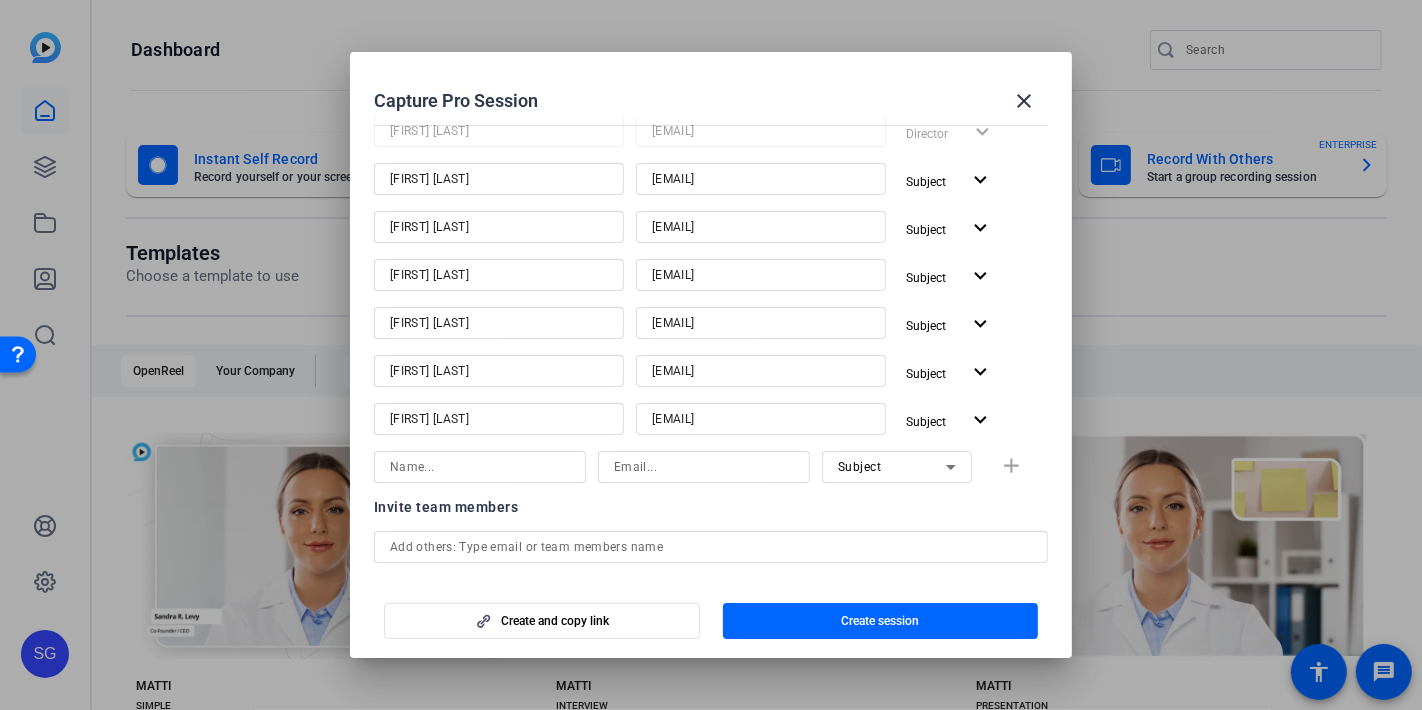 click at bounding box center (480, 467) 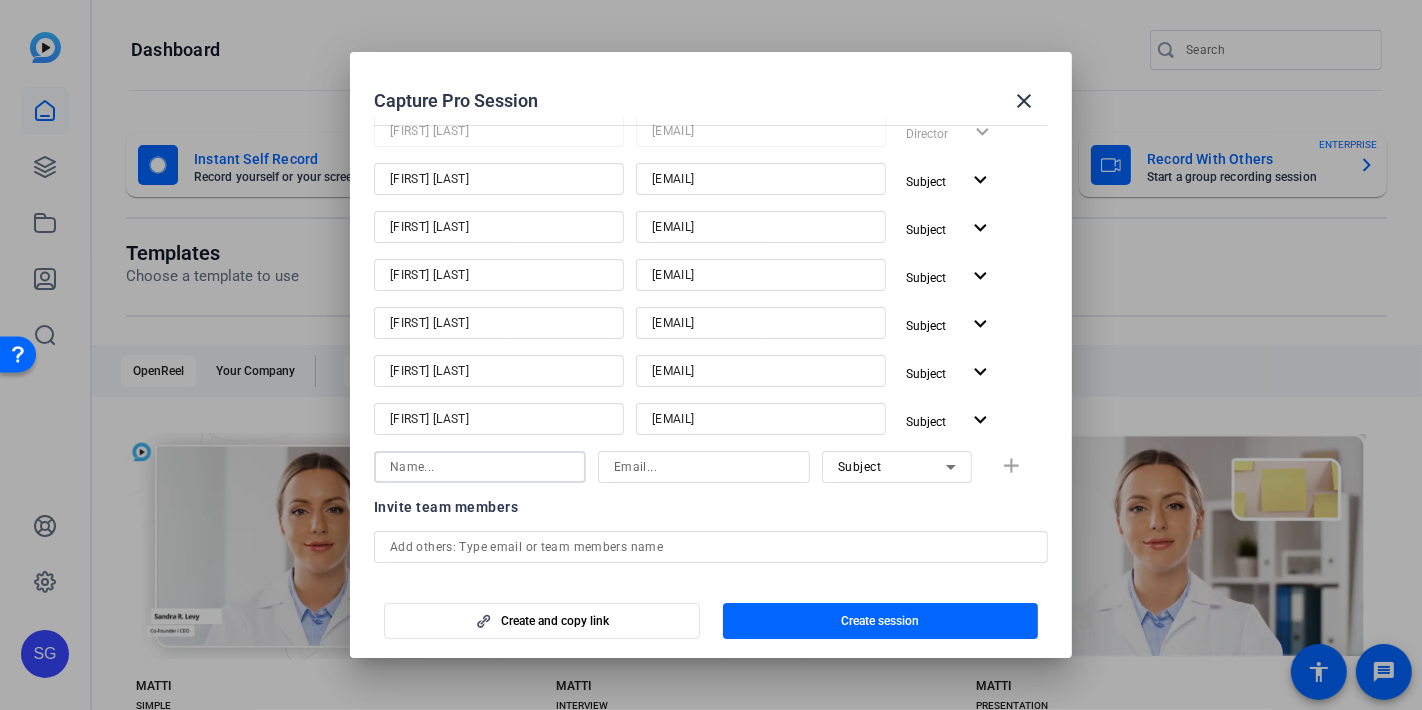 paste on "[FIRST] [LAST]" 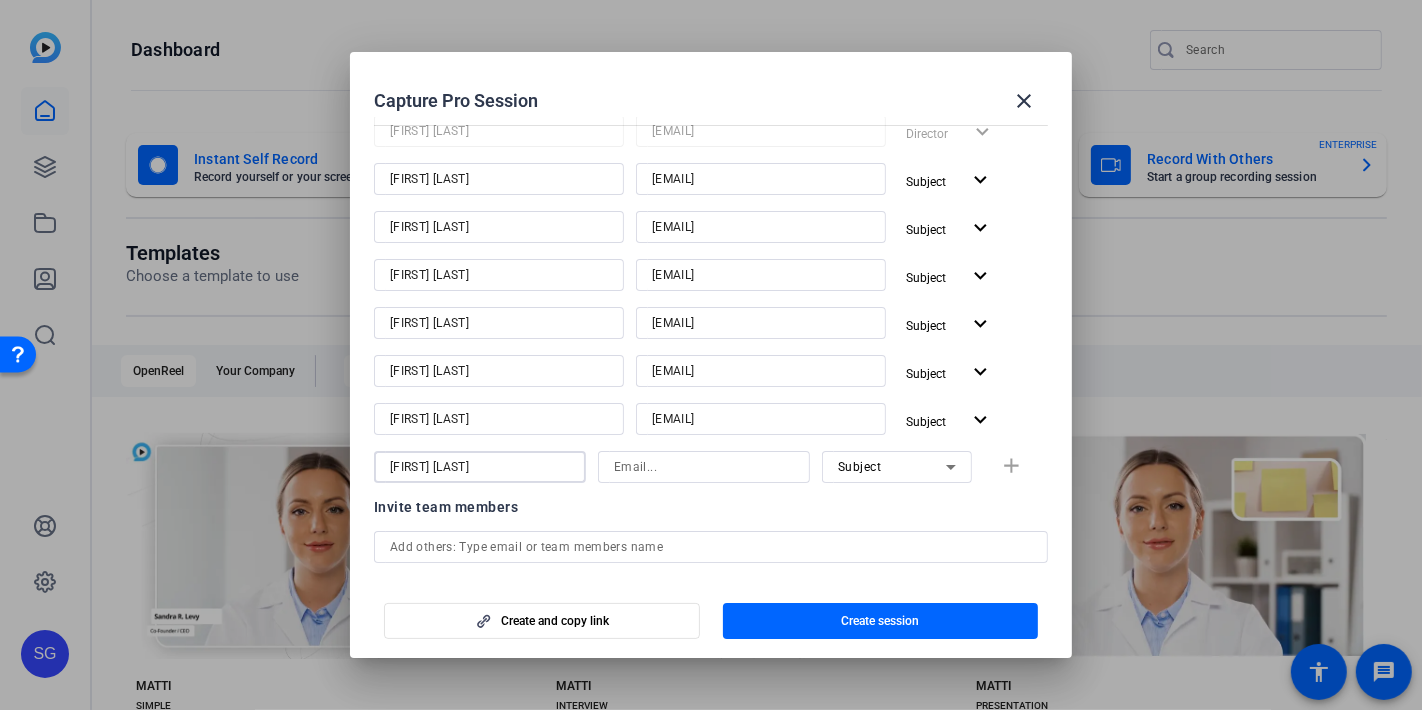 type on "[FIRST] [LAST]" 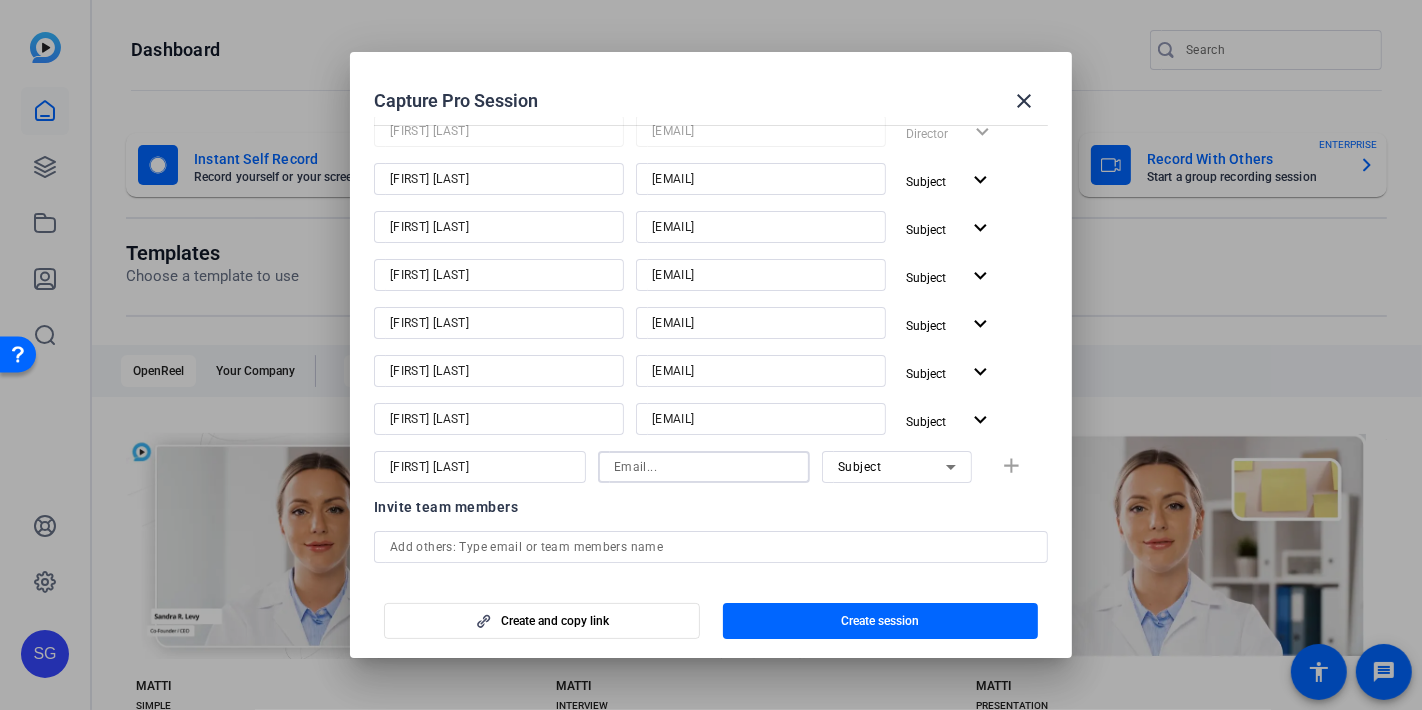 click at bounding box center [704, 467] 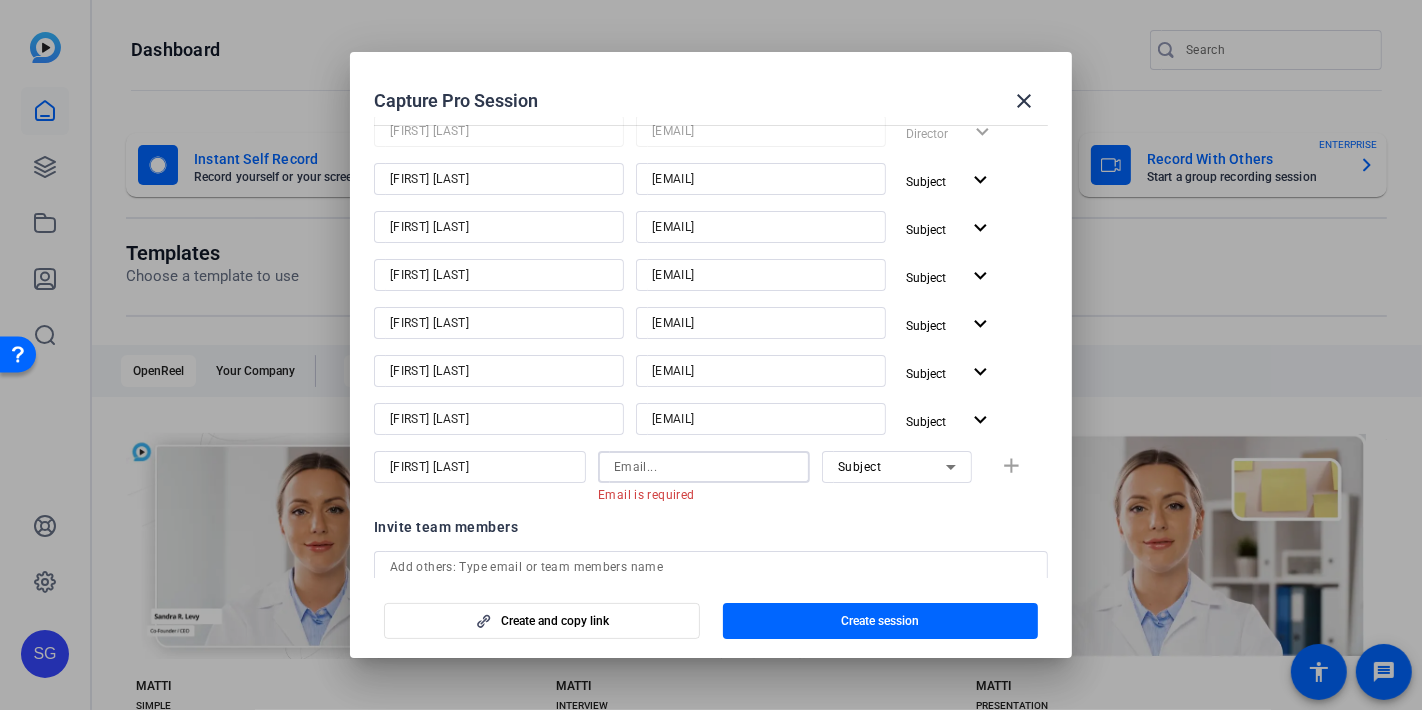 click at bounding box center (704, 467) 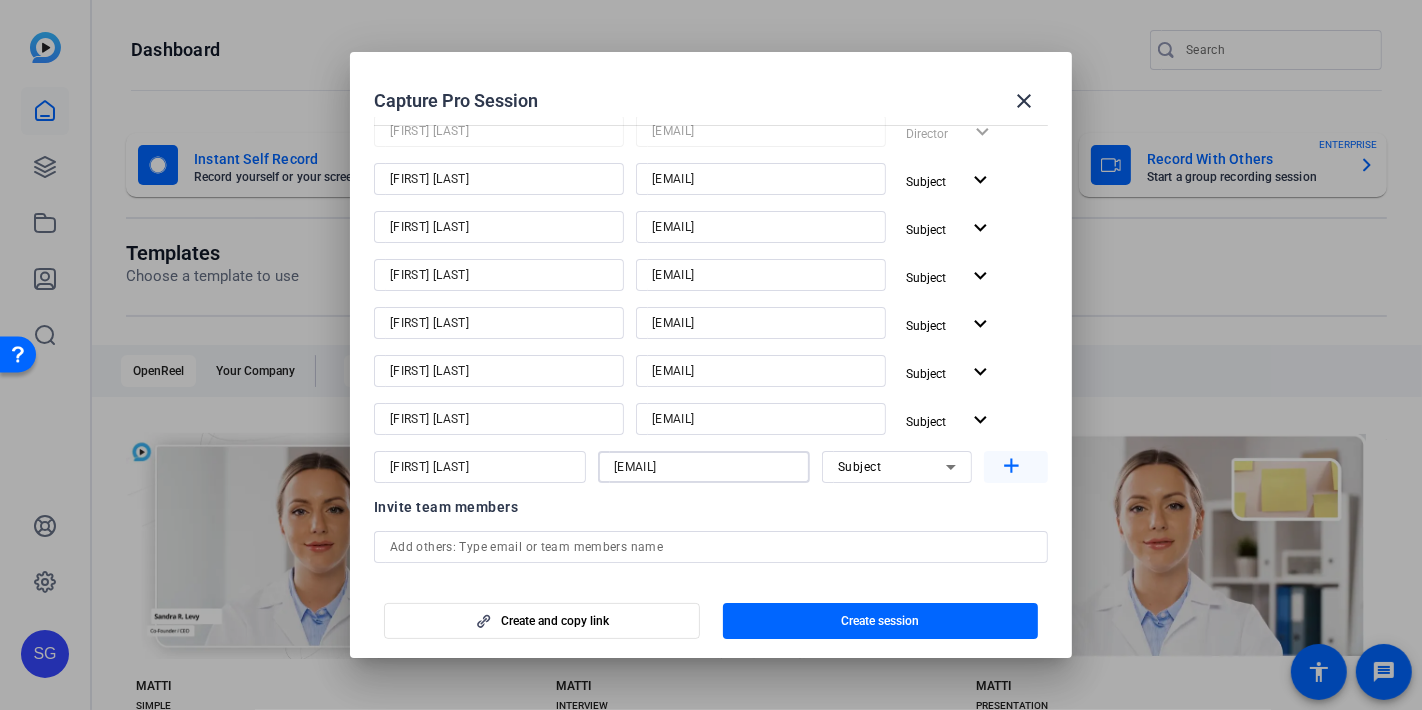type on "[EMAIL]" 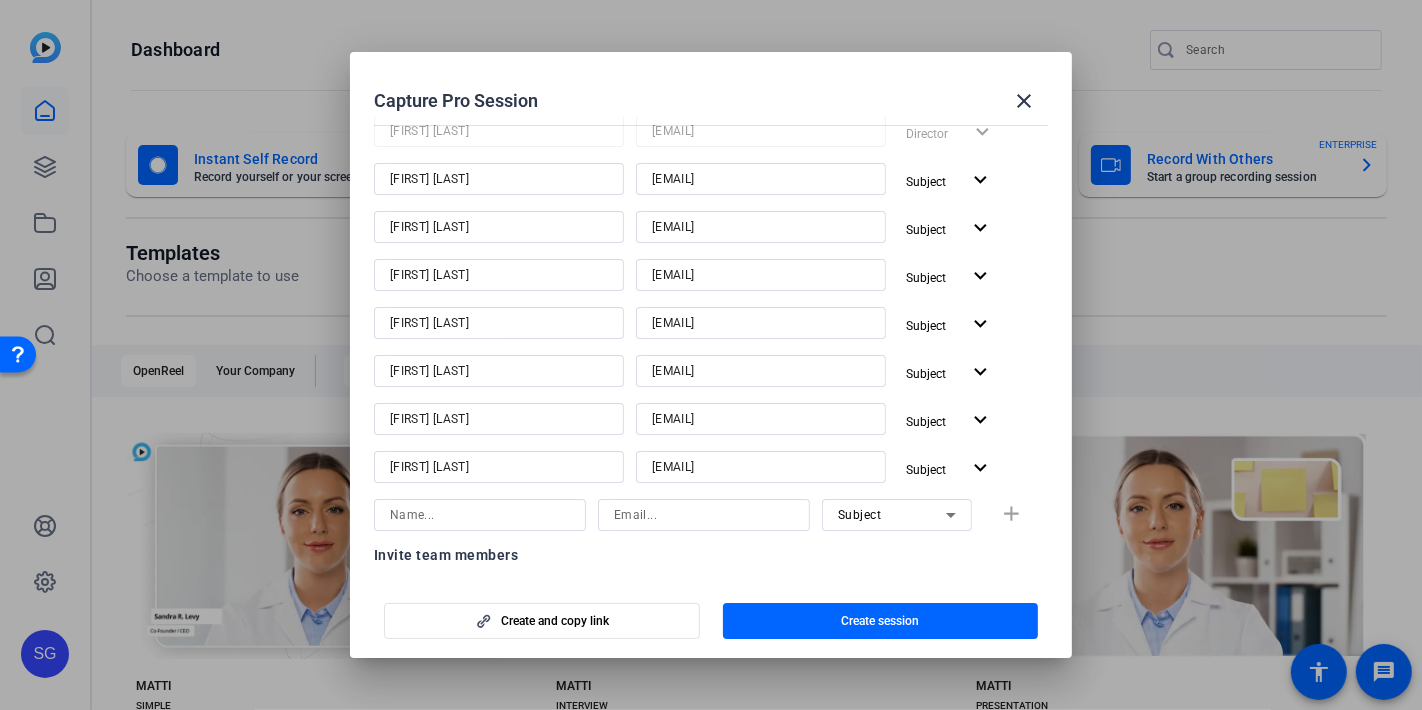 click on "[PERSON] [EMAIL]  Director  expand_more [FIRST] [LAST] [EMAIL]  Subject  expand_more [FIRST] [LAST] [EMAIL]  Subject  expand_more [FIRST] [LAST] [EMAIL]  Subject  expand_more [FIRST] [LAST] [EMAIL]  Subject  expand_more [FIRST] [LAST] [EMAIL]  Subject  expand_more [FIRST] [LAST] [EMAIL]  Subject  expand_more" 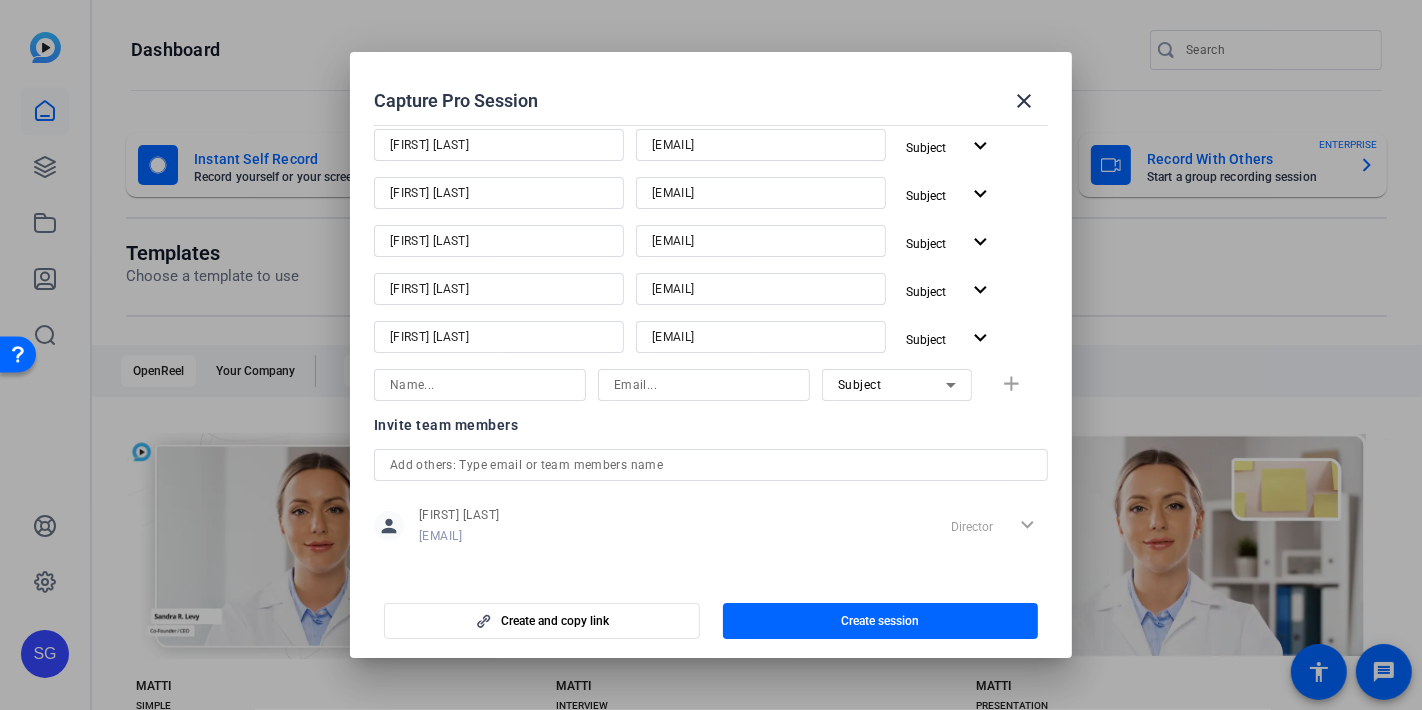 scroll, scrollTop: 374, scrollLeft: 0, axis: vertical 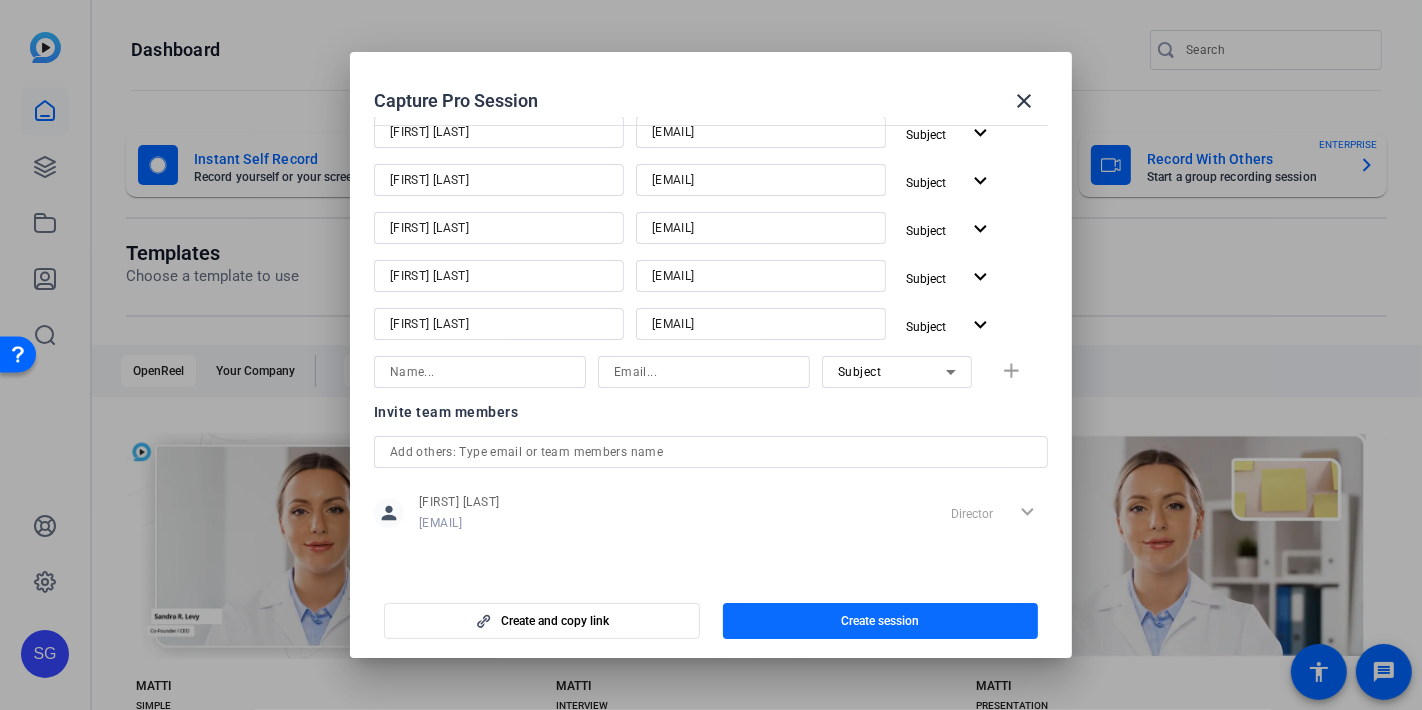 click on "Create session" 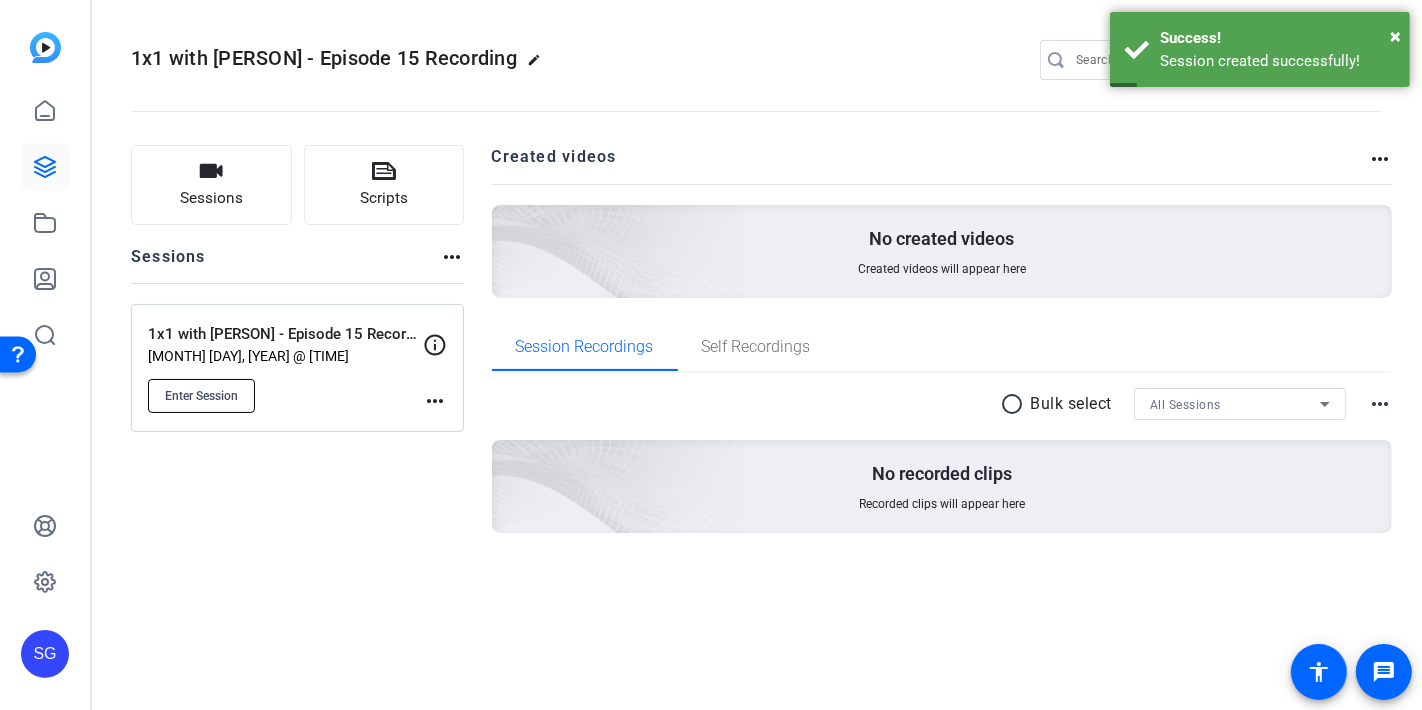 click on "Enter Session" 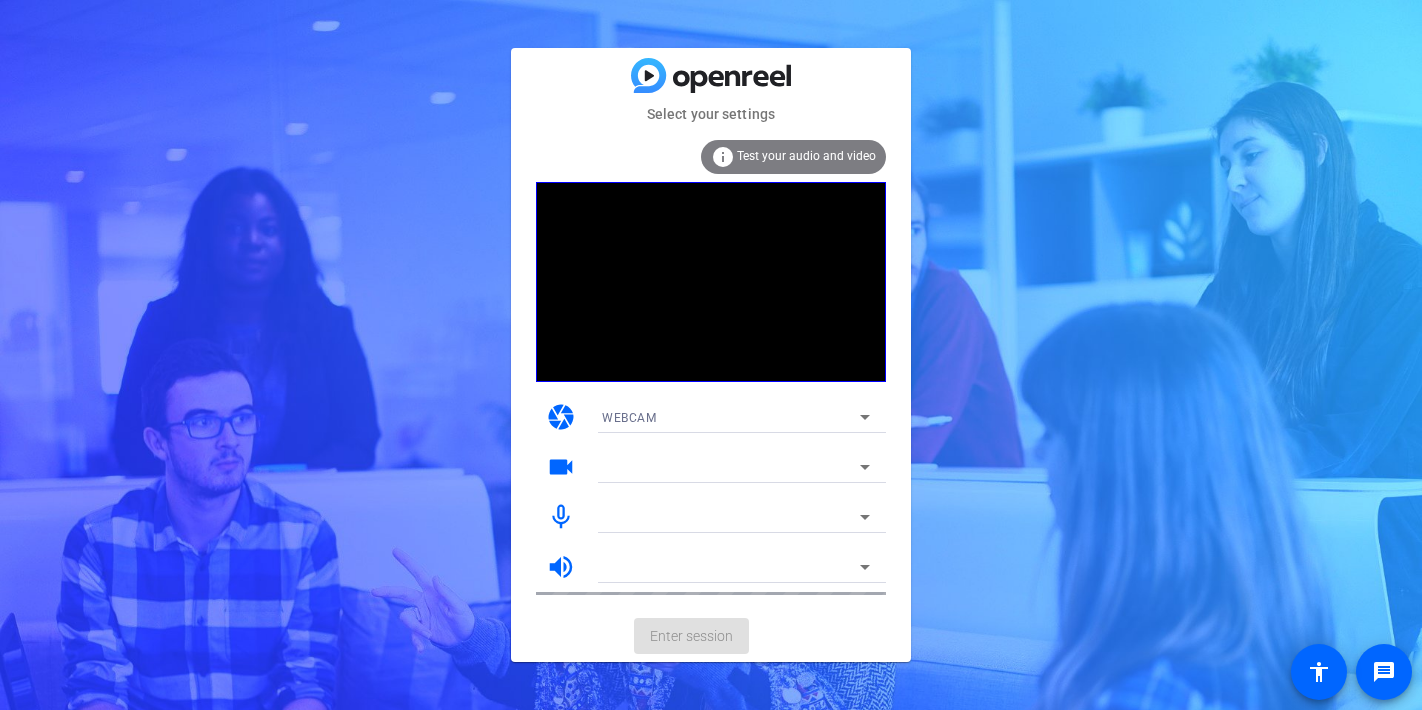 scroll, scrollTop: 0, scrollLeft: 0, axis: both 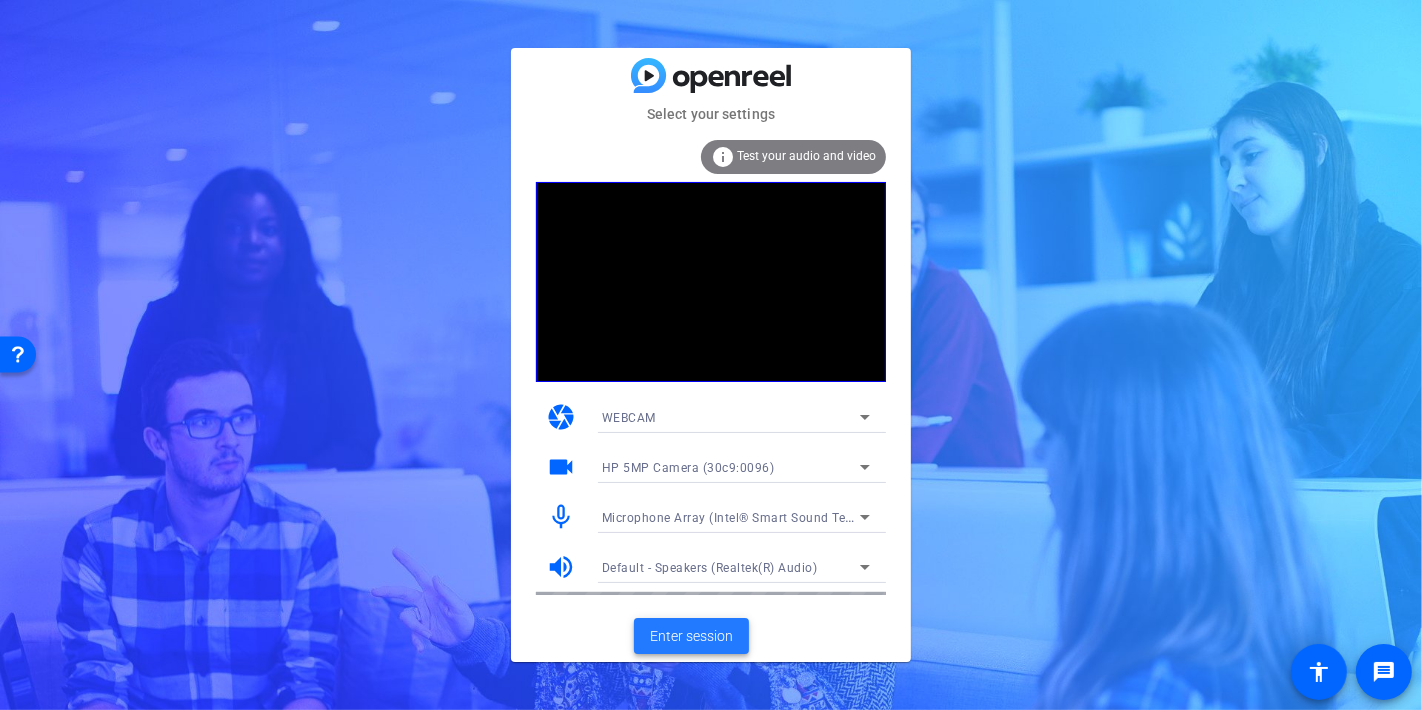 click on "Enter session" 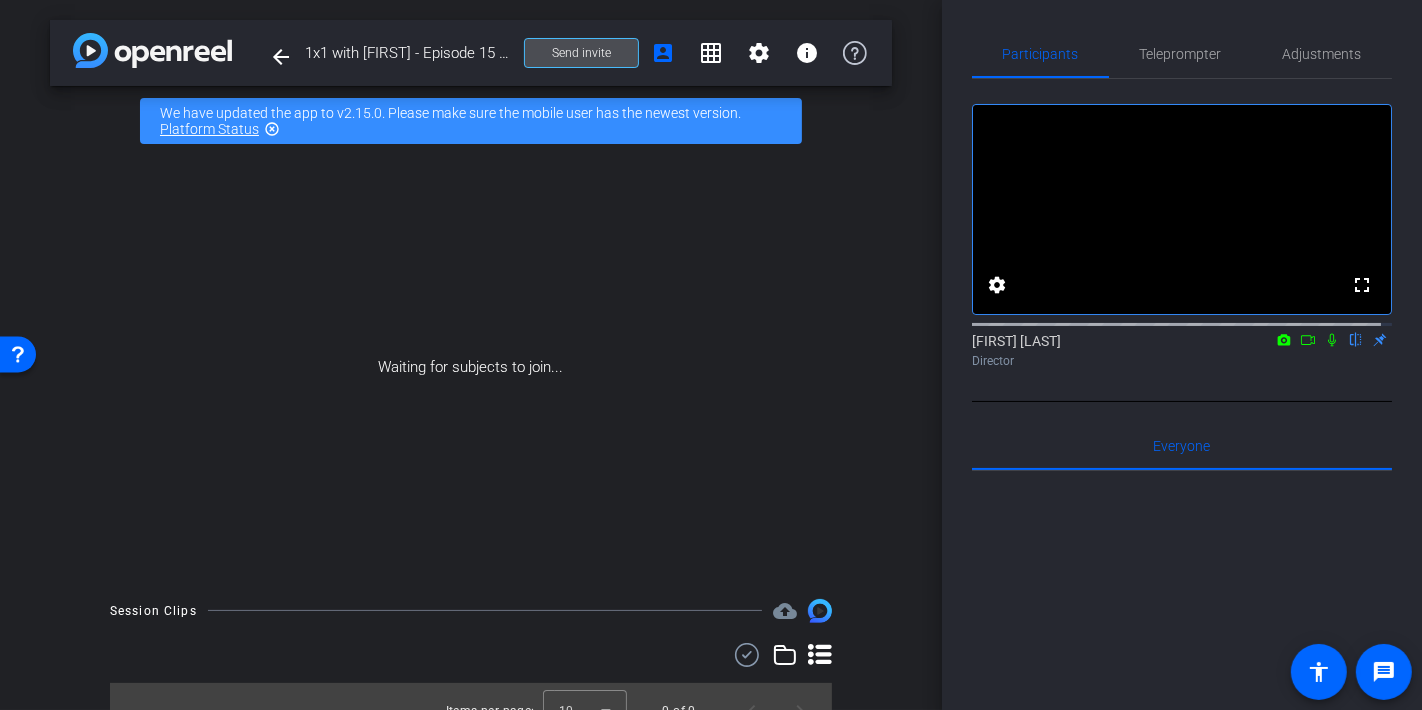click on "Send invite" at bounding box center (581, 53) 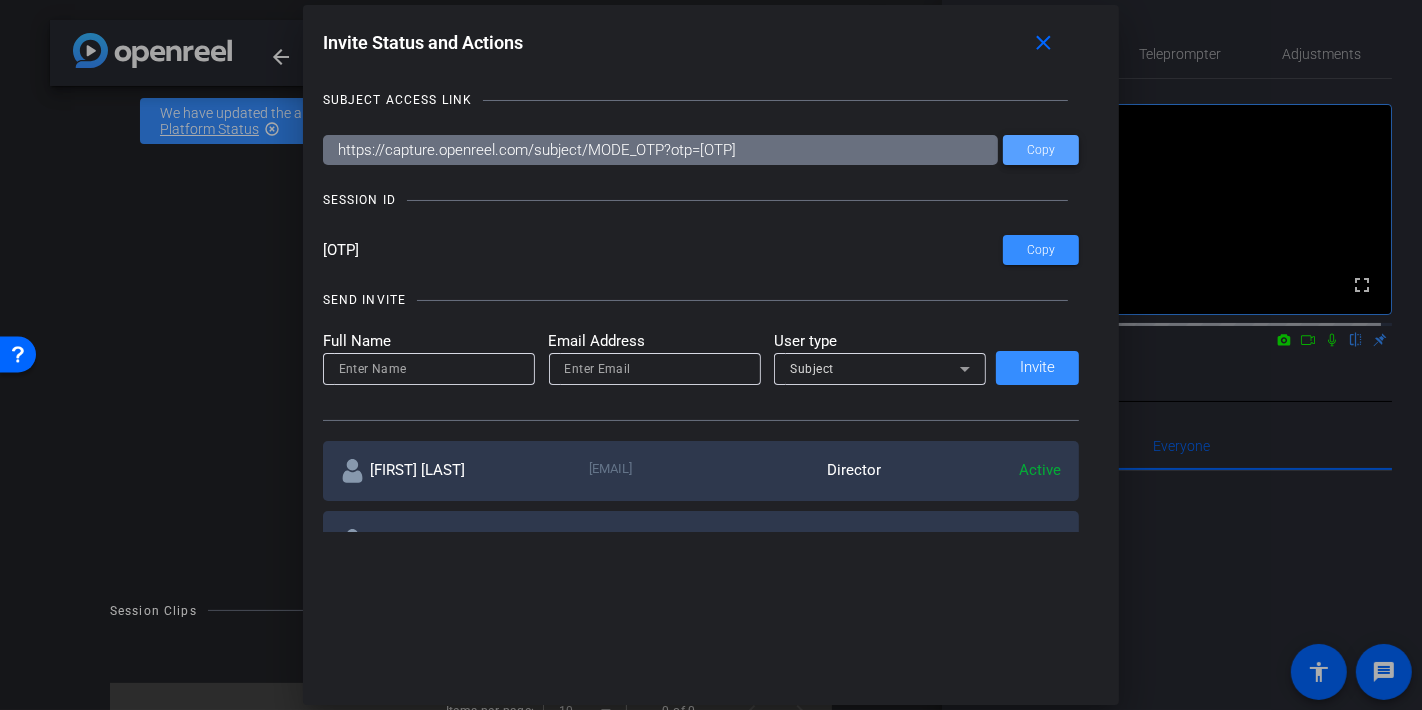 click on "Copy" at bounding box center (1041, 150) 